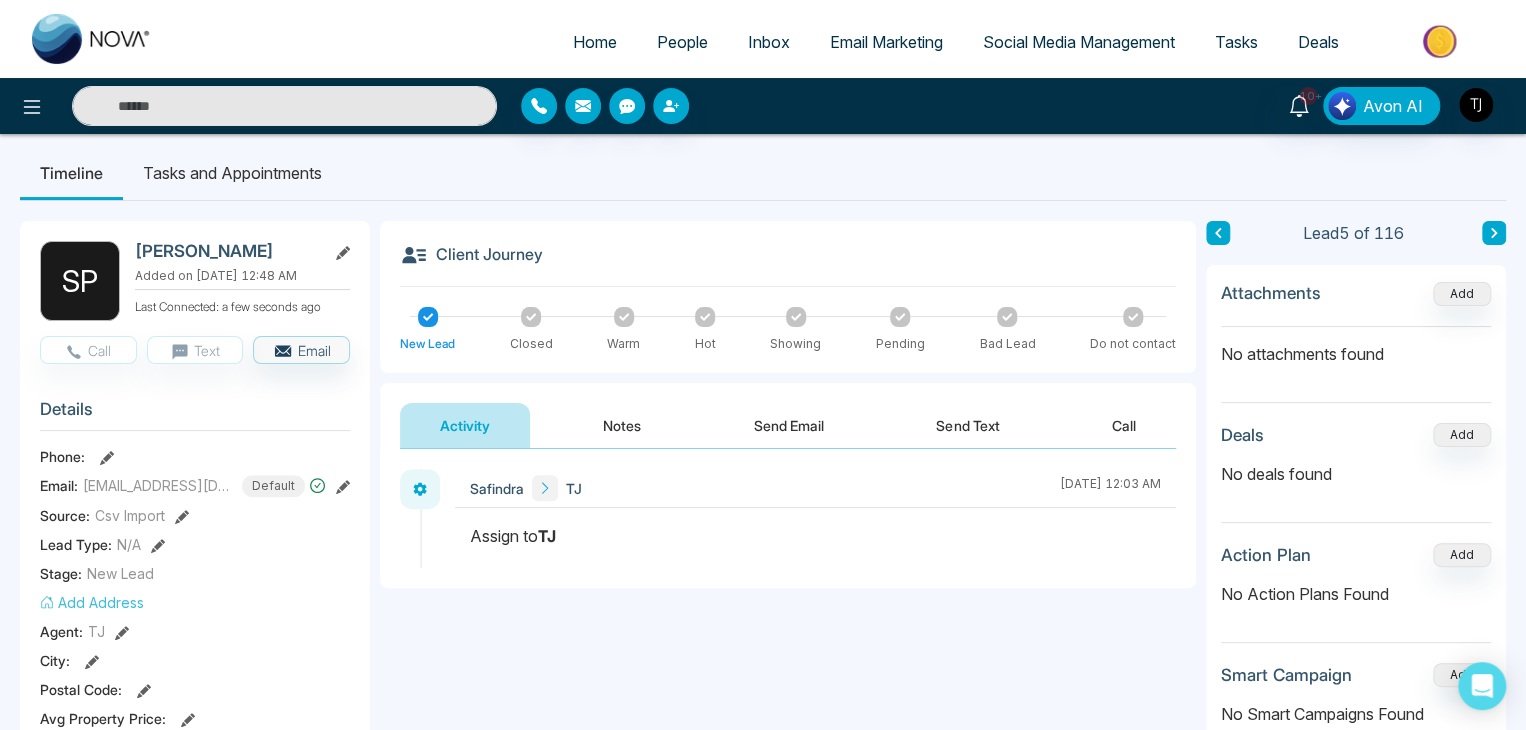 scroll, scrollTop: 0, scrollLeft: 0, axis: both 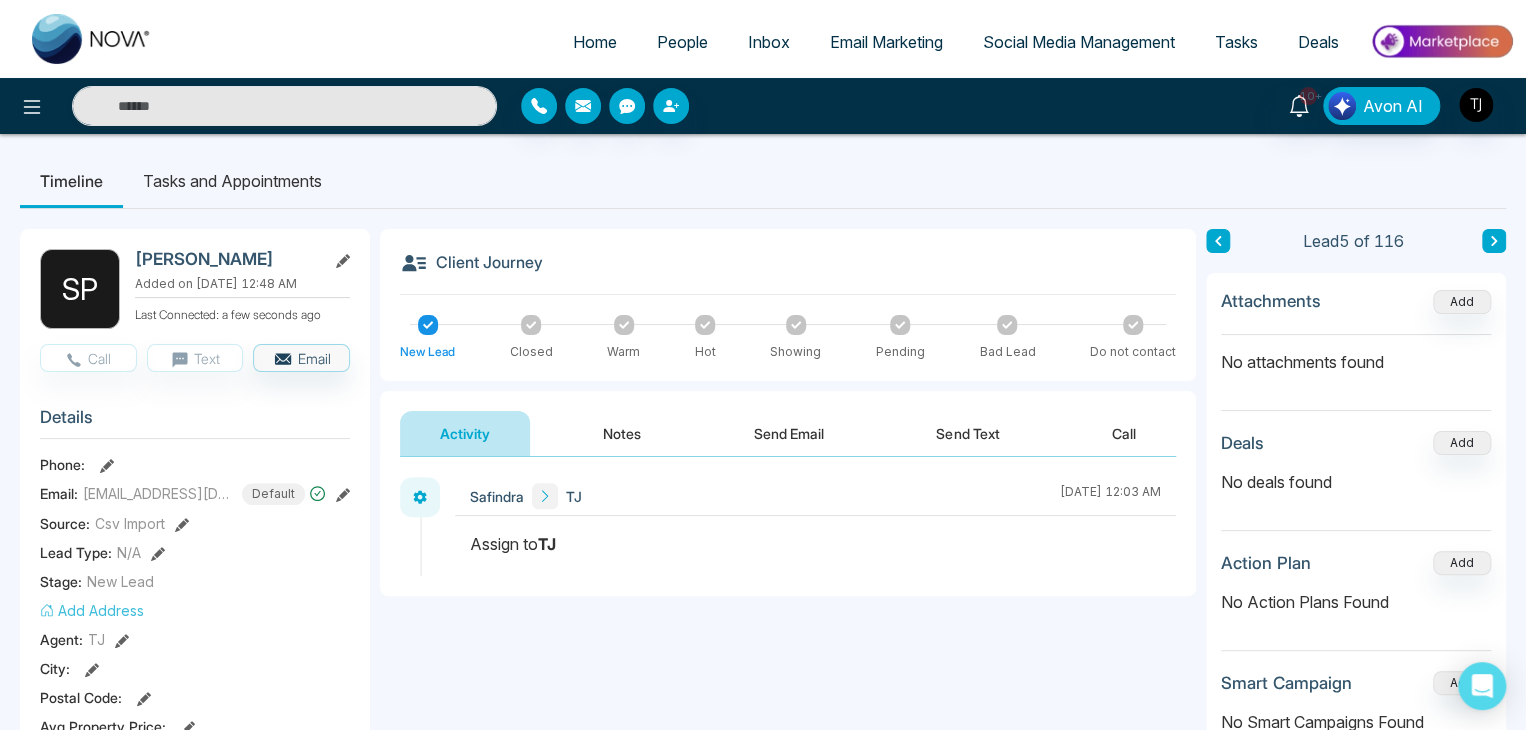 click on "People" at bounding box center [682, 42] 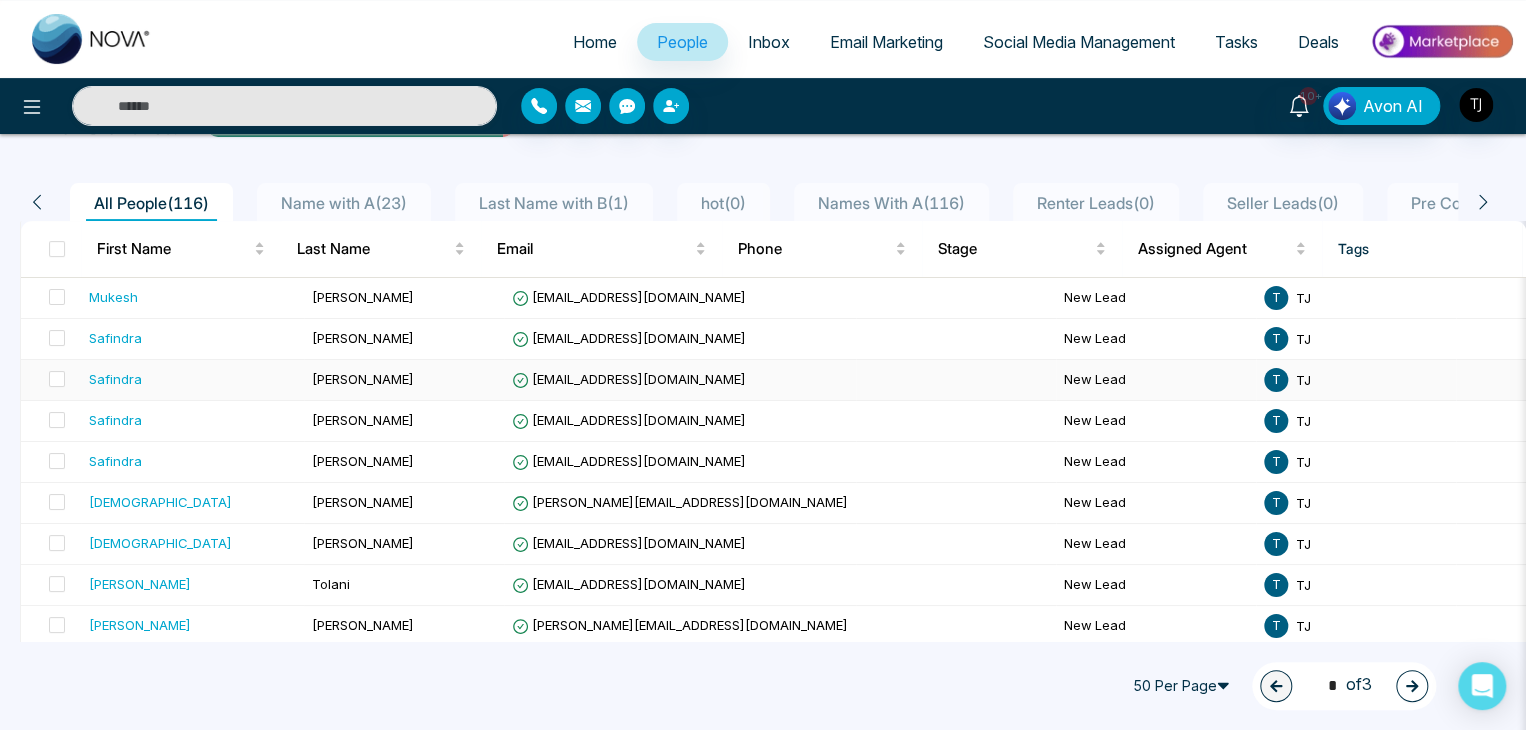 scroll, scrollTop: 100, scrollLeft: 0, axis: vertical 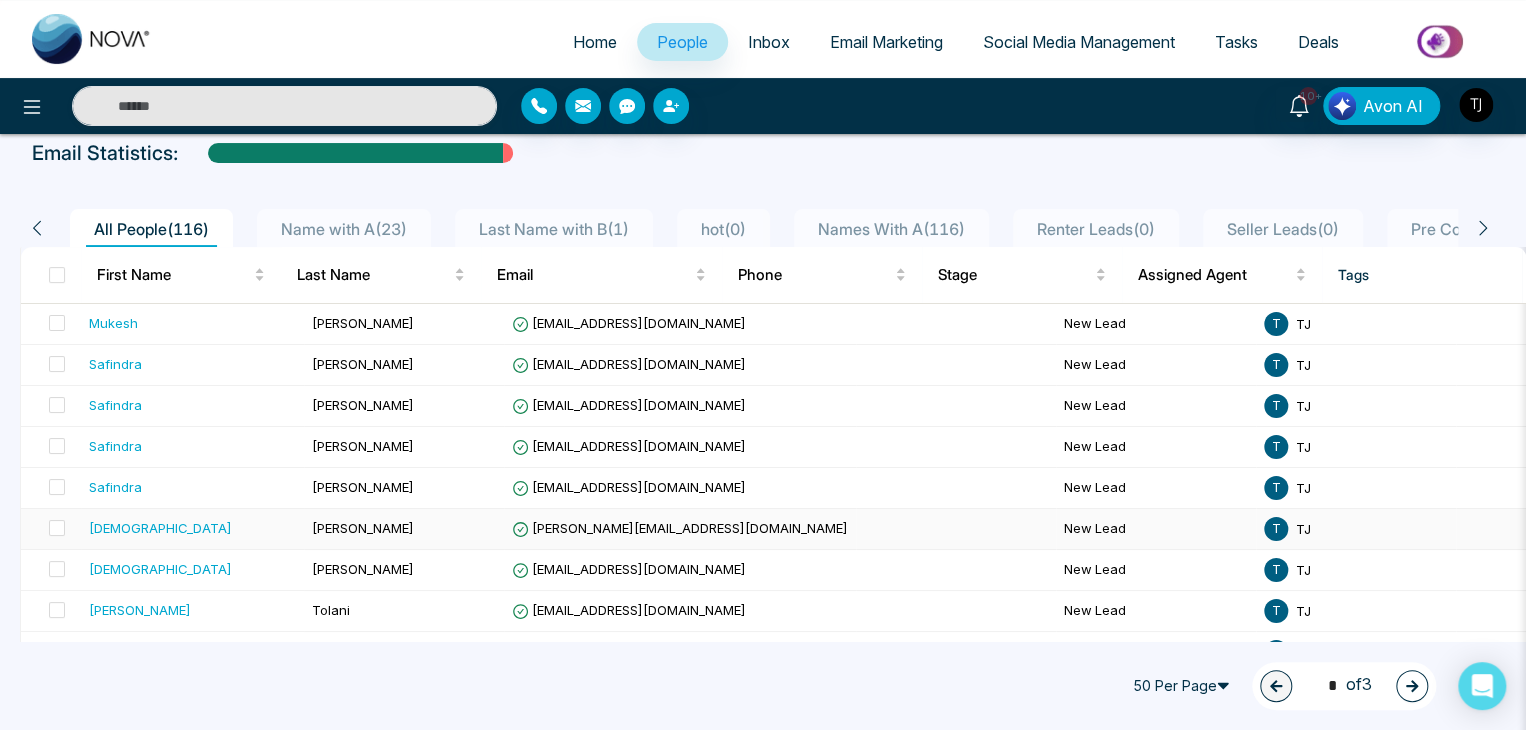 click on "[DEMOGRAPHIC_DATA]" at bounding box center (192, 529) 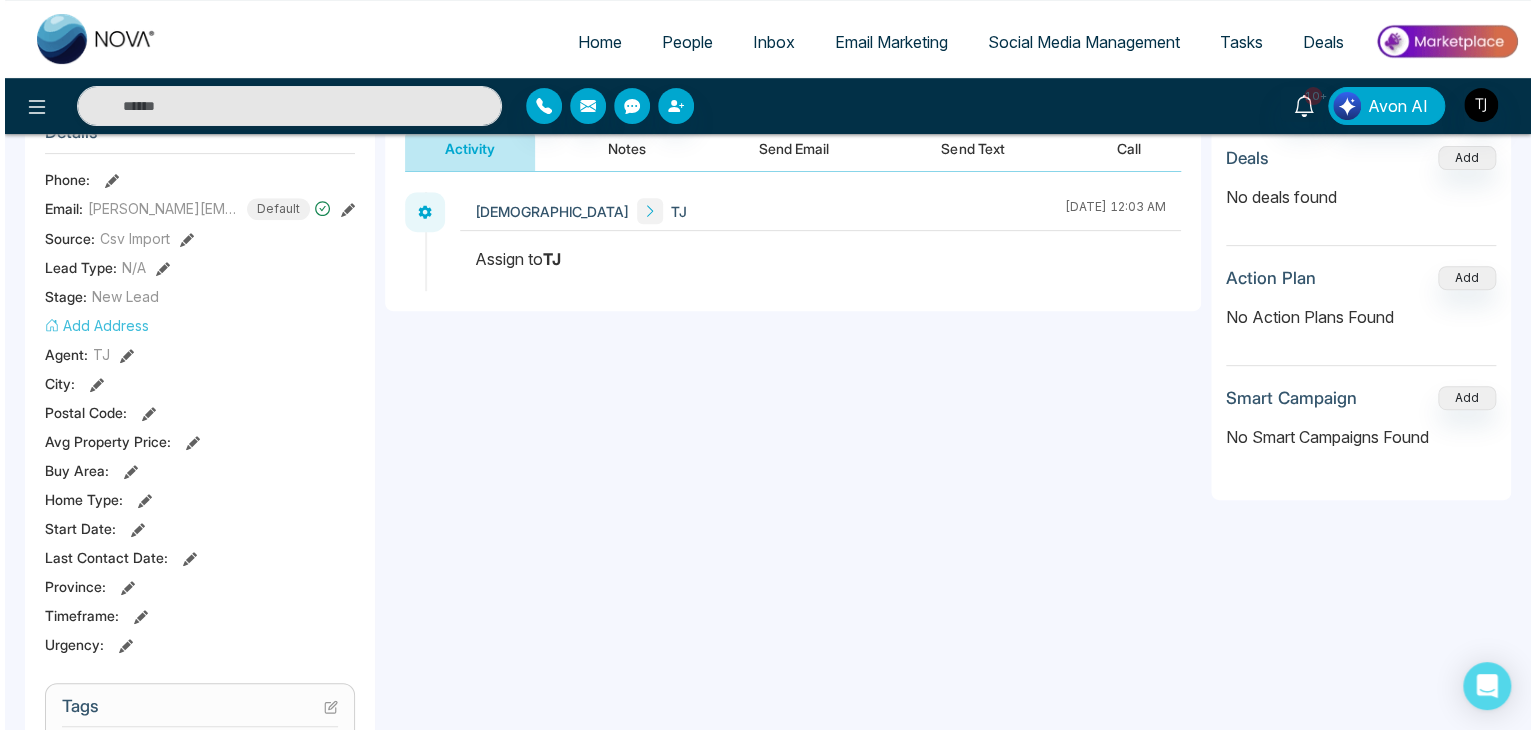 scroll, scrollTop: 0, scrollLeft: 0, axis: both 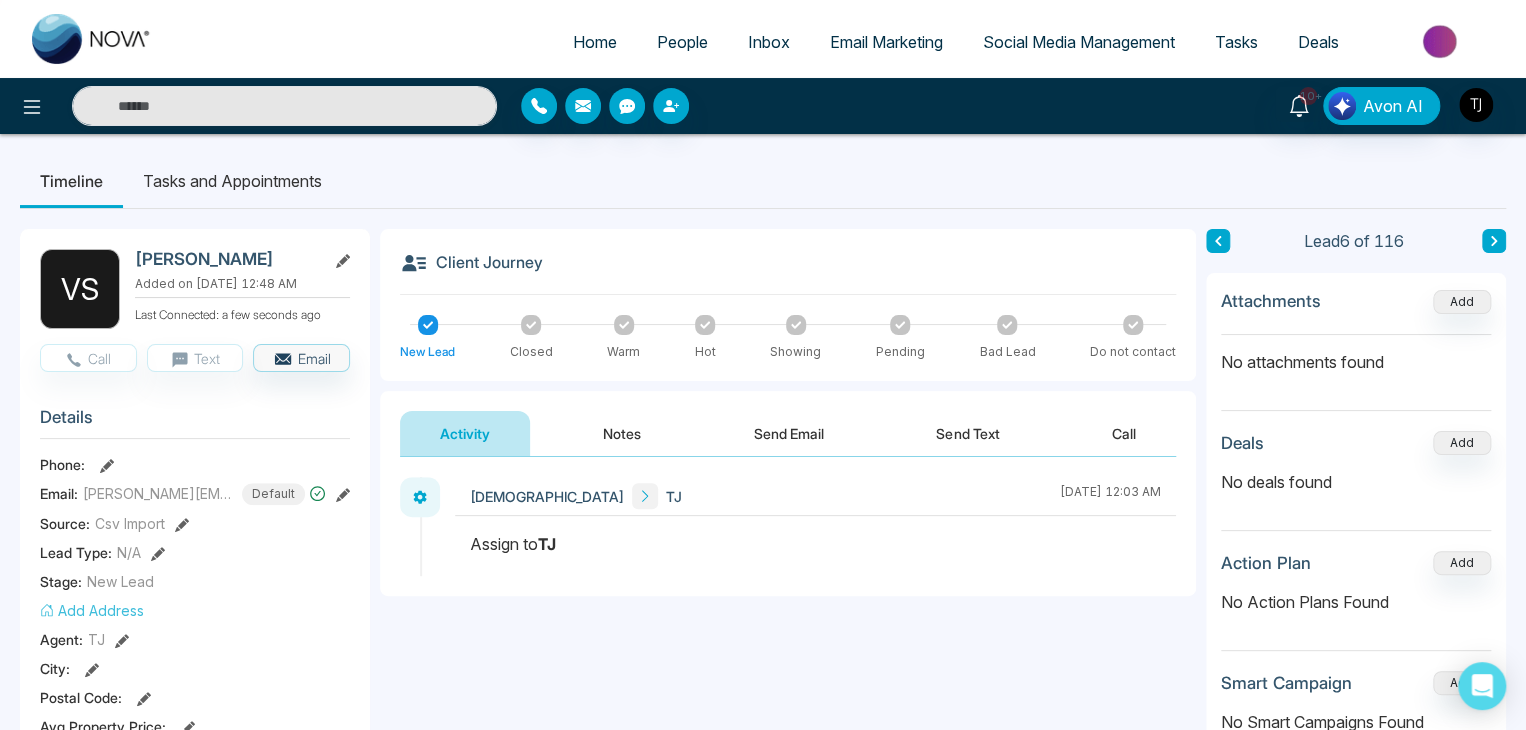 click on "Deals" at bounding box center (1318, 42) 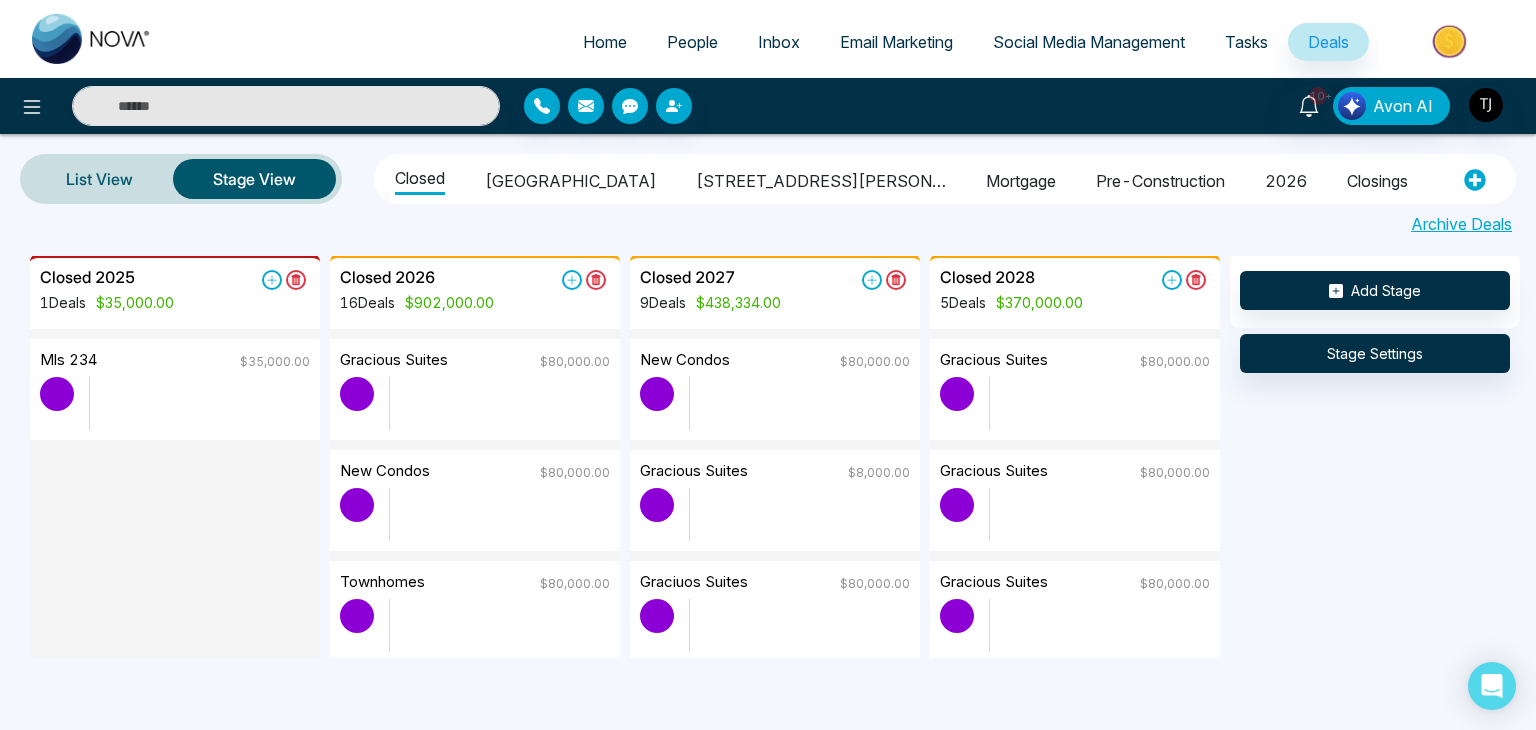 scroll, scrollTop: 12, scrollLeft: 0, axis: vertical 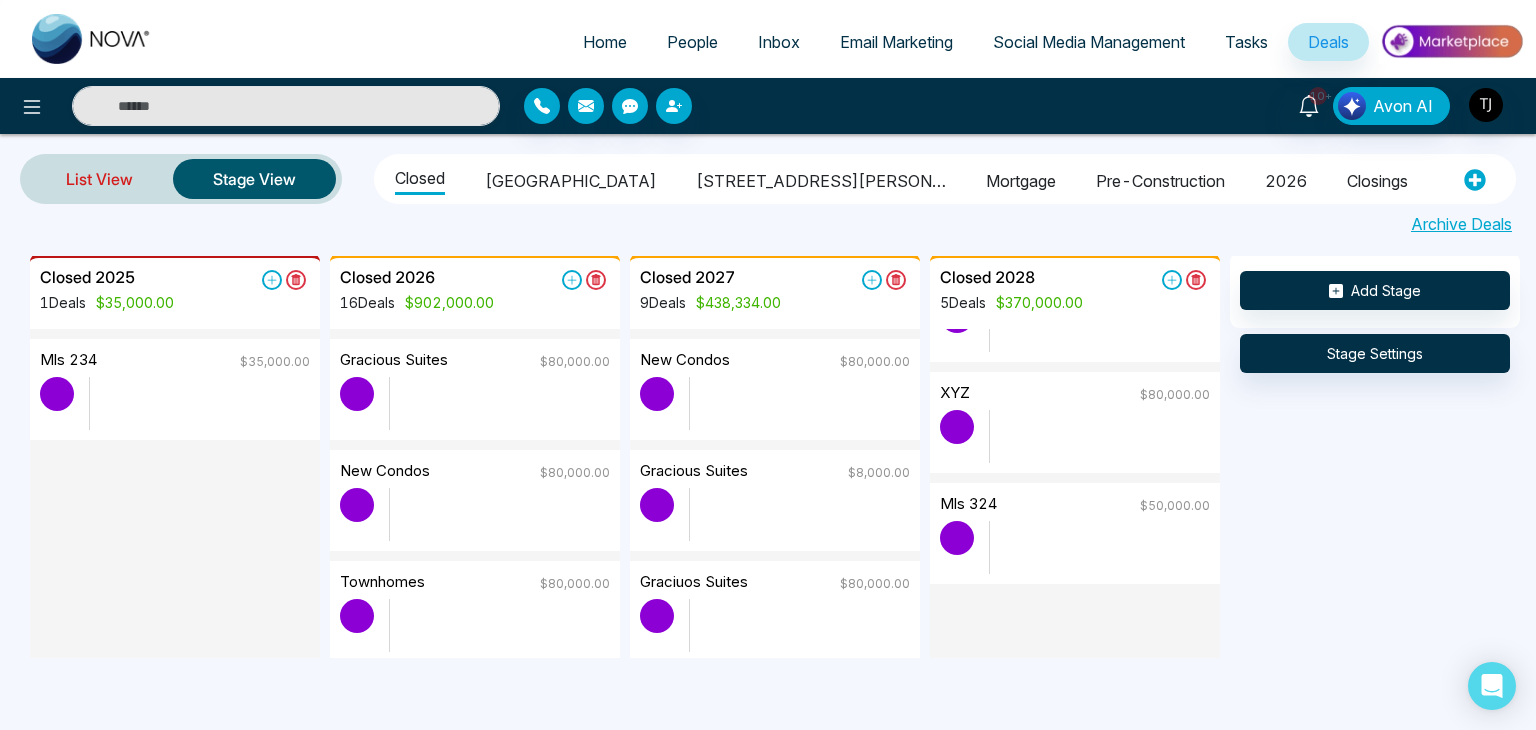 click on "List View" at bounding box center [99, 179] 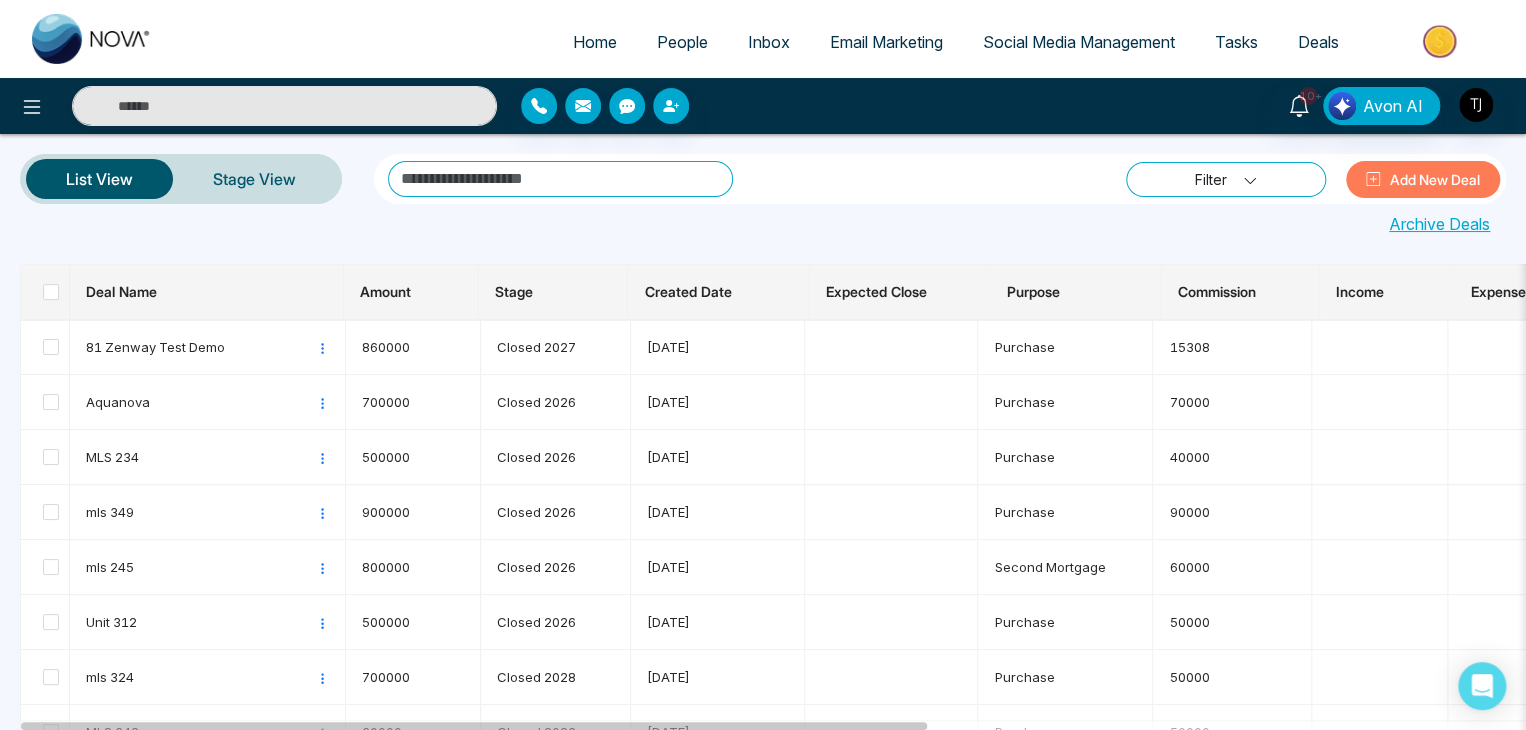 click on "Filter" at bounding box center (1226, 179) 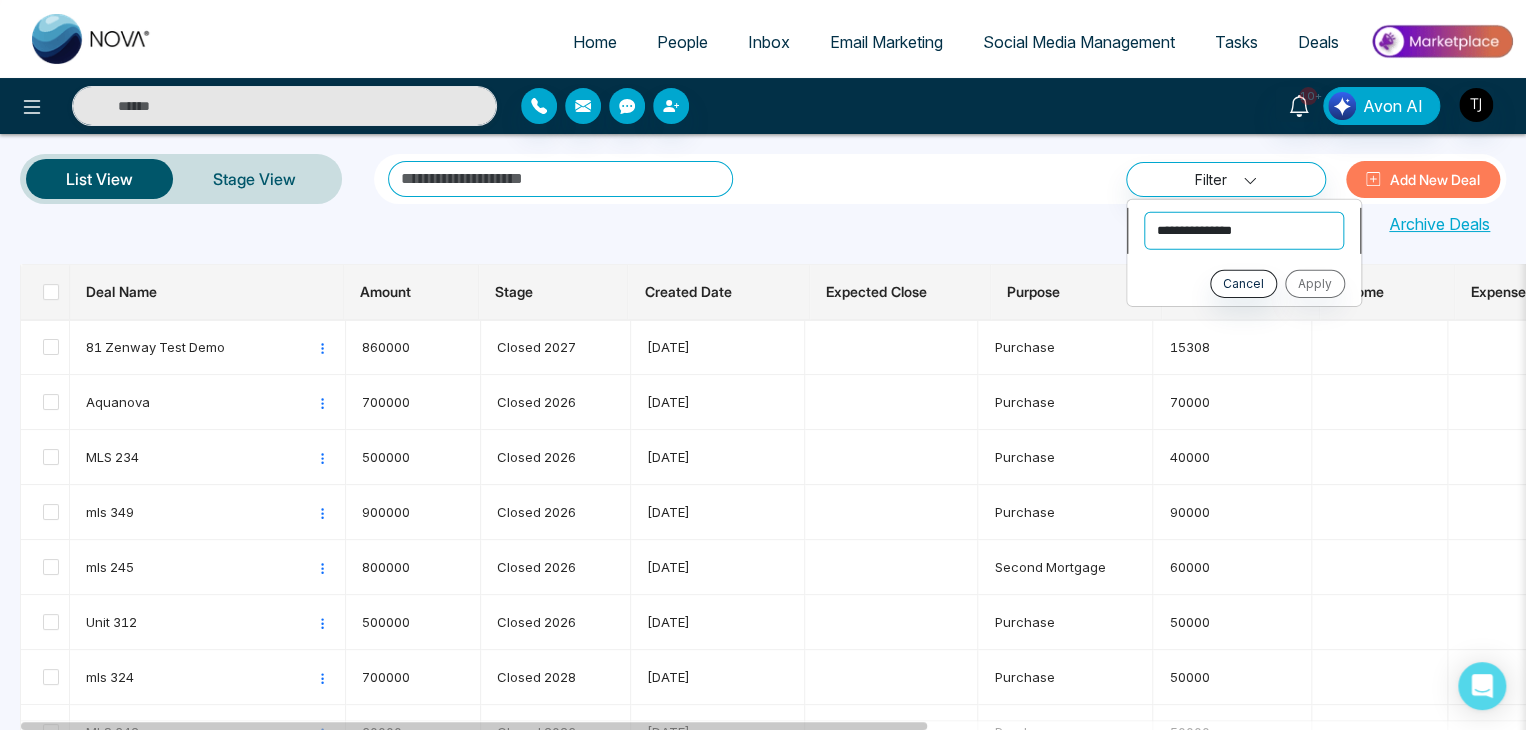 click on "**********" at bounding box center [1244, 230] 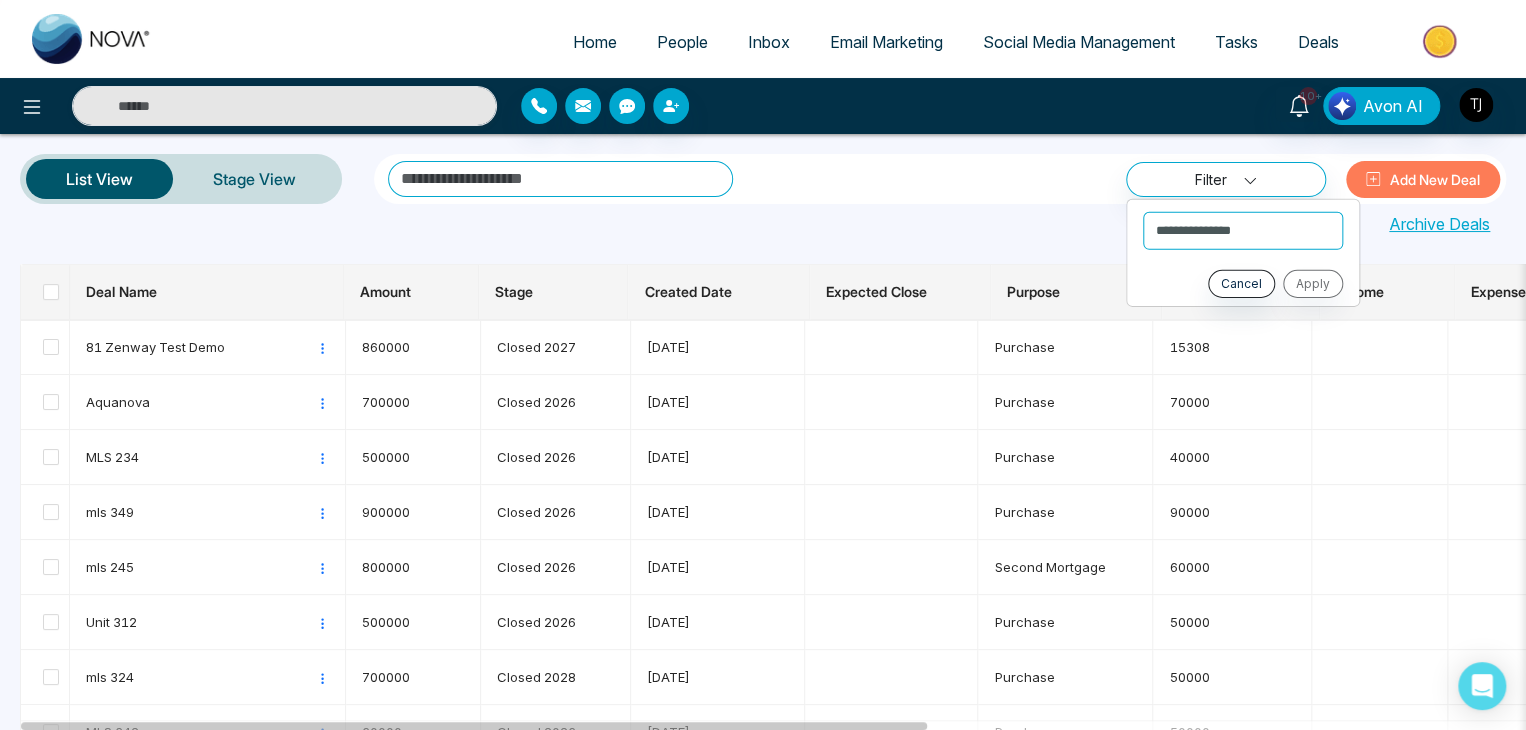 click on "**********" at bounding box center (940, 179) 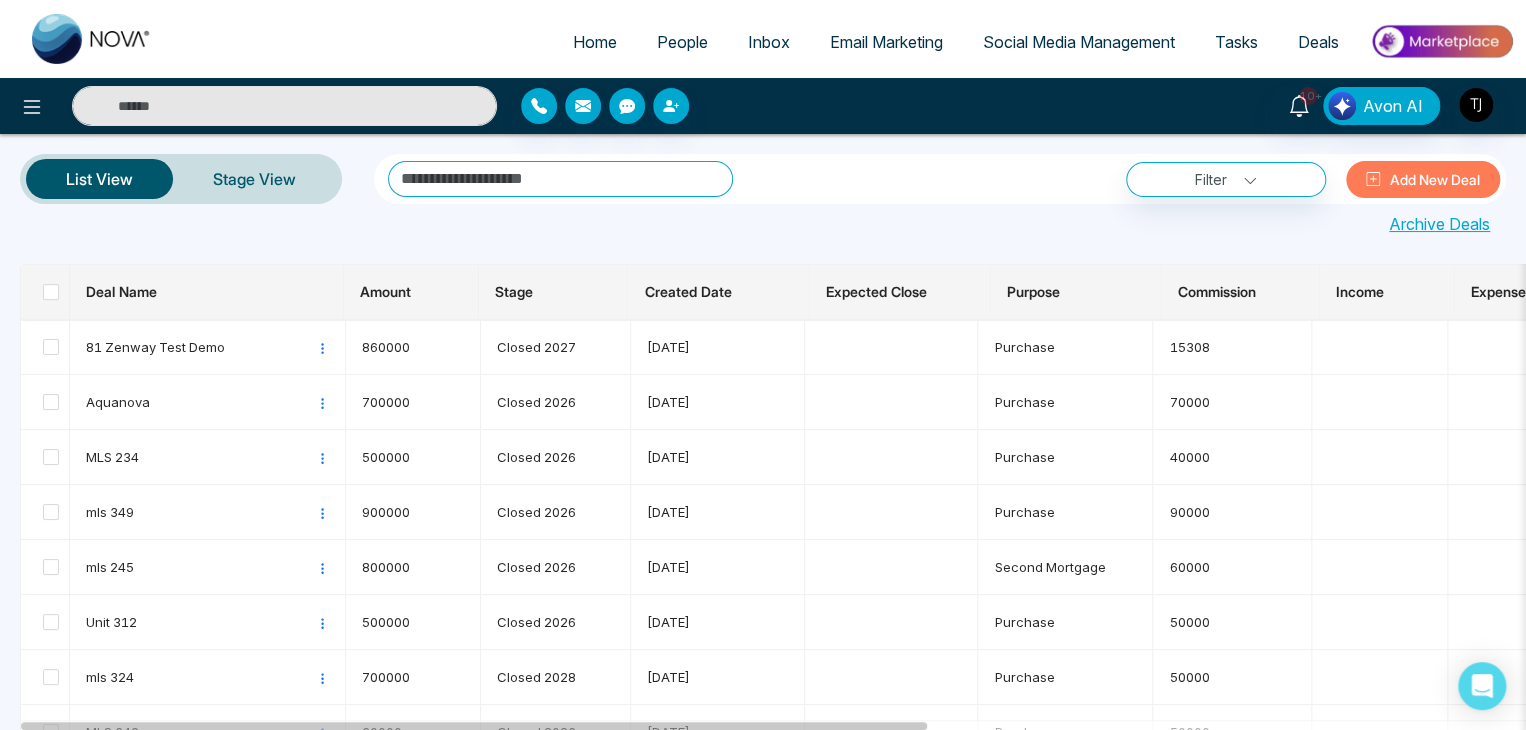 click at bounding box center [560, 179] 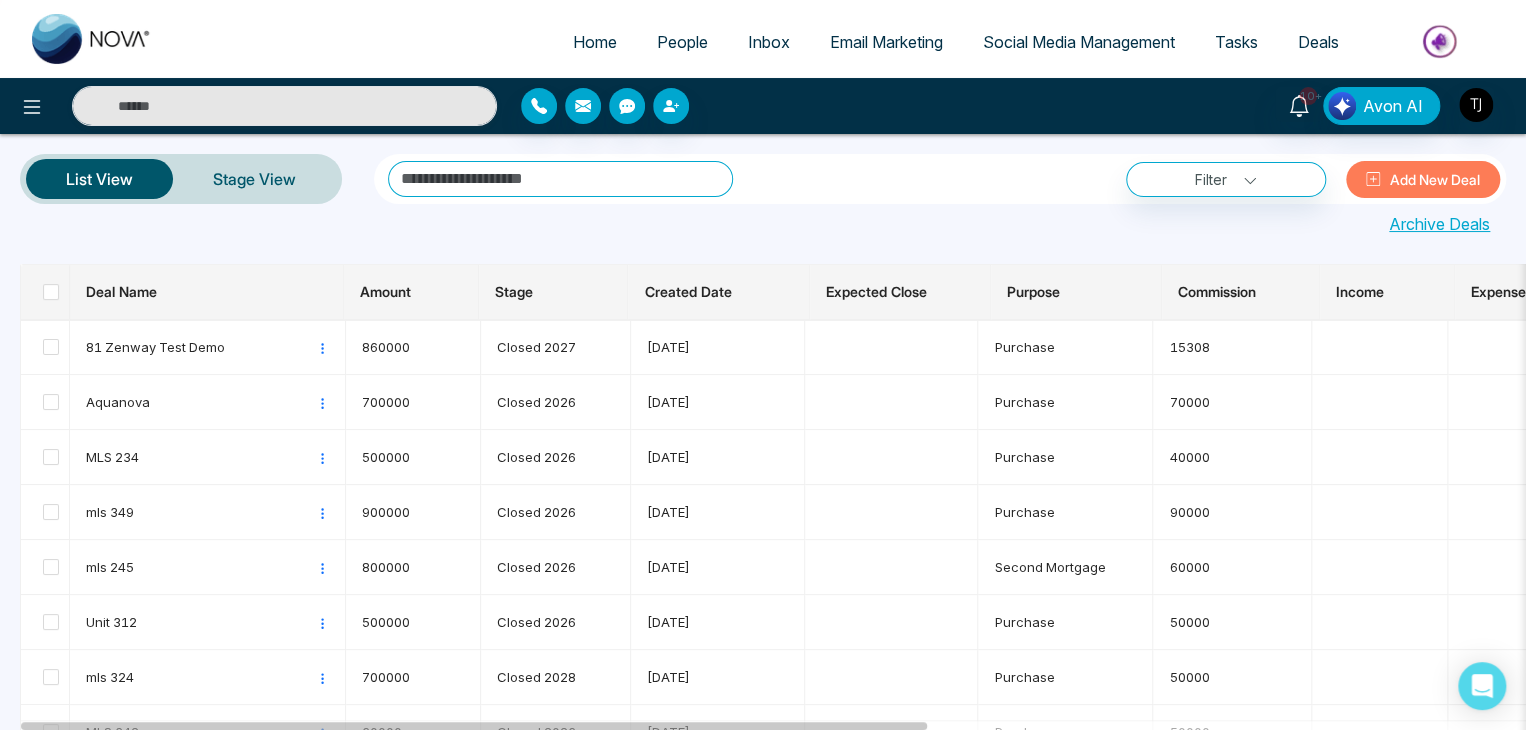 click on "List View" at bounding box center (99, 179) 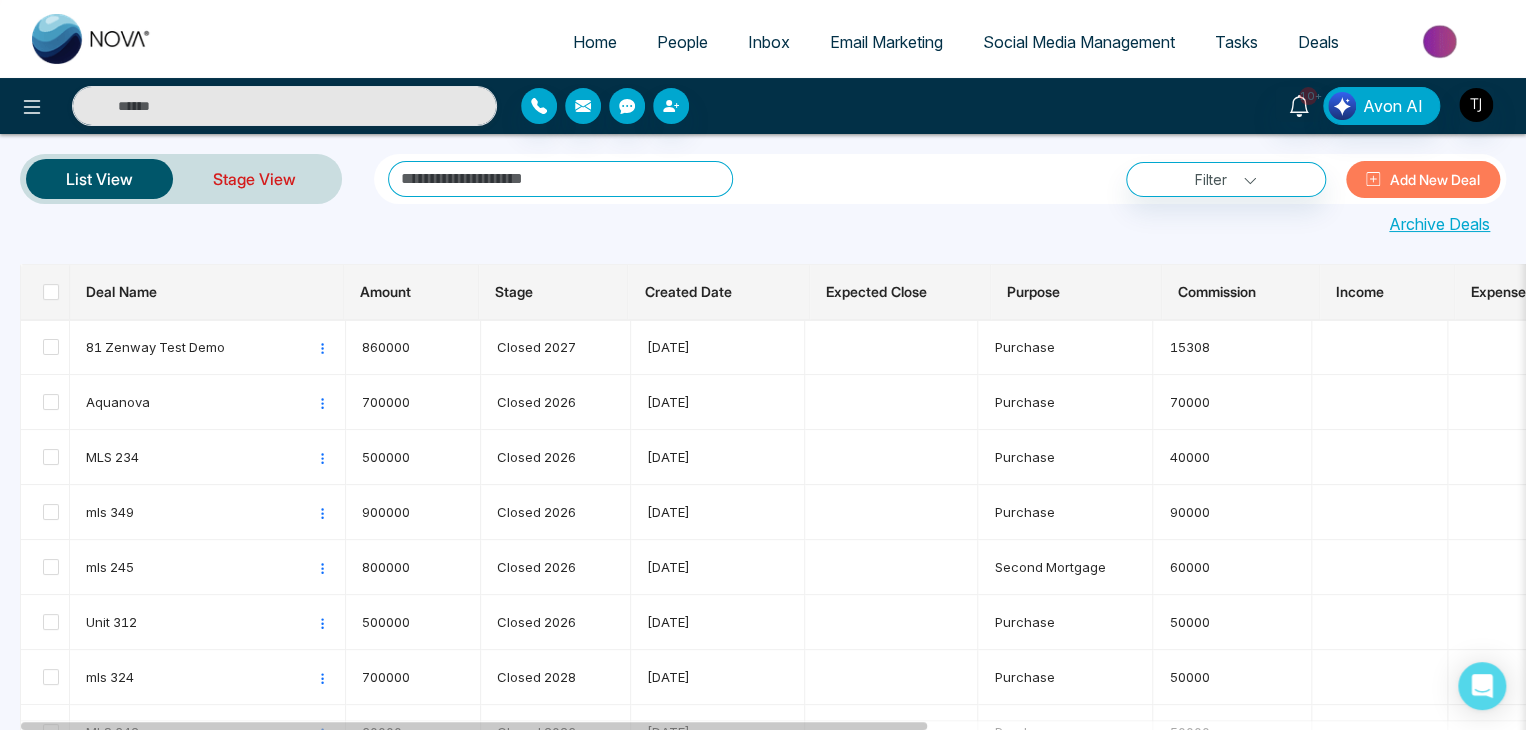 click on "Stage View" at bounding box center [254, 179] 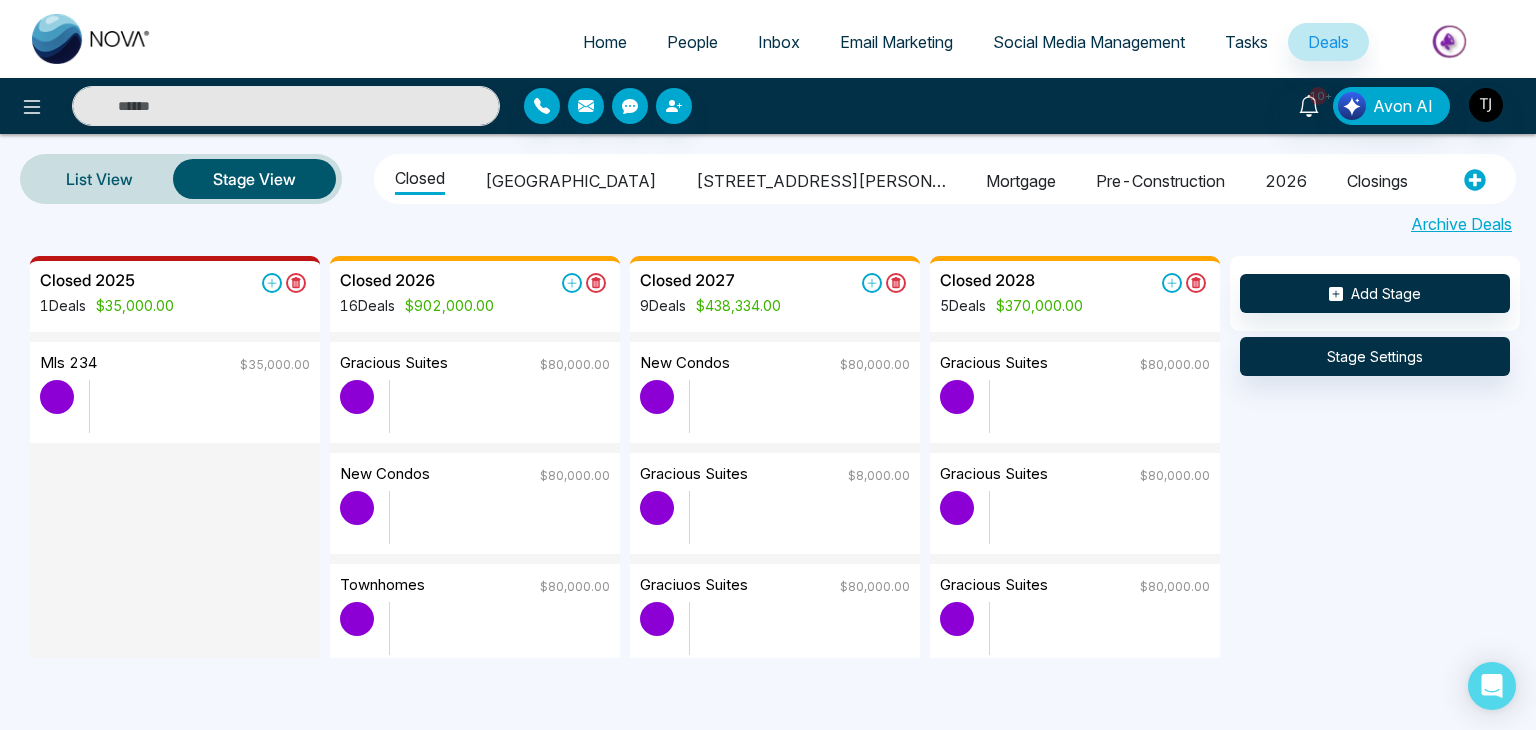click on "Gracious suites $80,000.00" at bounding box center (475, 366) 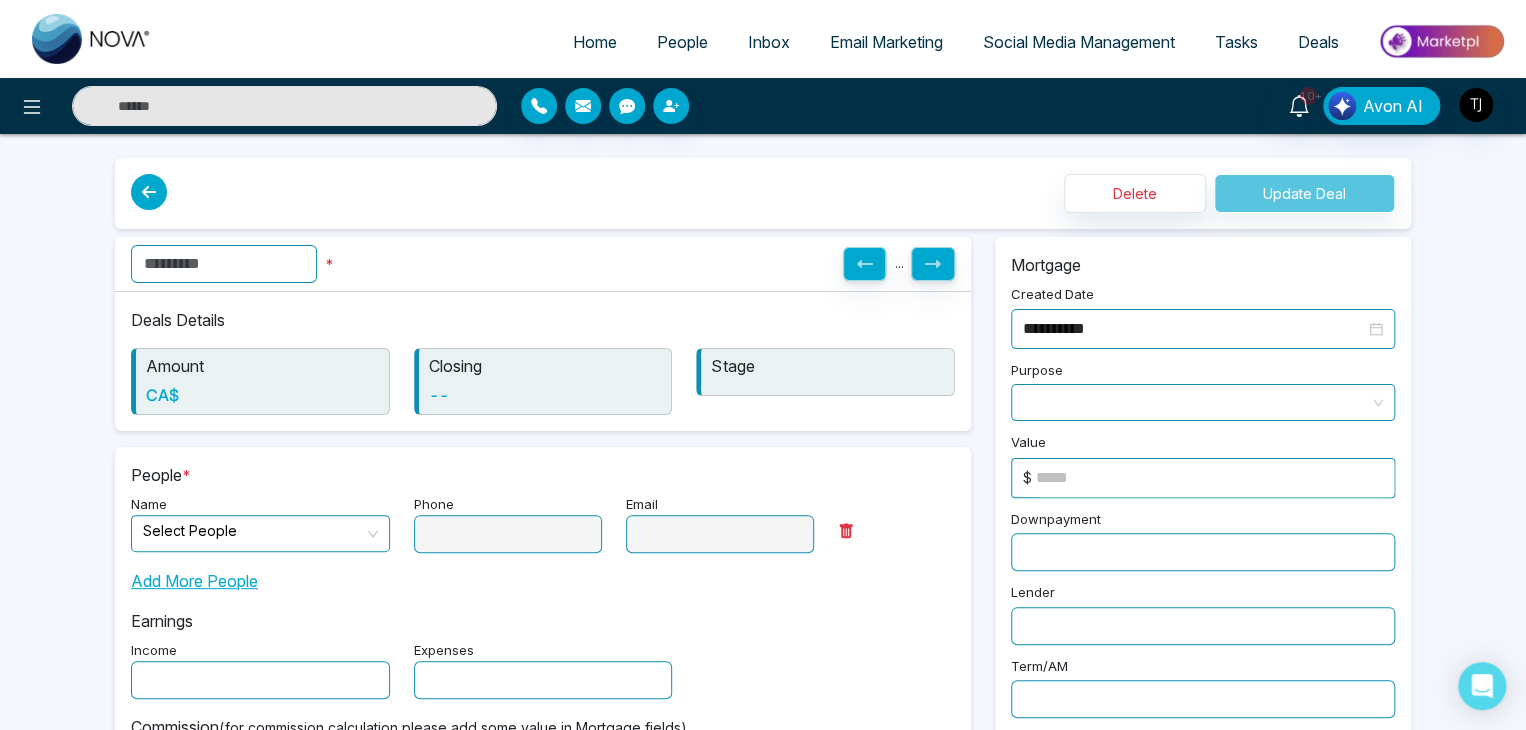 type on "**********" 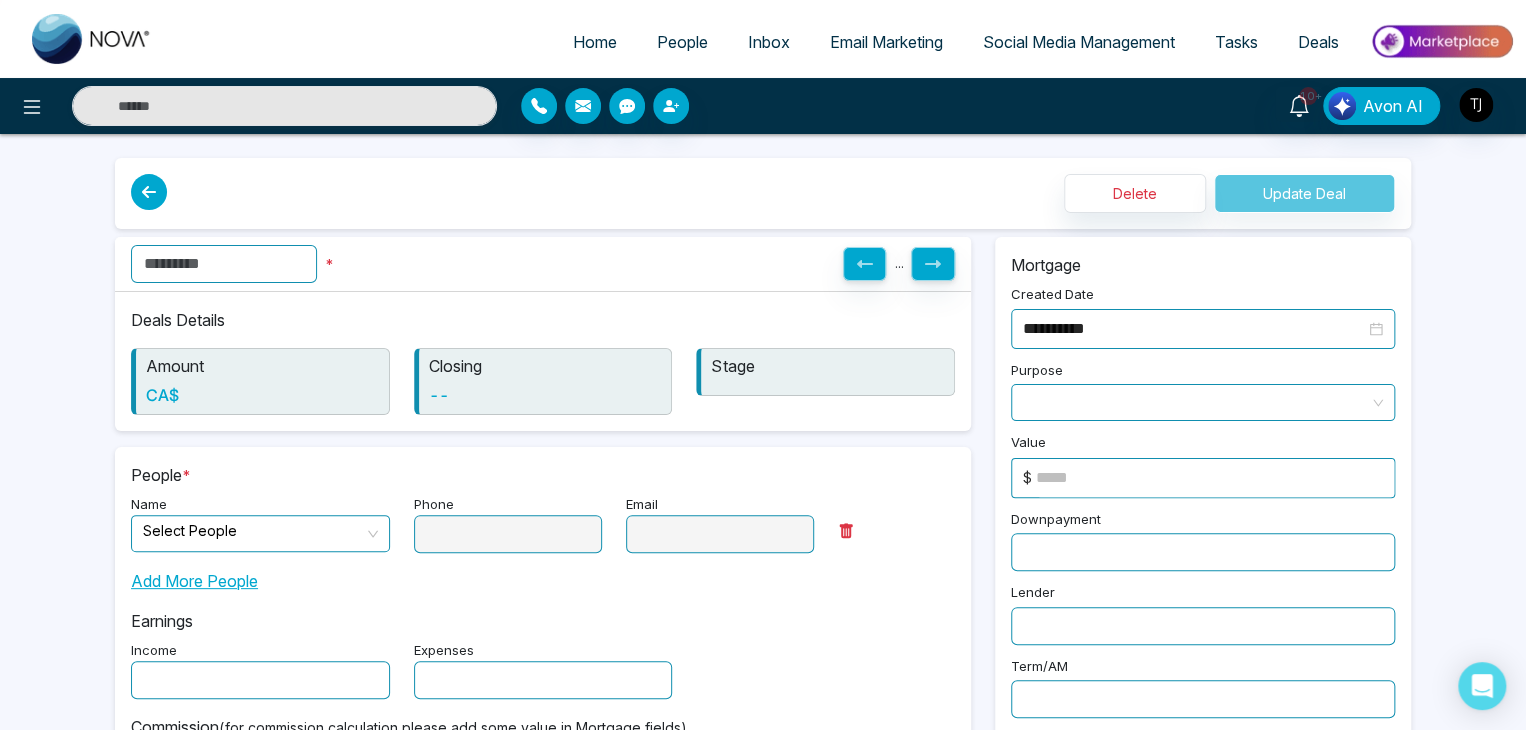 type on "*****" 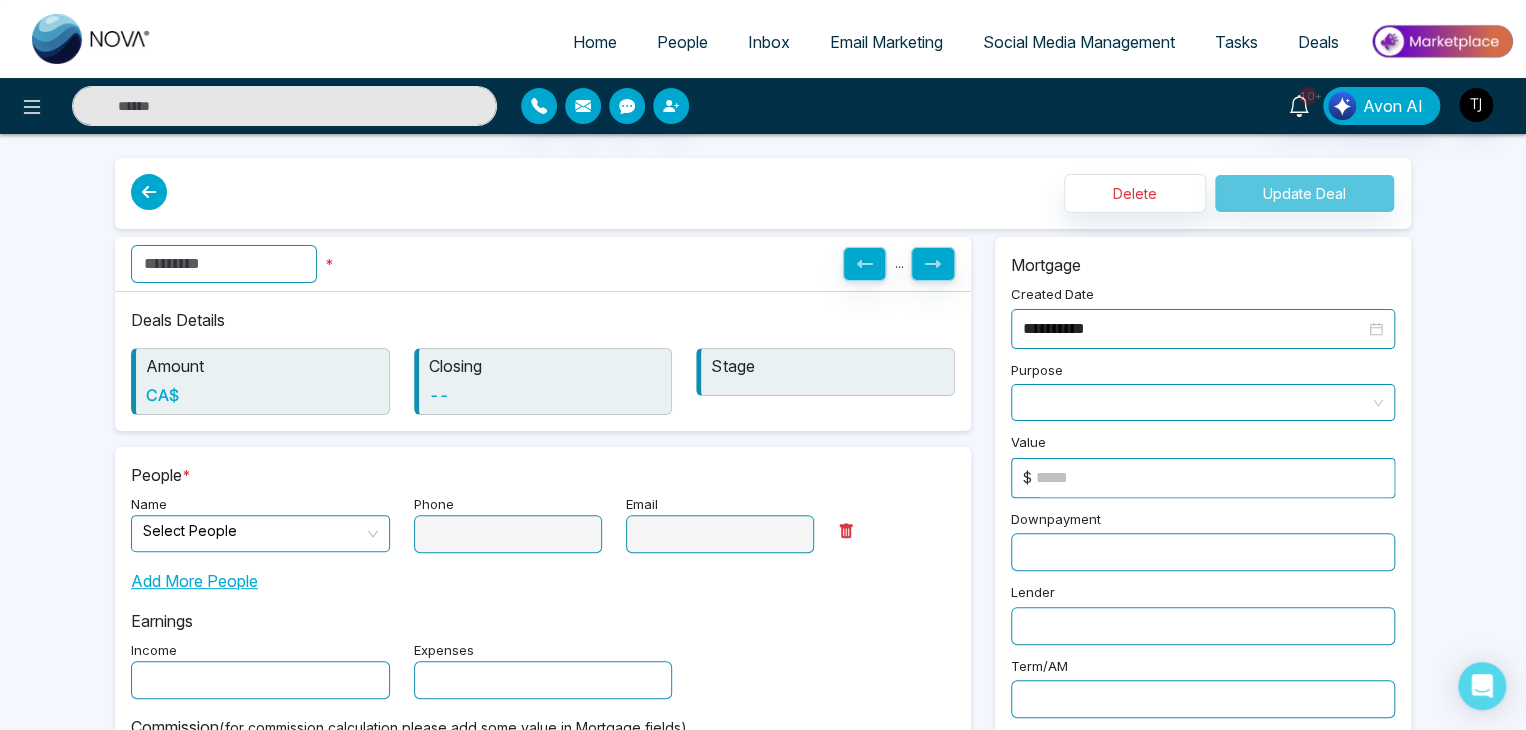type on "*" 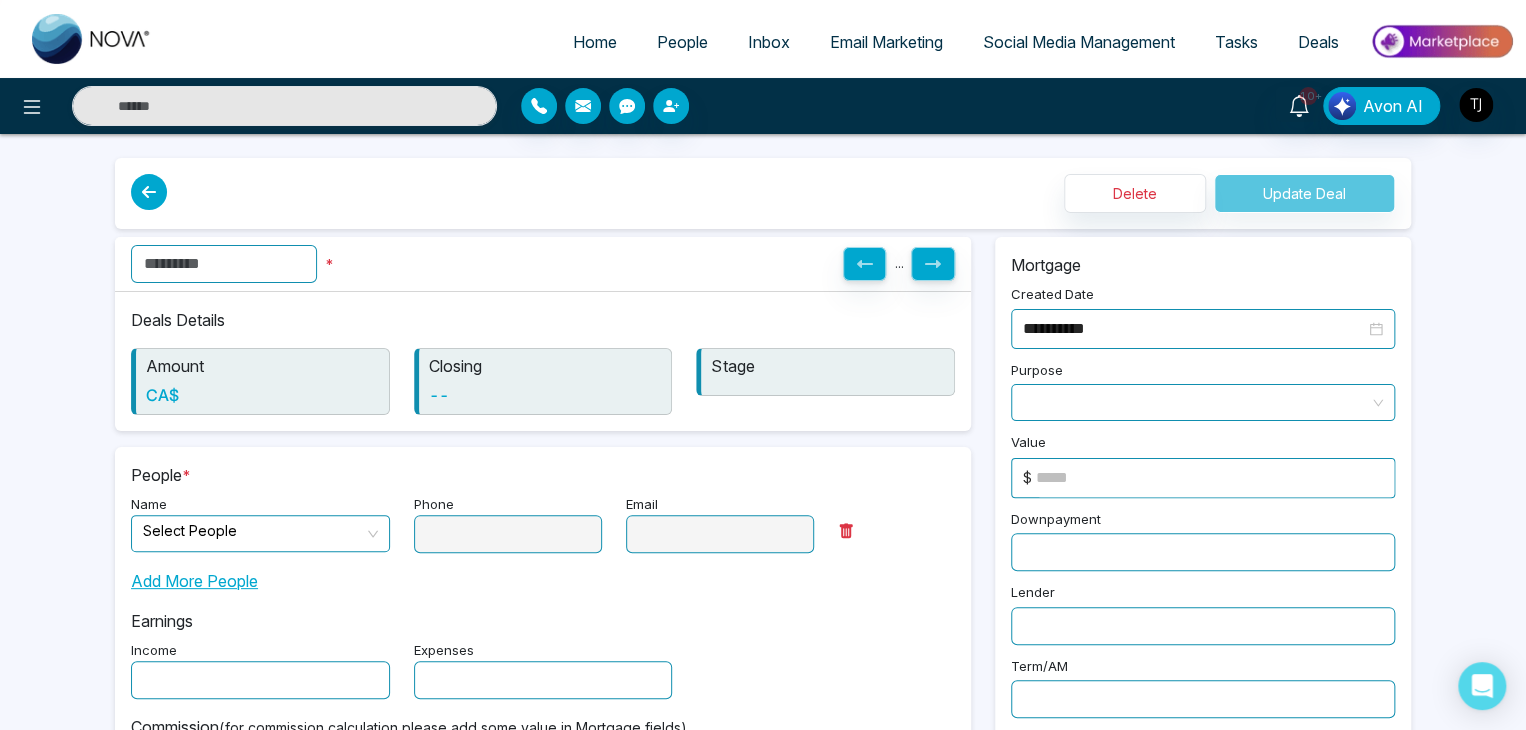 type on "*" 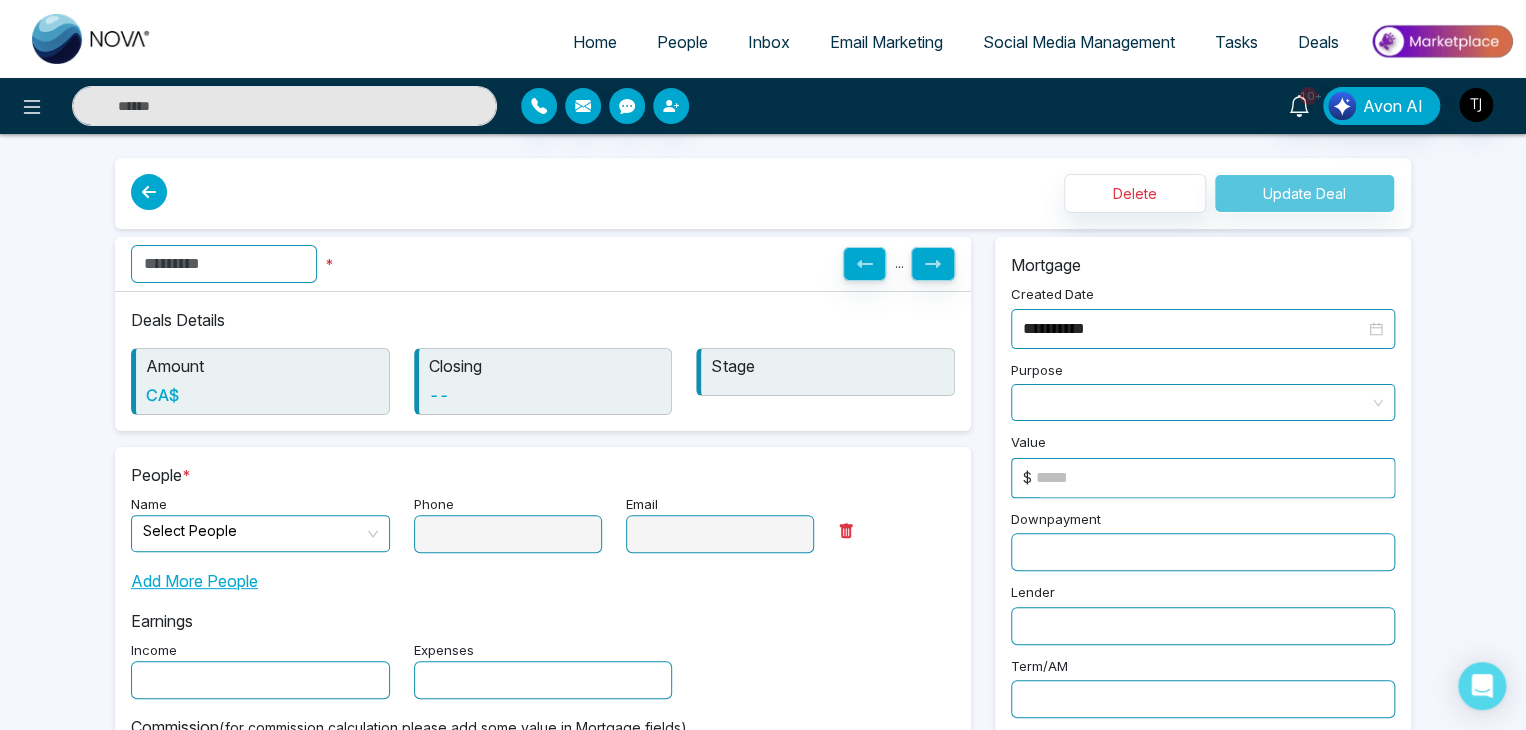 type on "******" 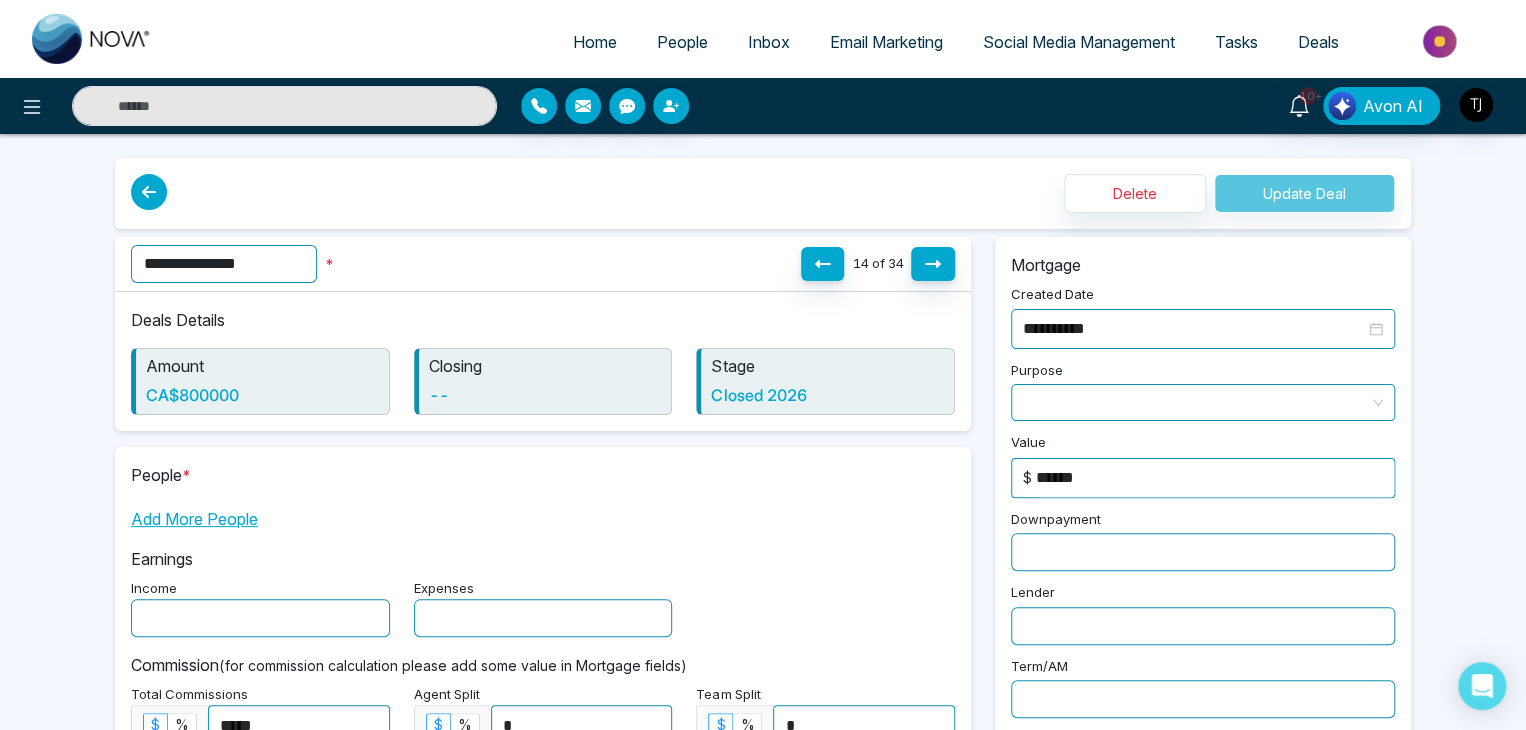 click on "**********" at bounding box center [763, 612] 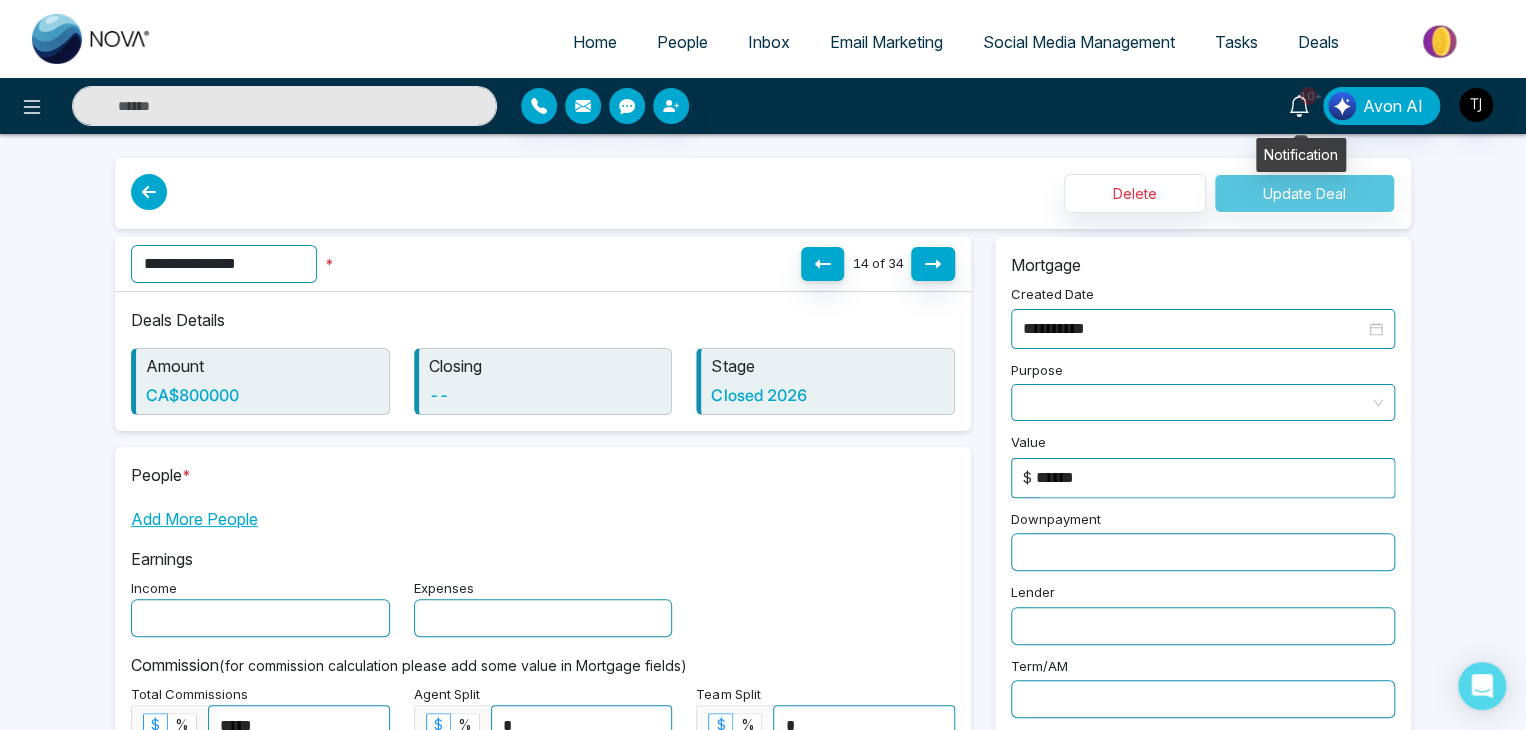 click on "10+" at bounding box center [1299, 104] 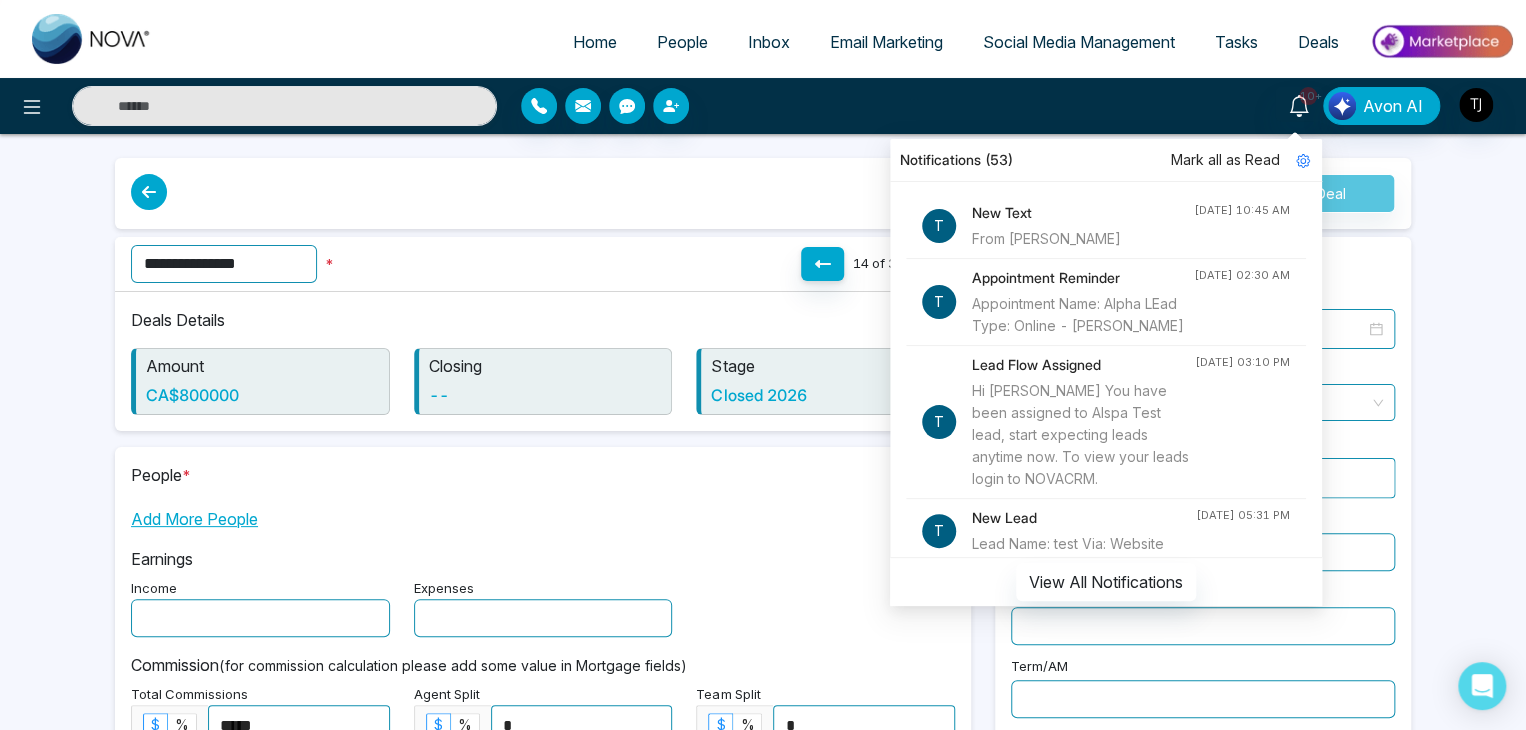 click on "From [PERSON_NAME]" at bounding box center [1083, 239] 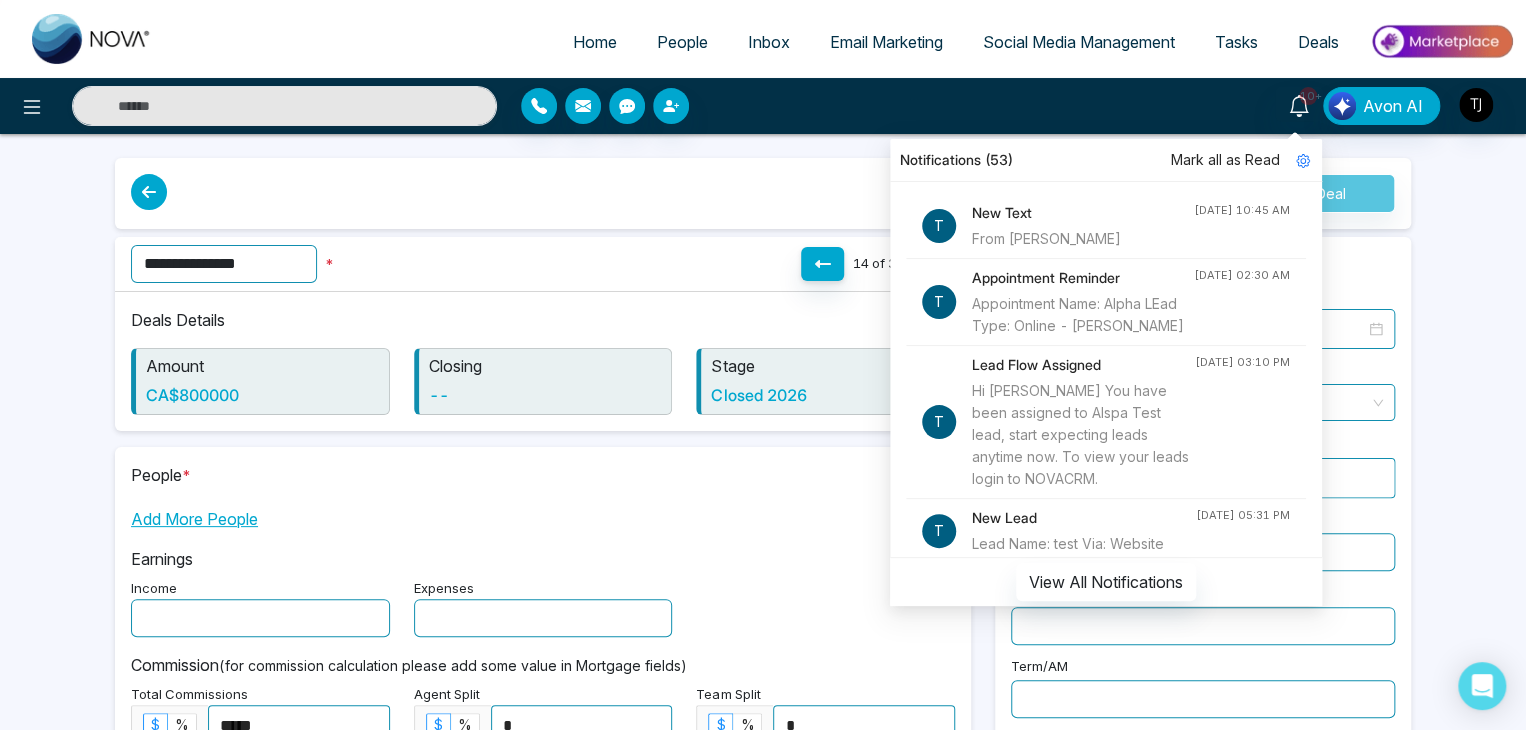 click on "New Text" at bounding box center (1083, 213) 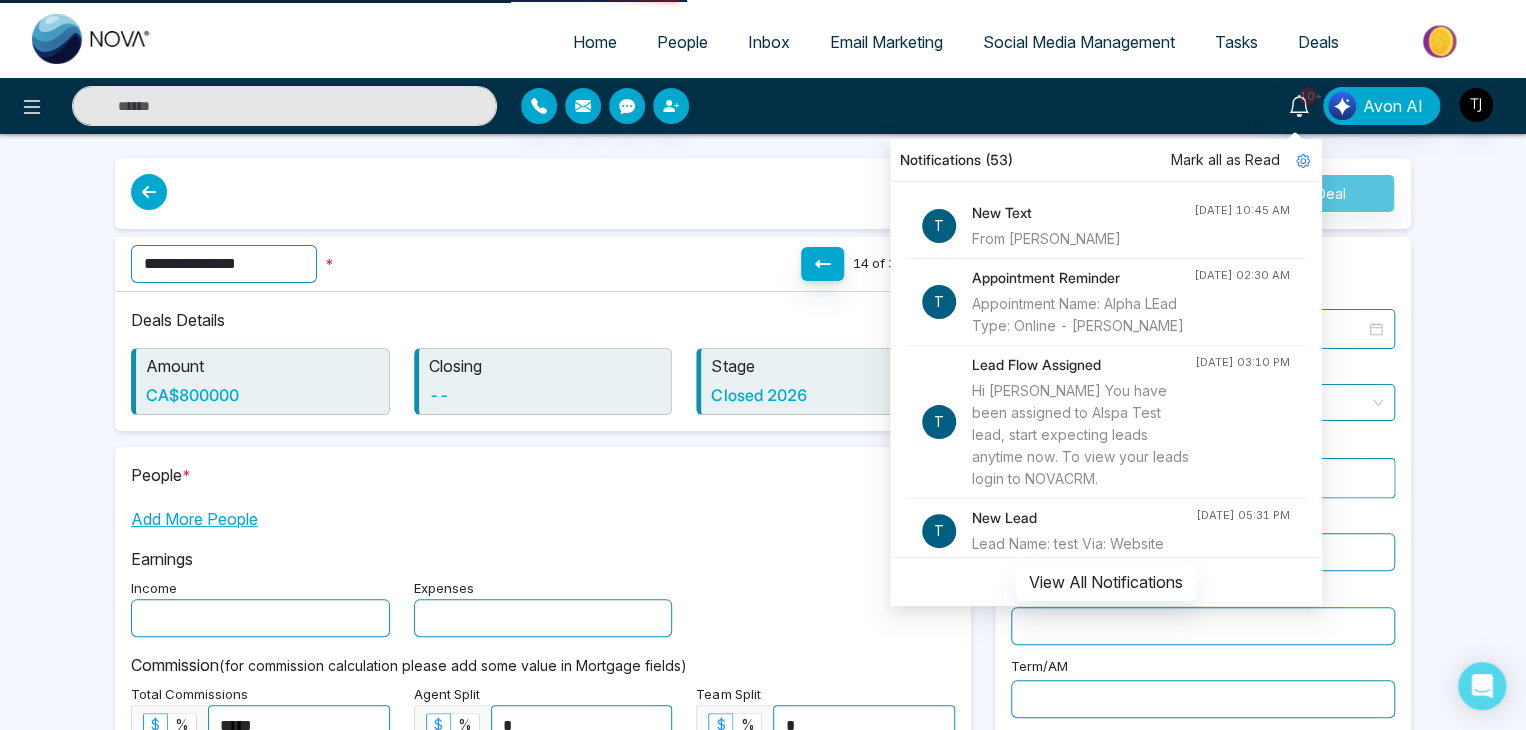 scroll, scrollTop: 0, scrollLeft: 0, axis: both 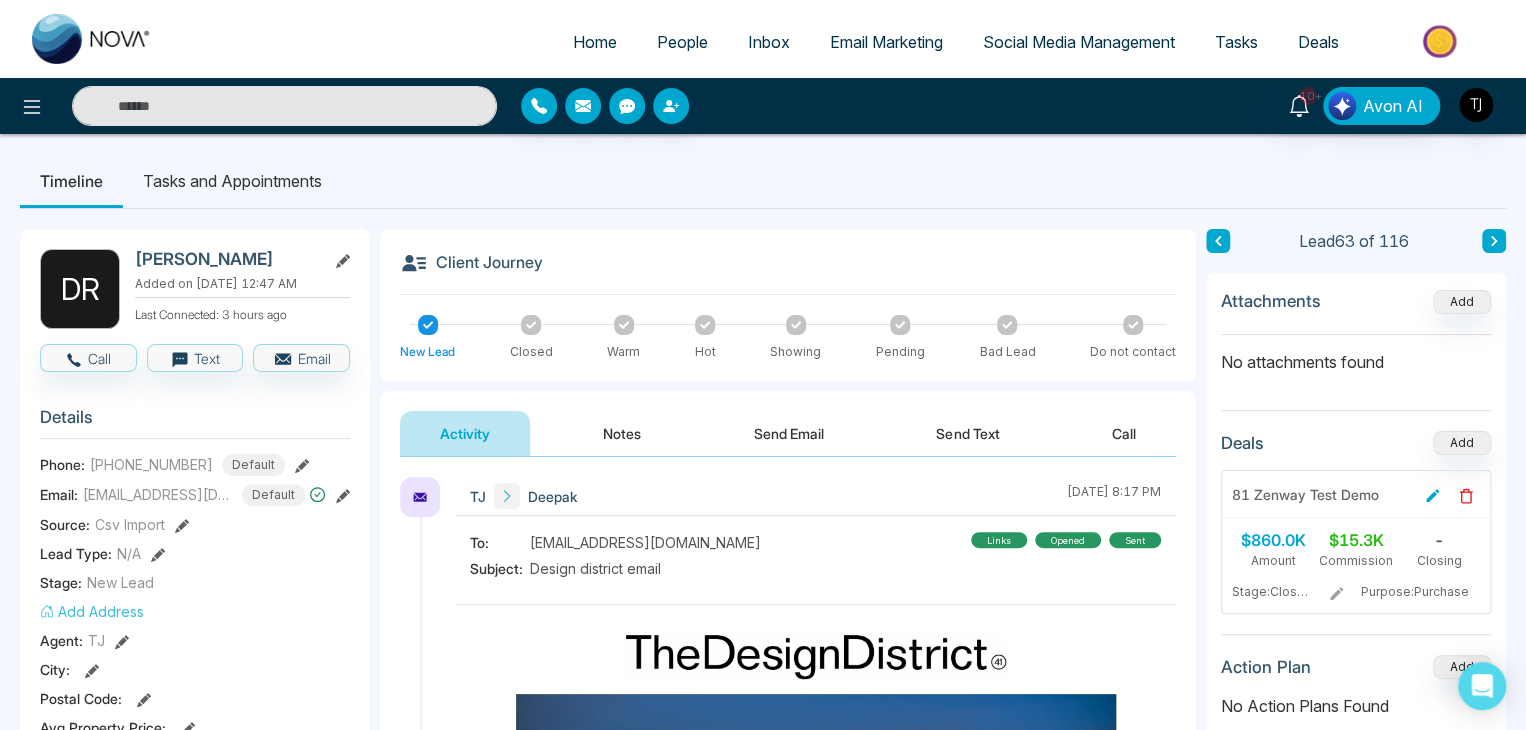 click on "Notes" at bounding box center (622, 433) 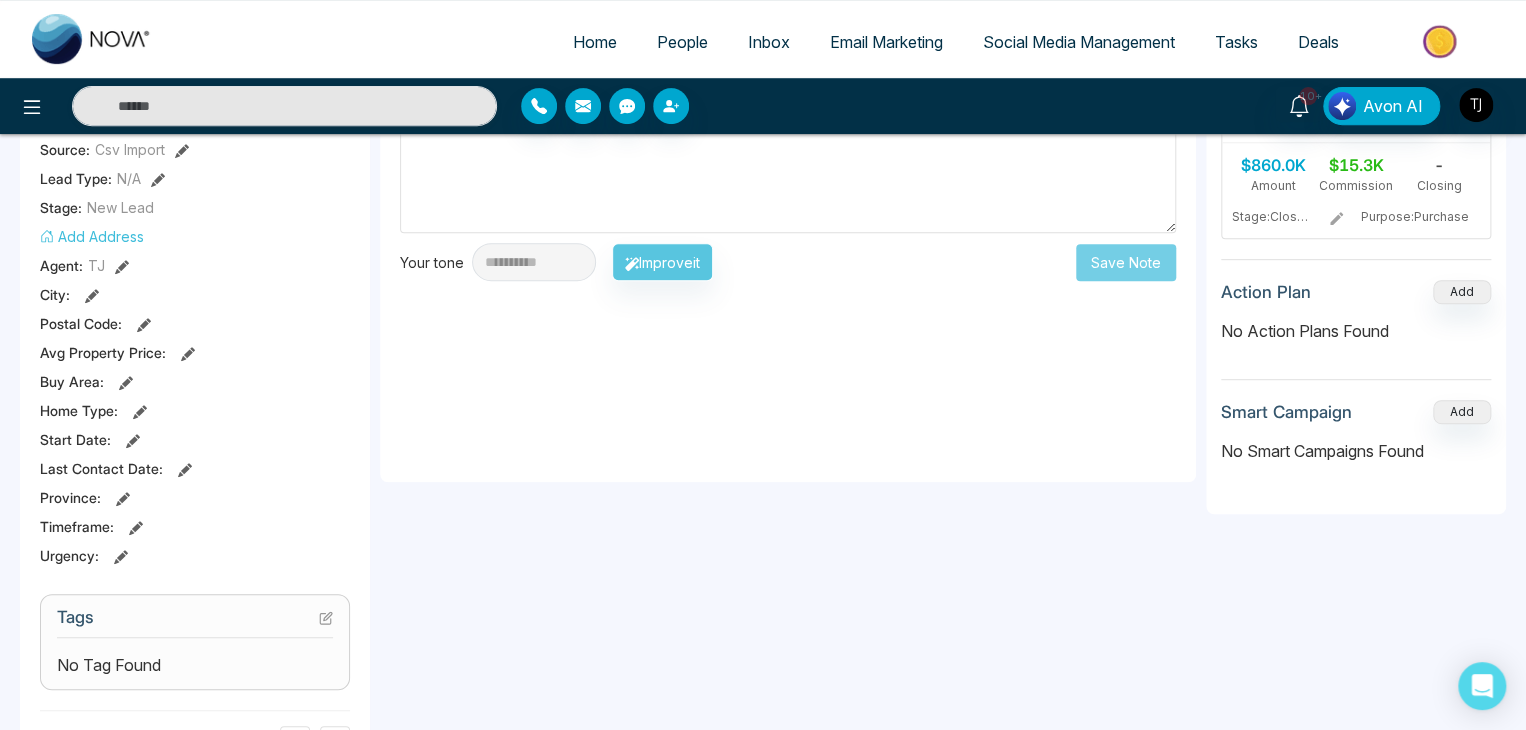 scroll, scrollTop: 400, scrollLeft: 0, axis: vertical 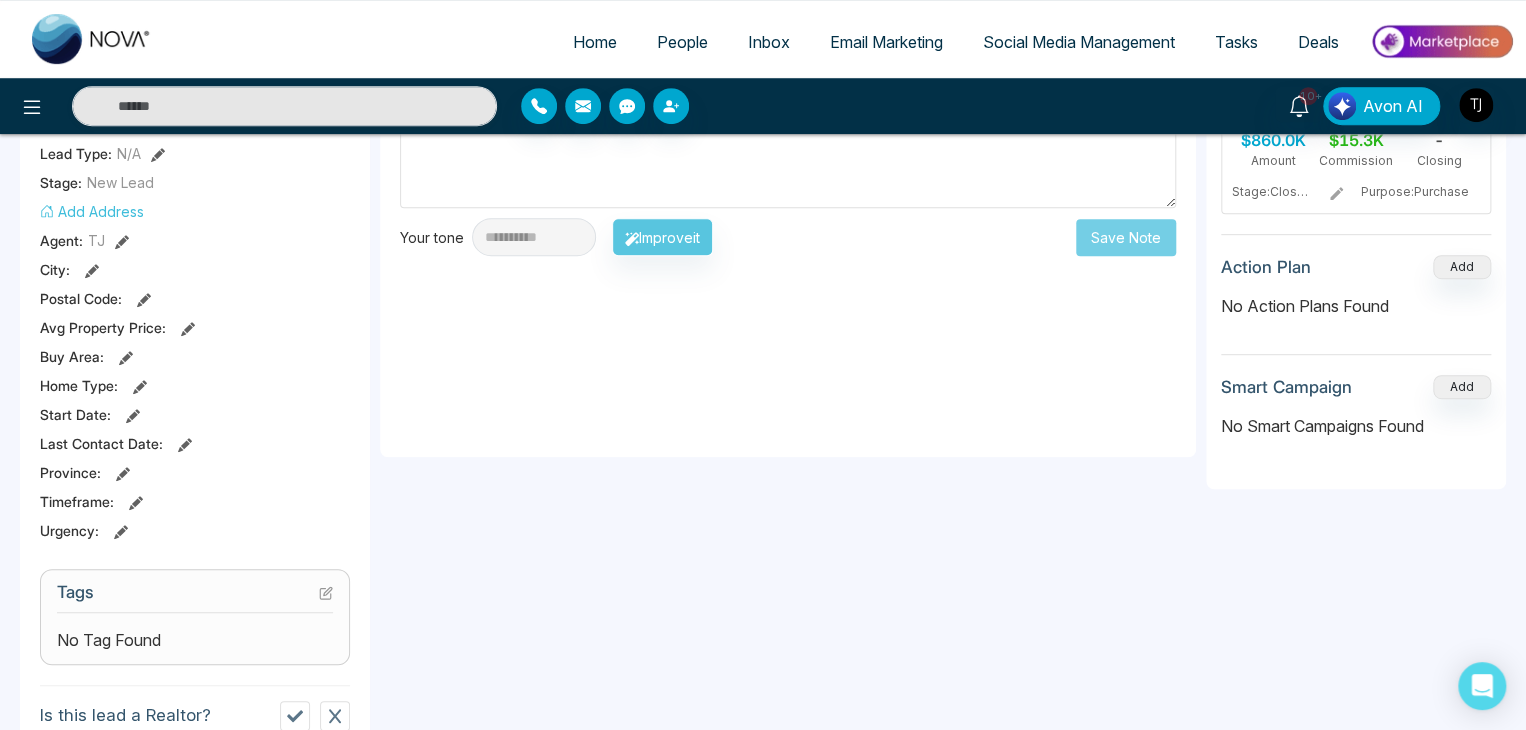 click on "Social Media Management" at bounding box center [1079, 42] 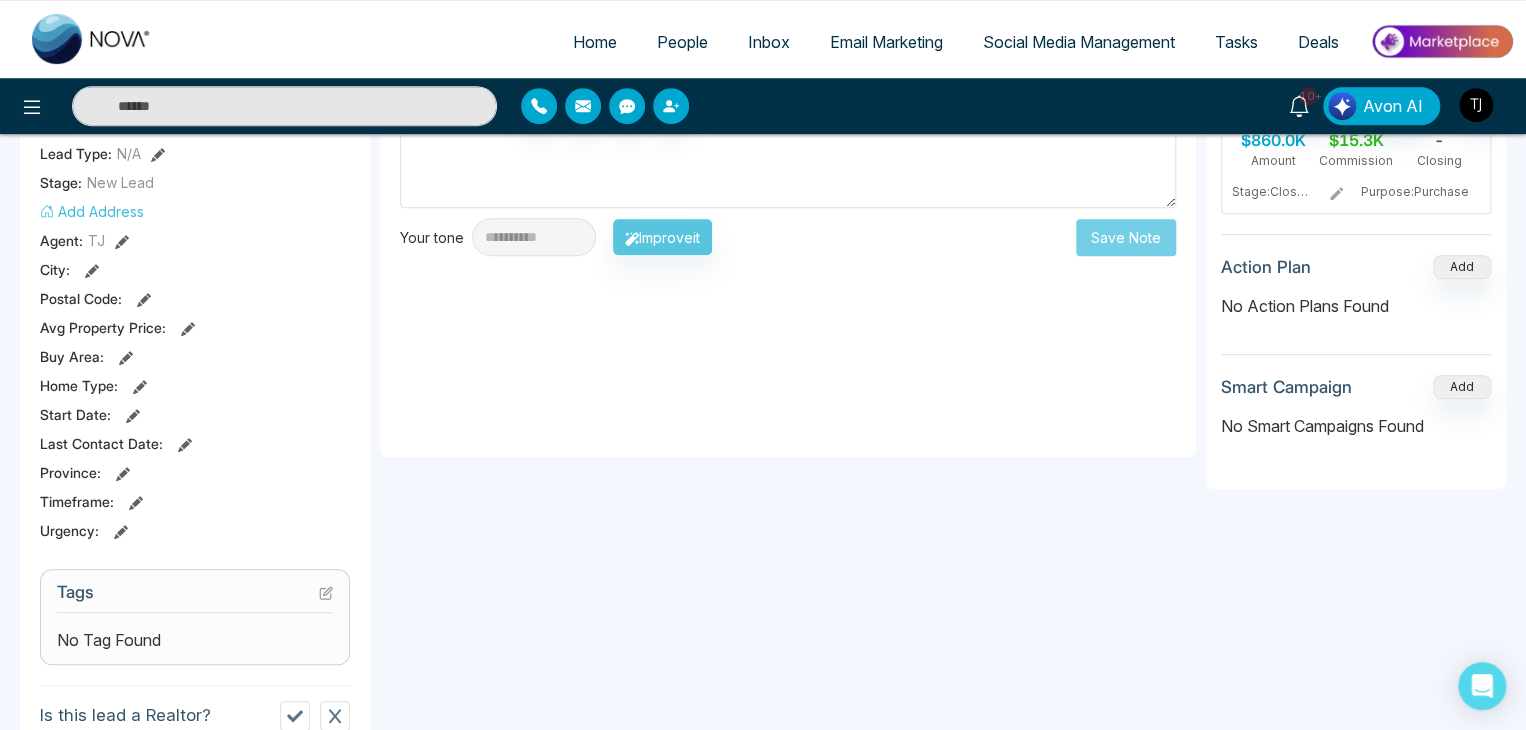 scroll, scrollTop: 0, scrollLeft: 0, axis: both 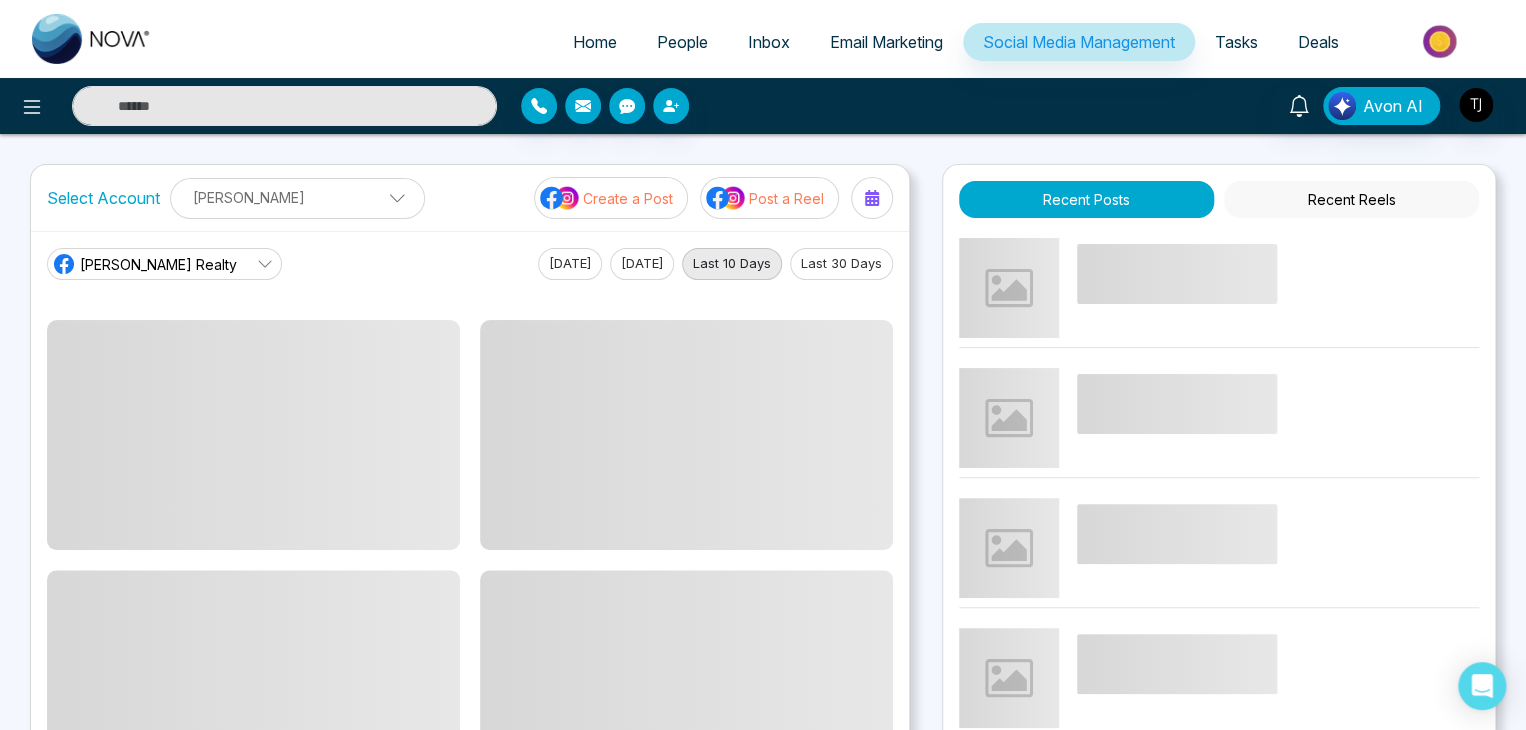 click on "Tasks" at bounding box center [1236, 42] 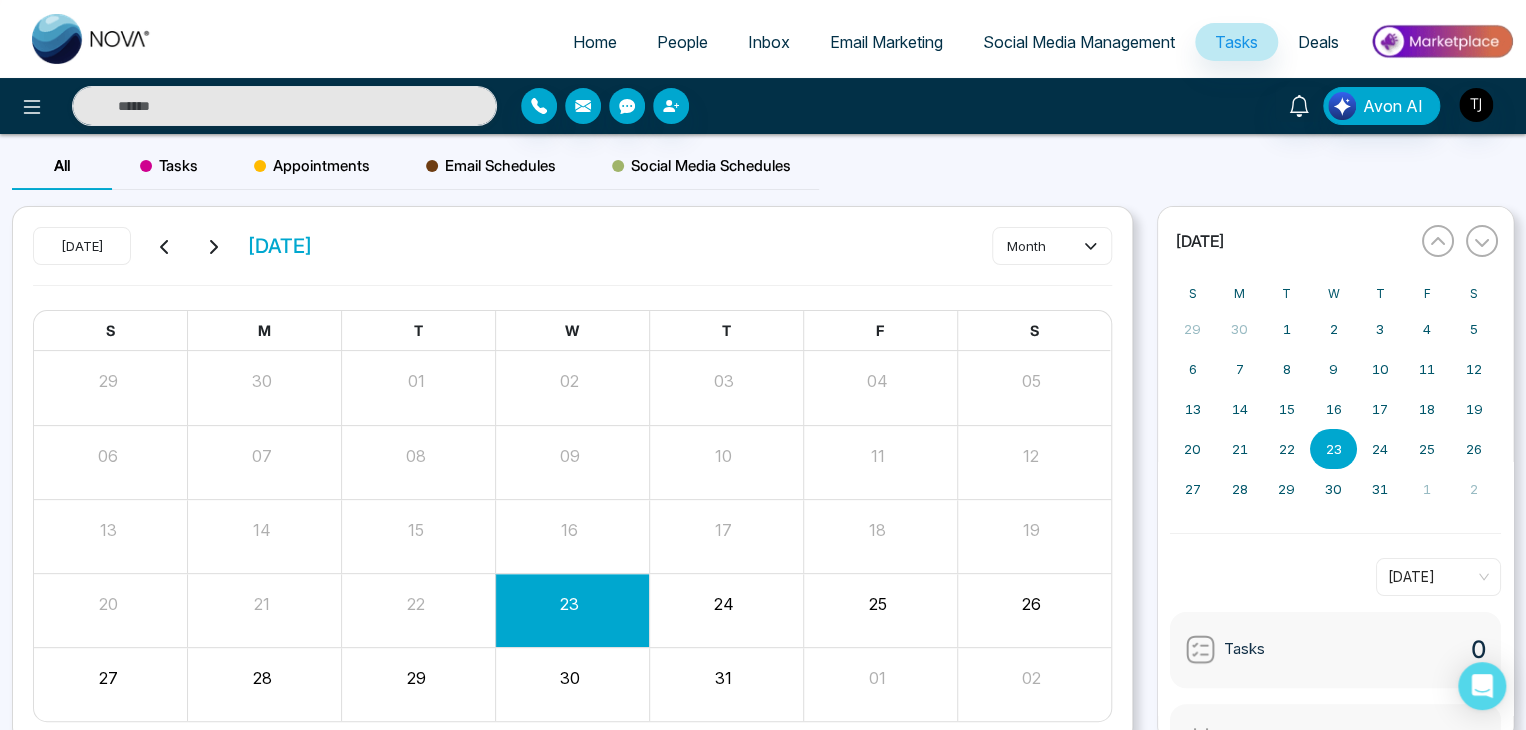 click on "Appointments" at bounding box center (312, 166) 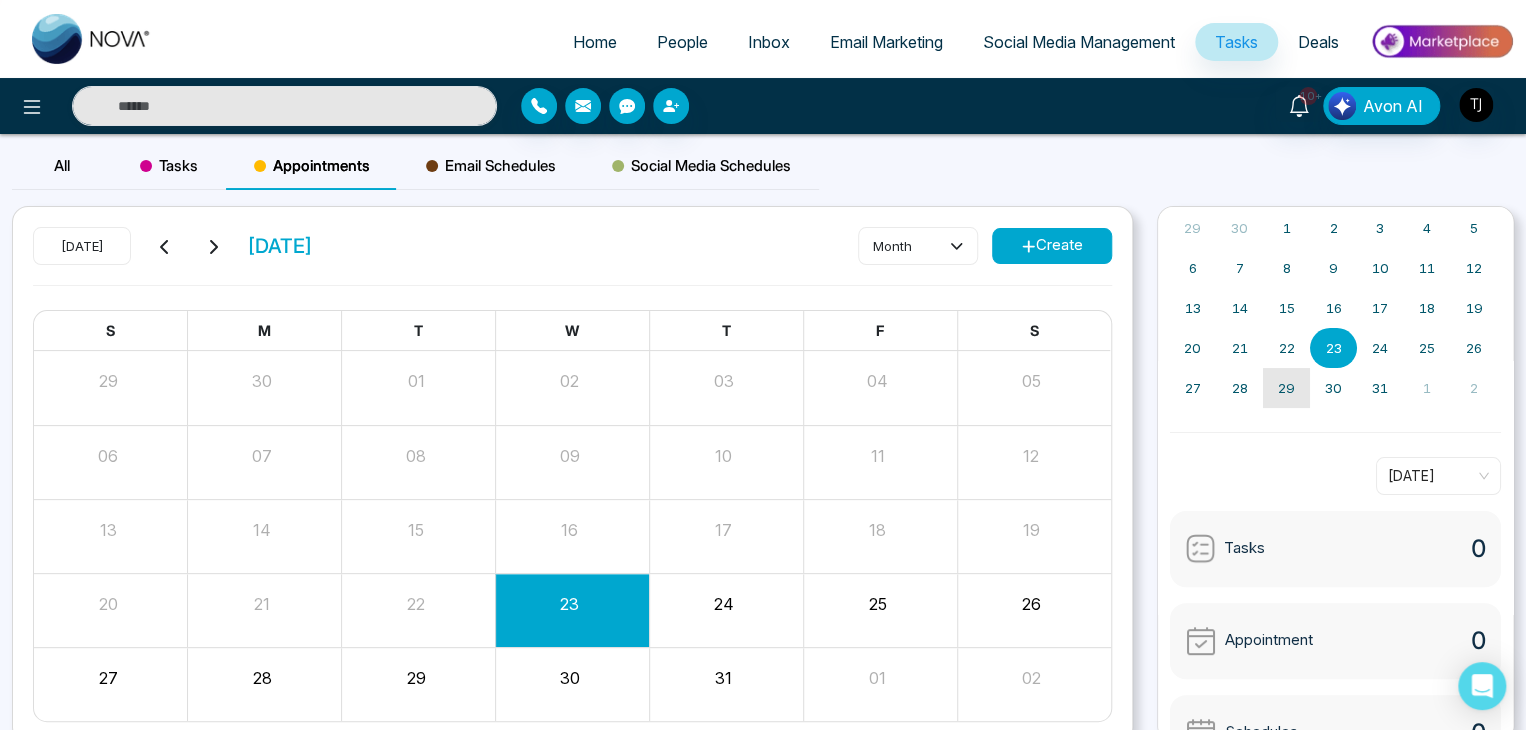 scroll, scrollTop: 142, scrollLeft: 0, axis: vertical 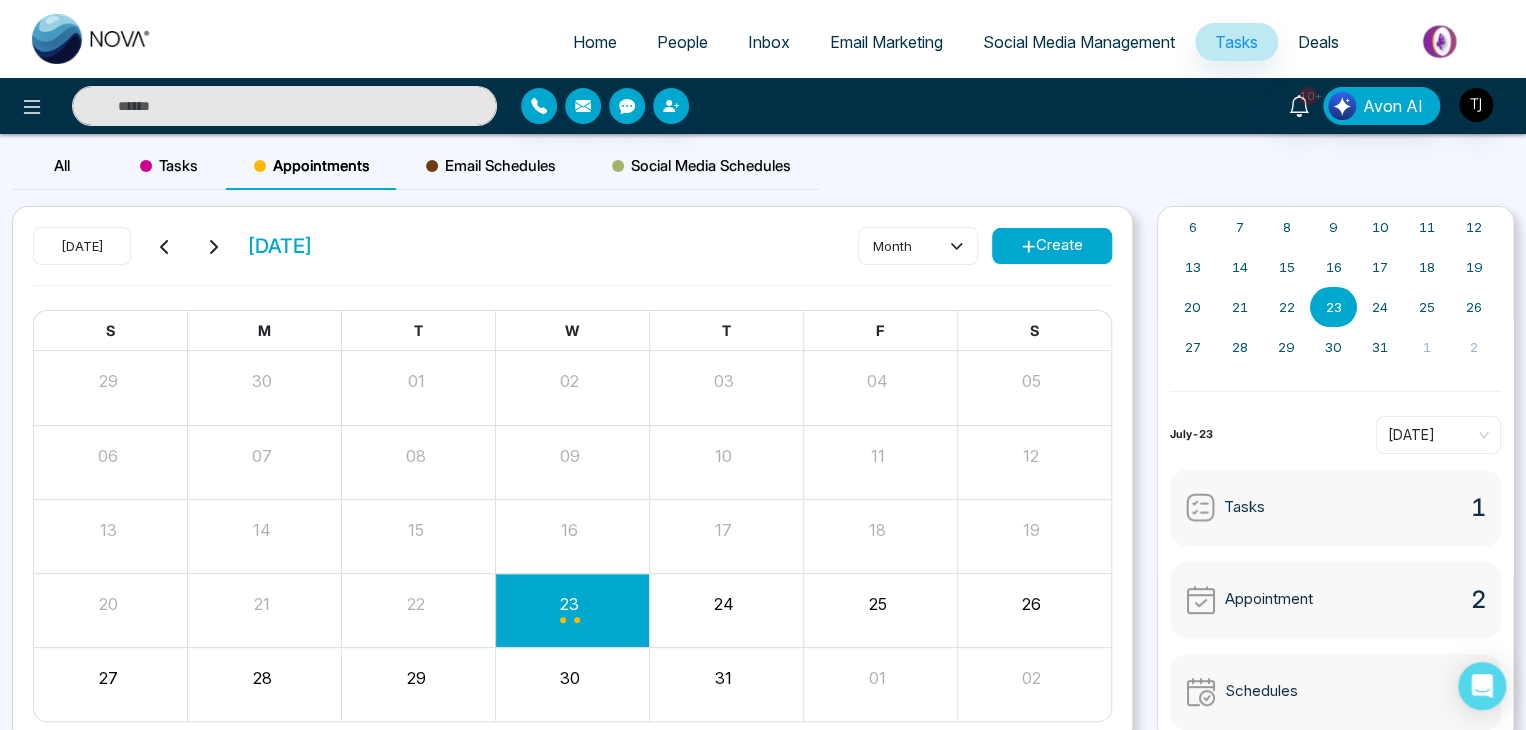 click on "Appointment" at bounding box center (1269, 599) 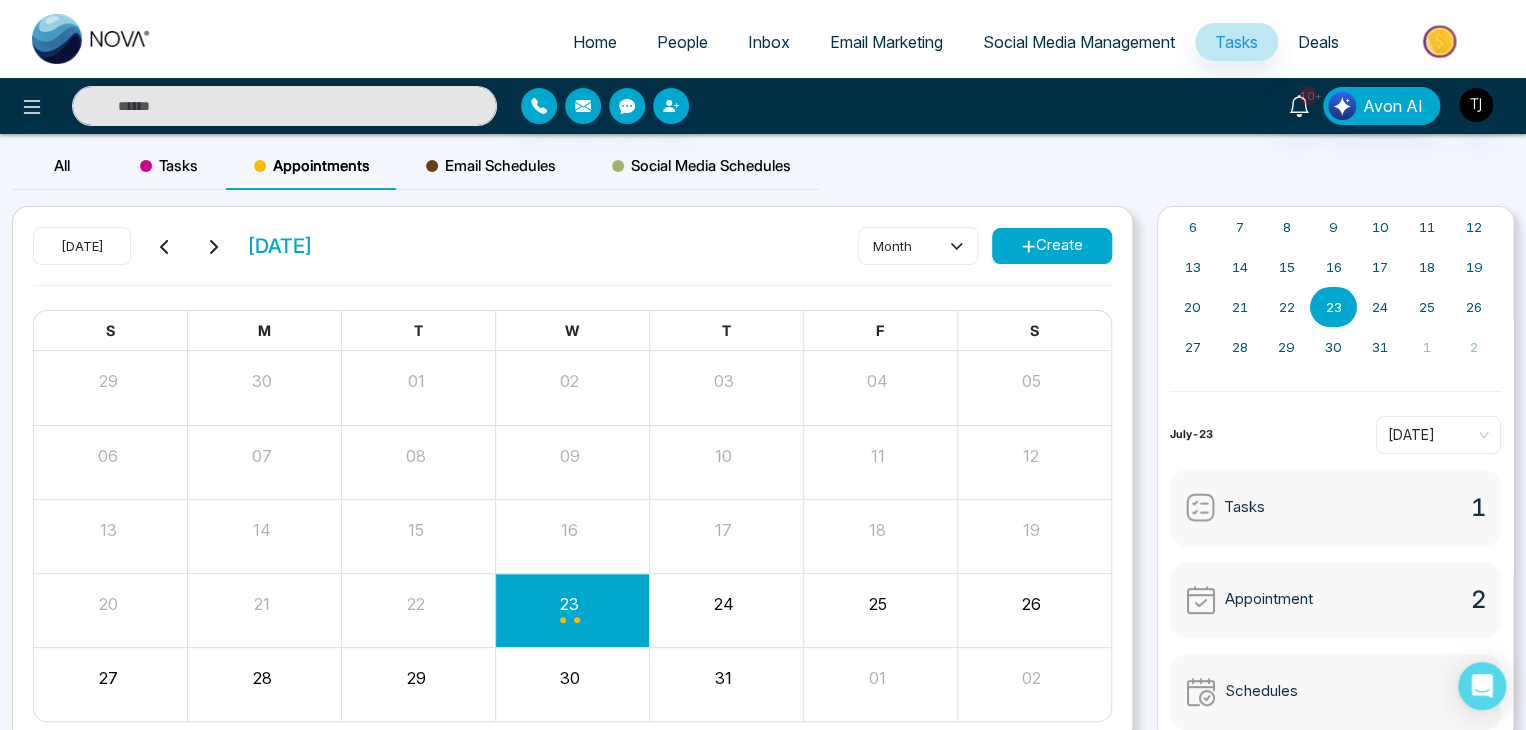 click at bounding box center (1201, 600) 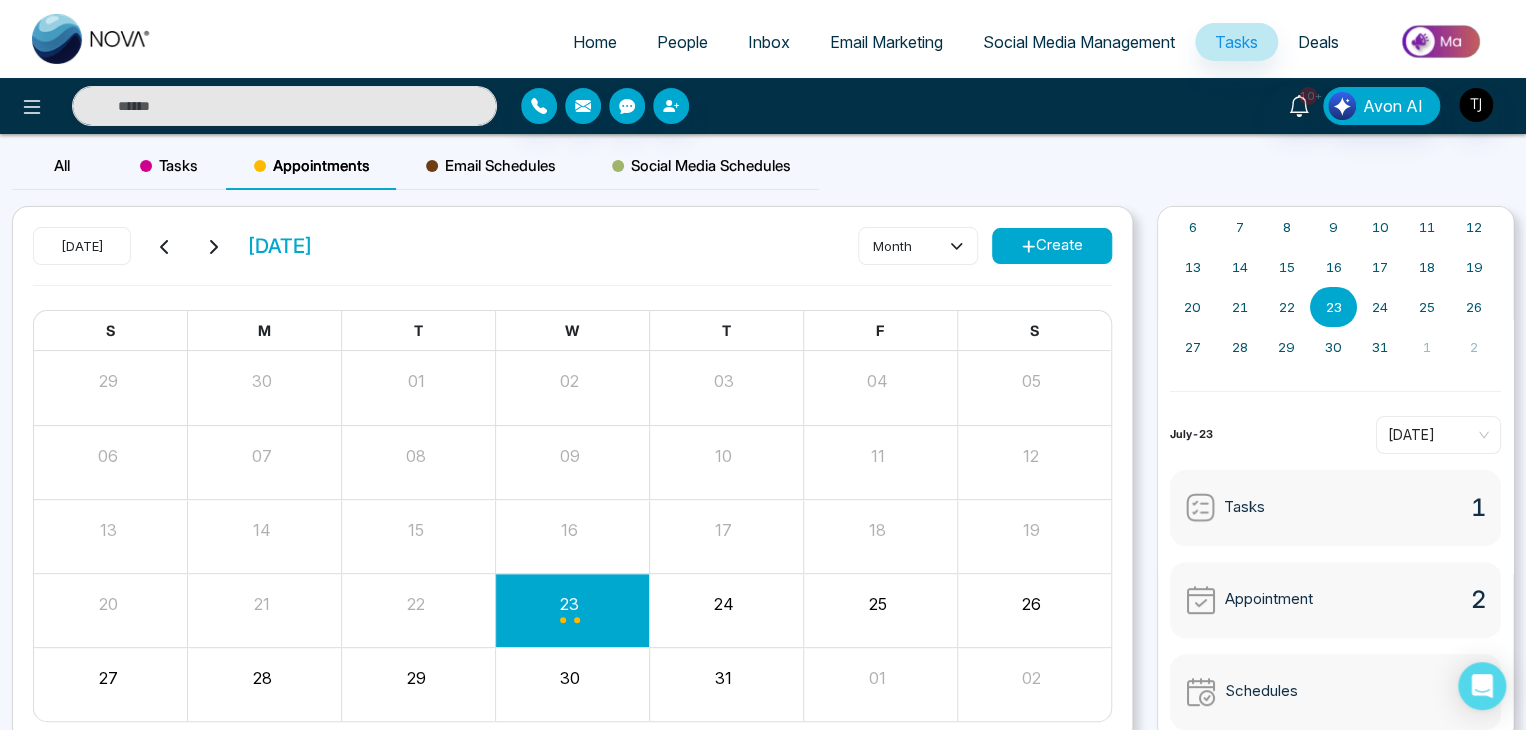 click on "2" at bounding box center [1478, 600] 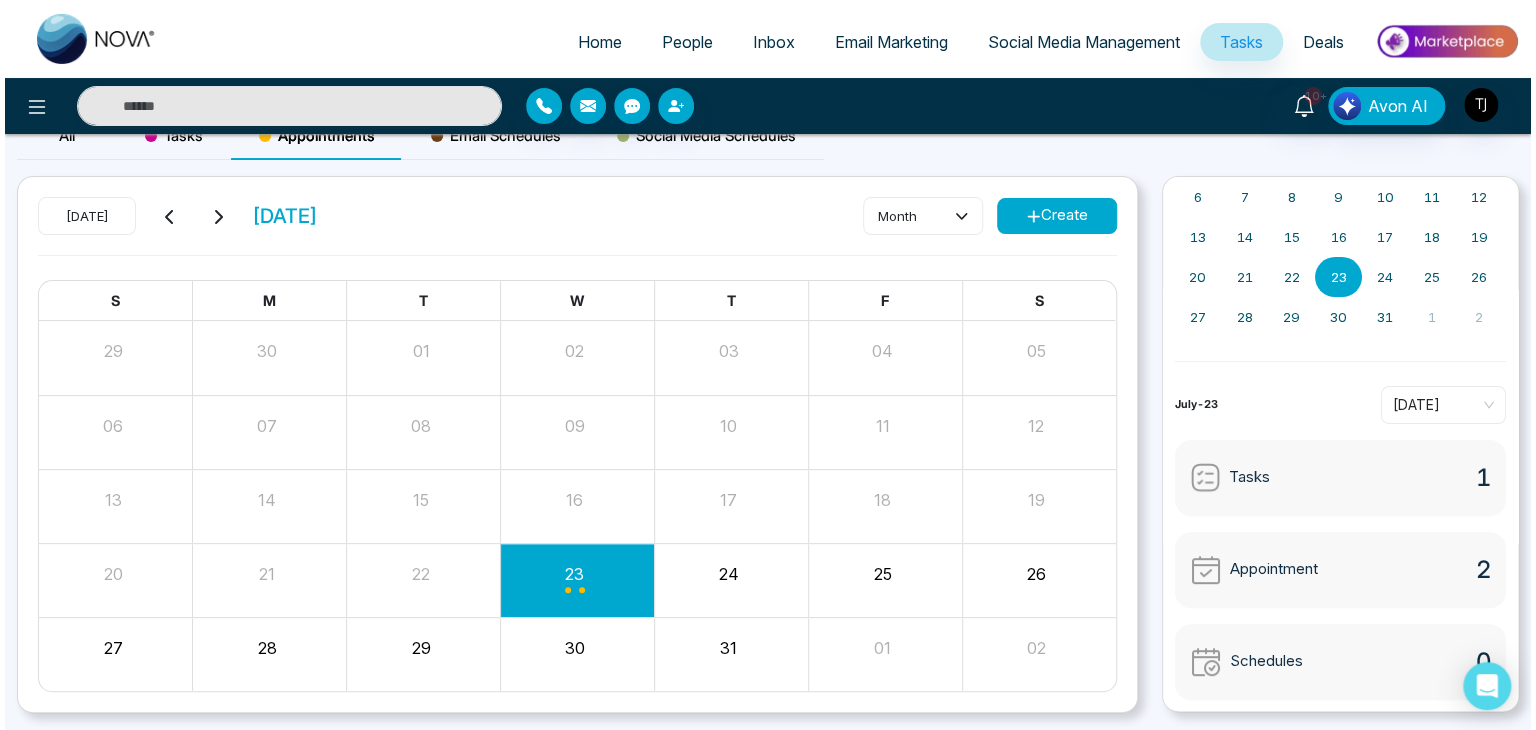 scroll, scrollTop: 84, scrollLeft: 0, axis: vertical 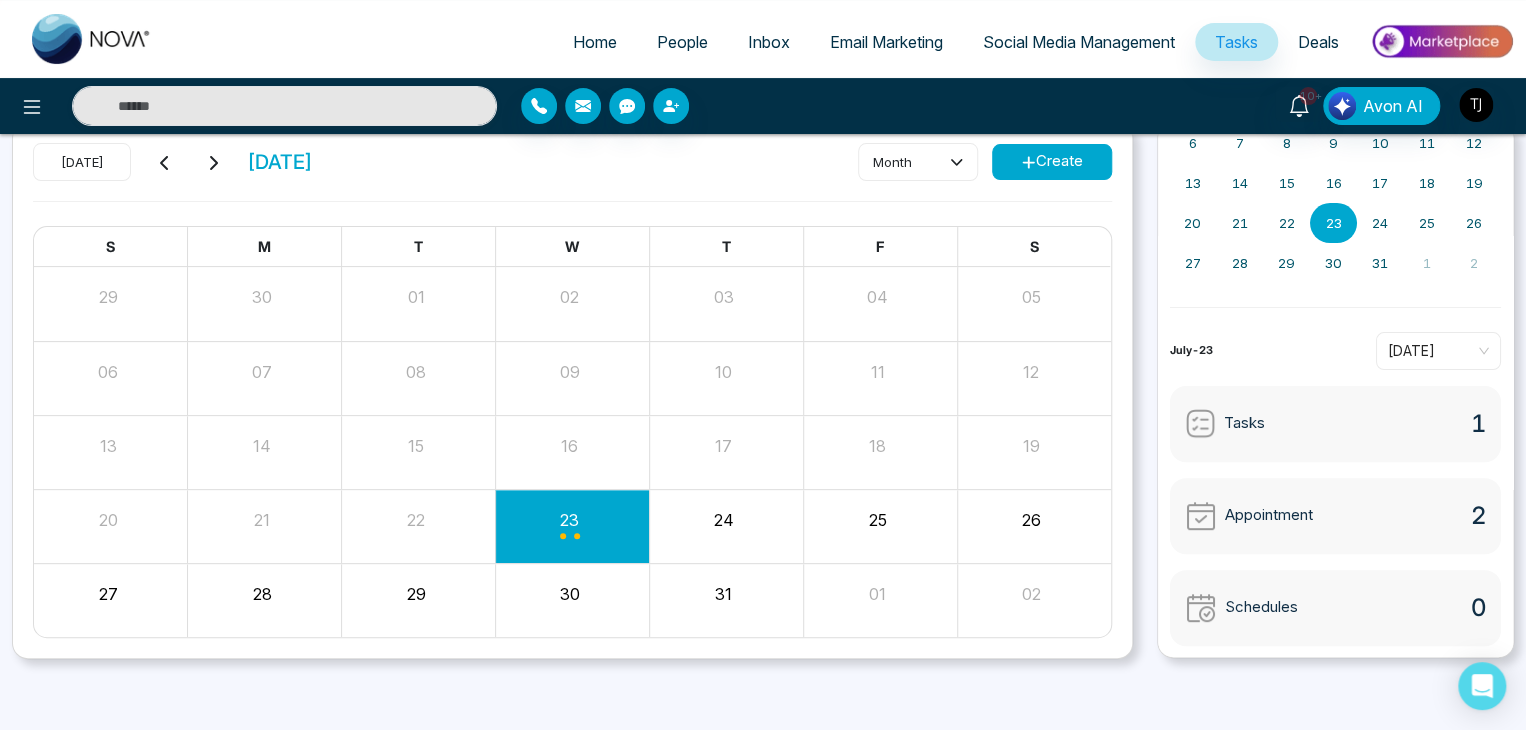 click at bounding box center [572, 526] 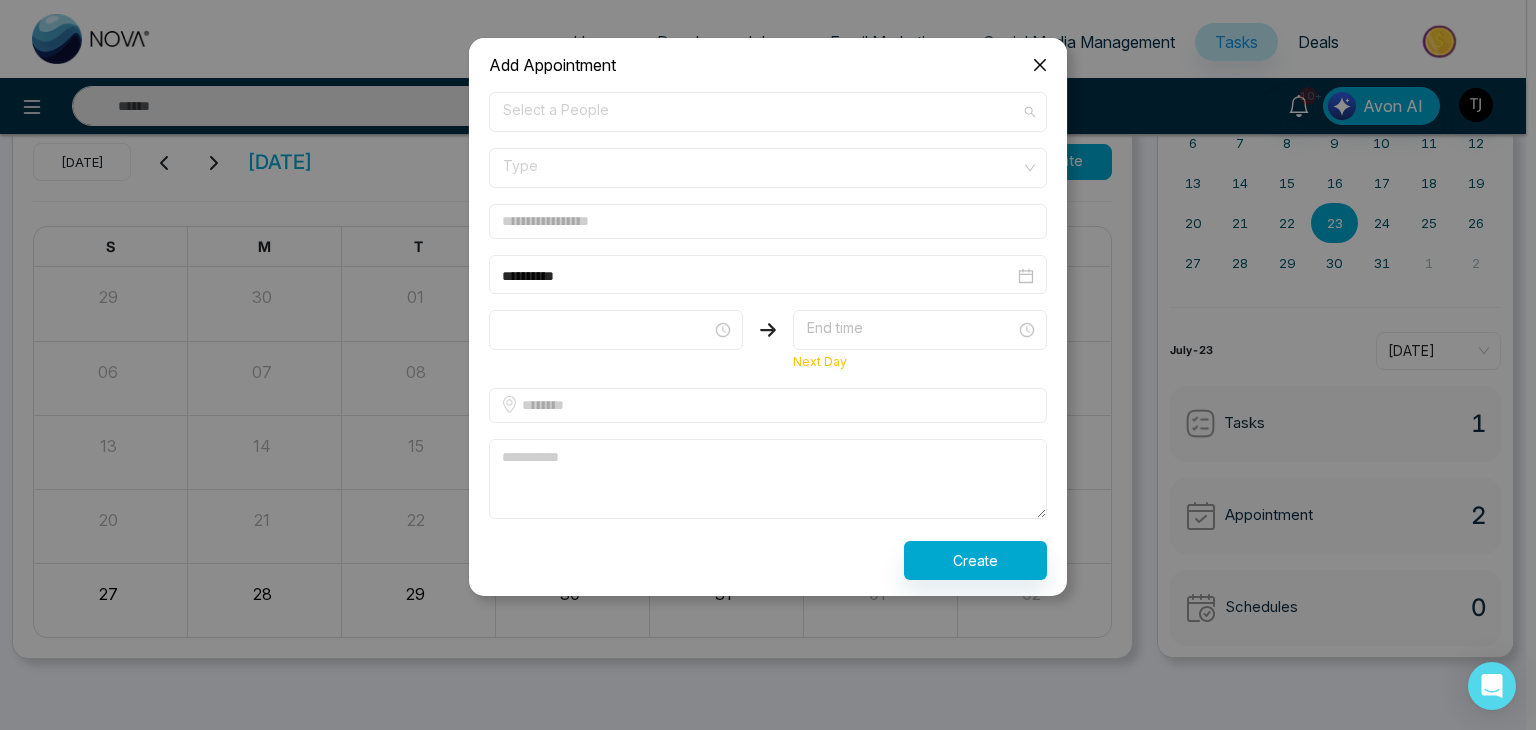 click on "Select a People" at bounding box center (768, 112) 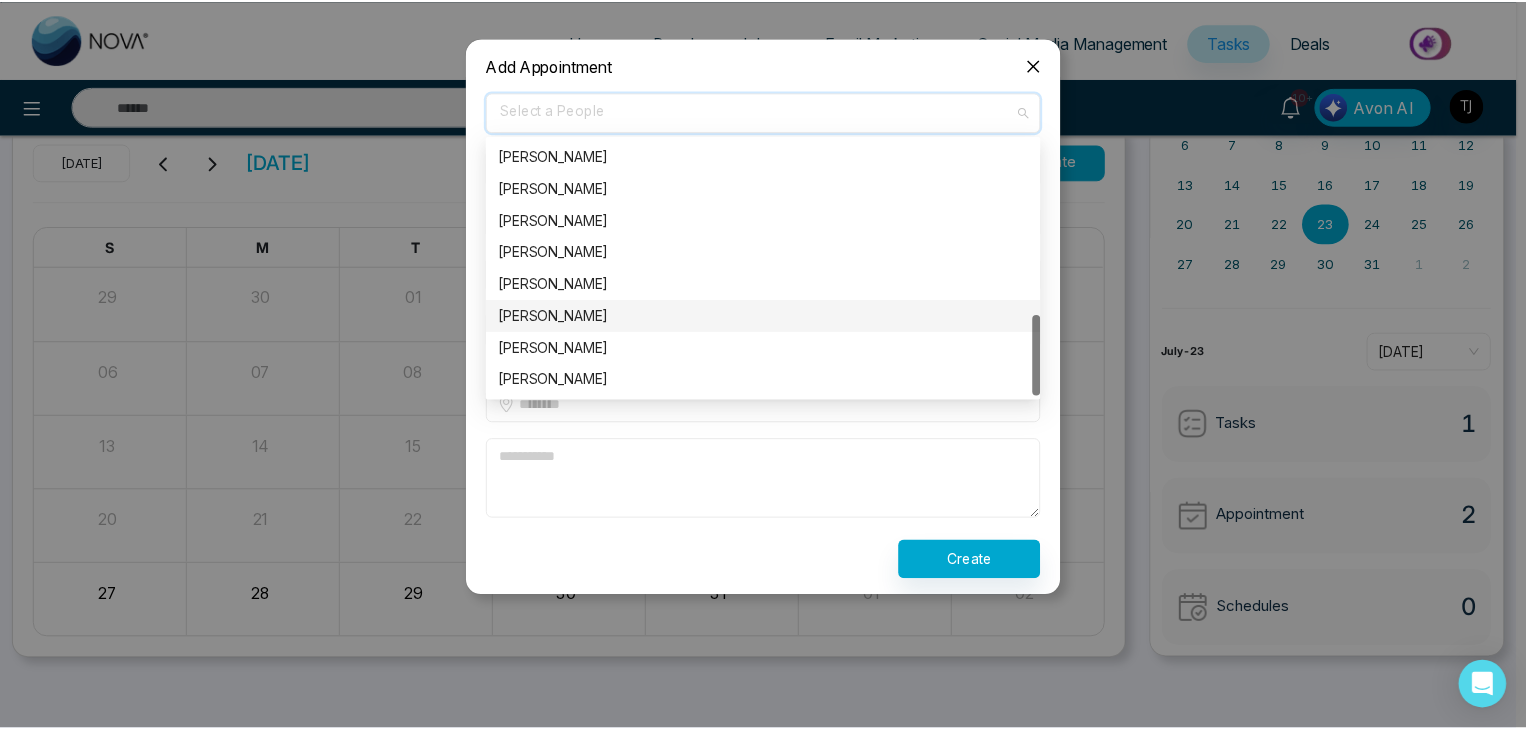 scroll, scrollTop: 244, scrollLeft: 0, axis: vertical 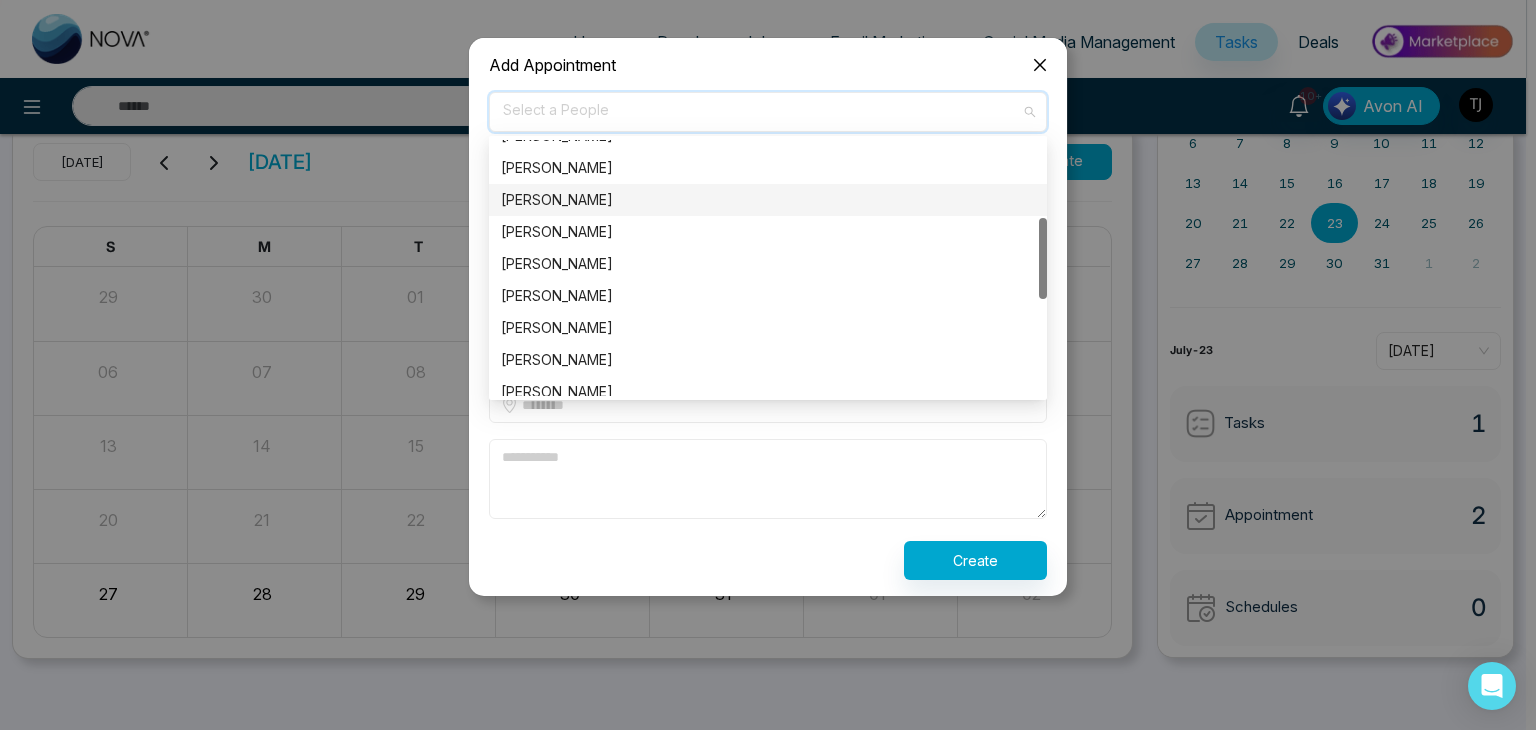 click on "[PERSON_NAME]" at bounding box center [768, 200] 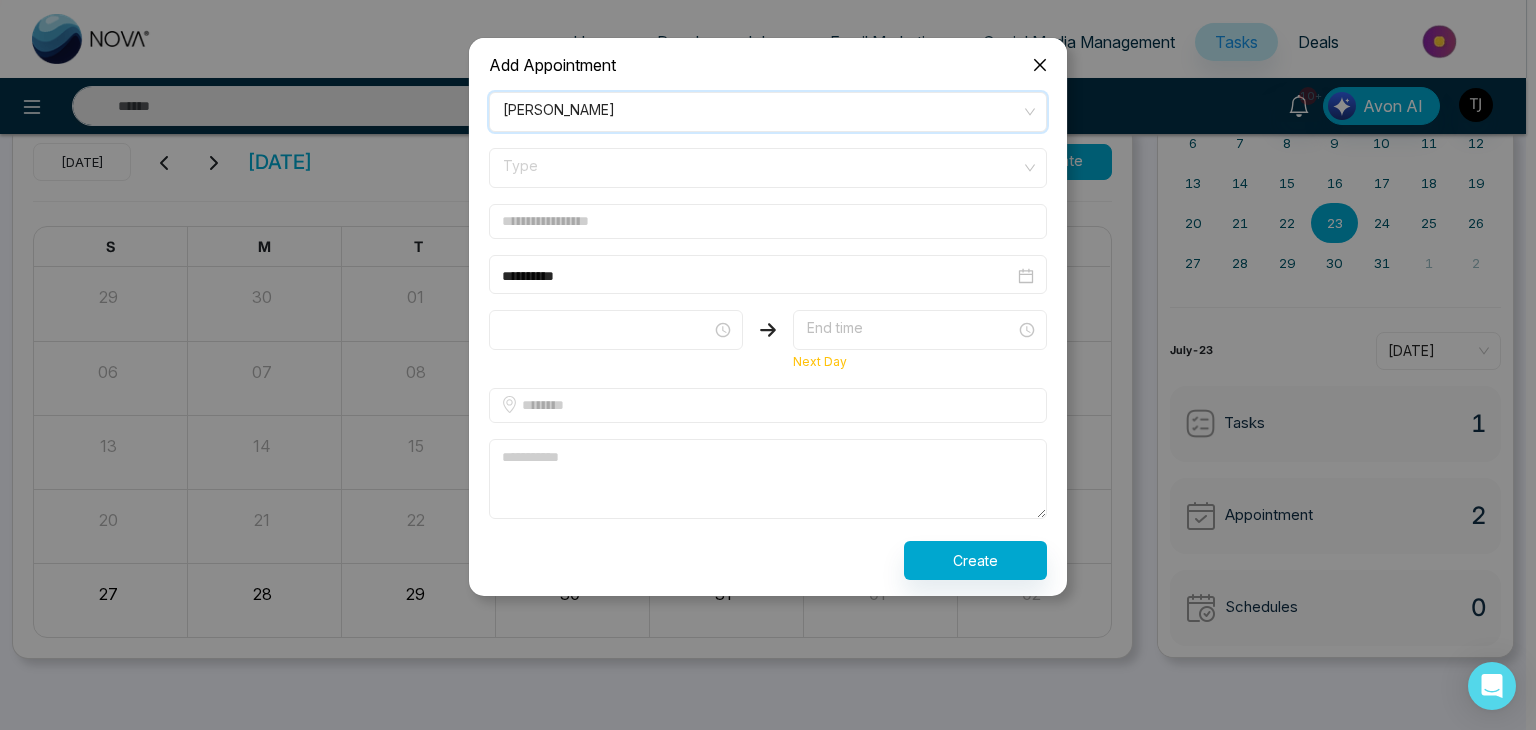 click on "Type" at bounding box center (768, 168) 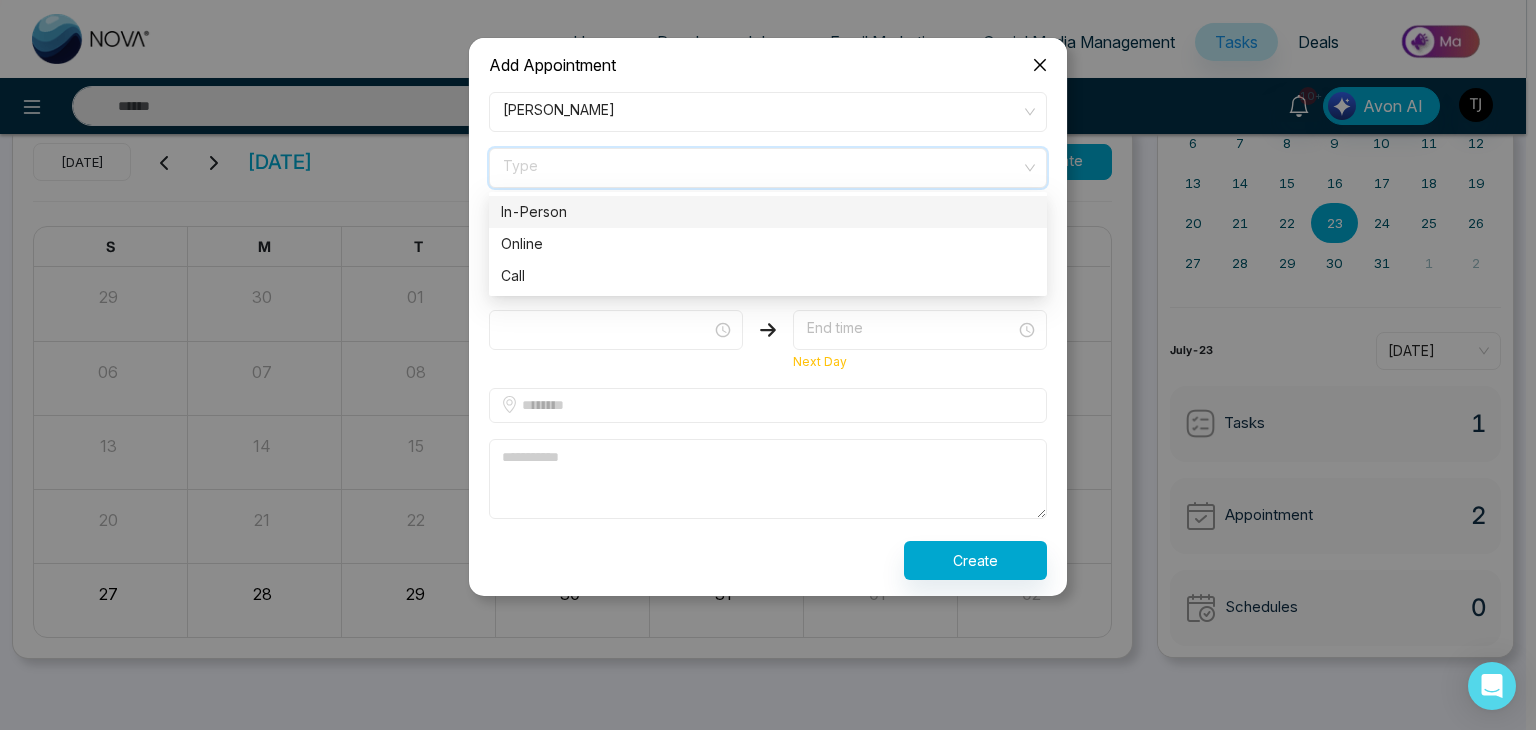 click on "In-Person" at bounding box center [768, 212] 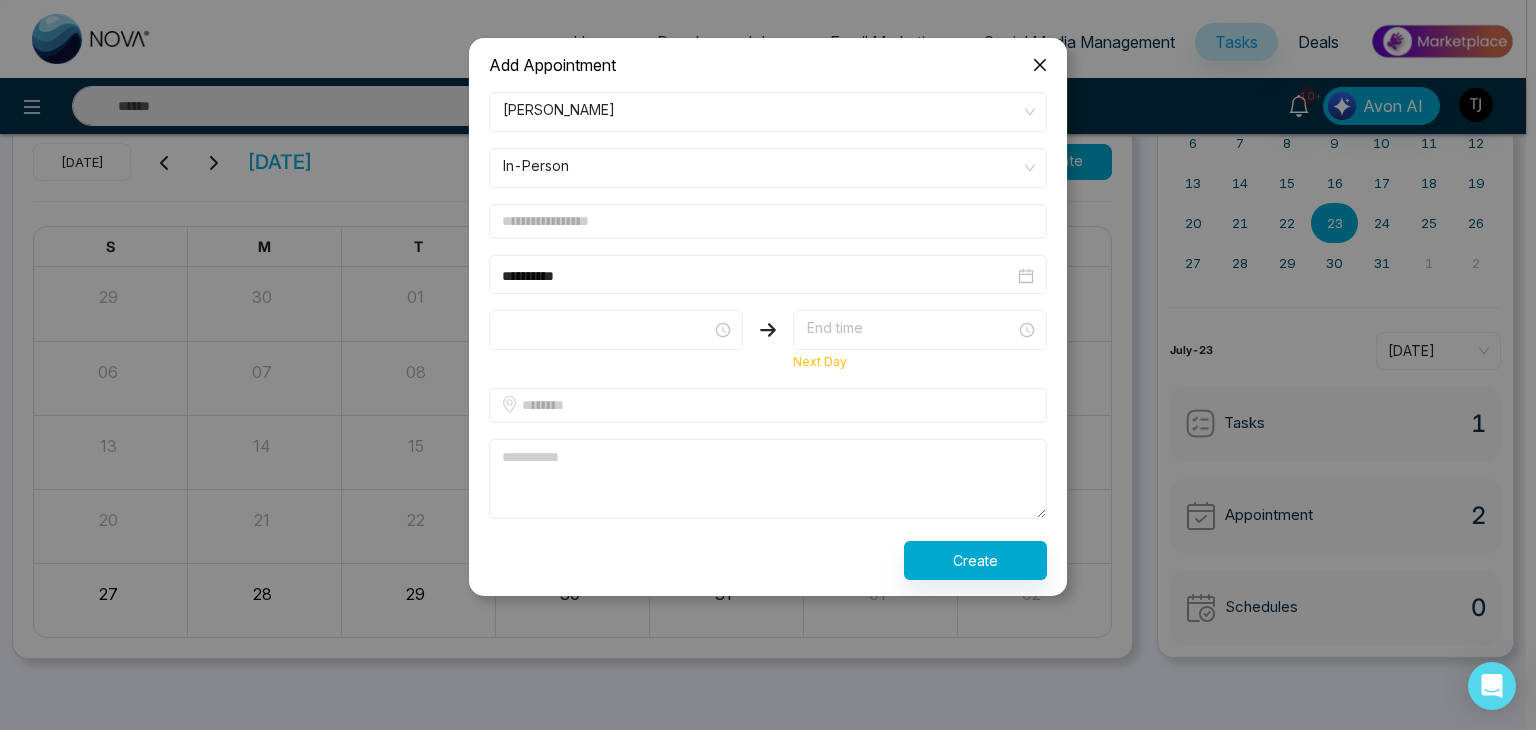 click at bounding box center (768, 221) 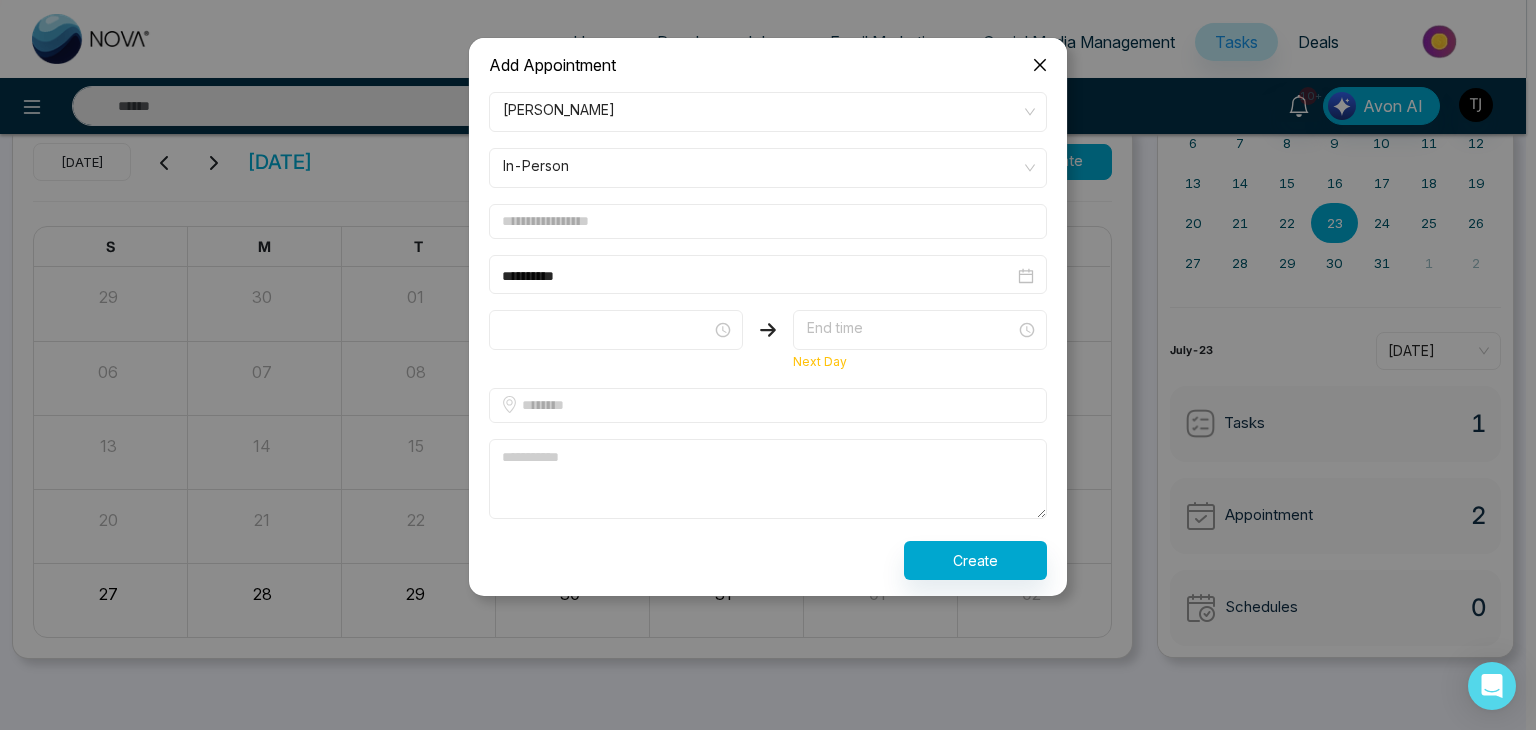 click at bounding box center [768, 221] 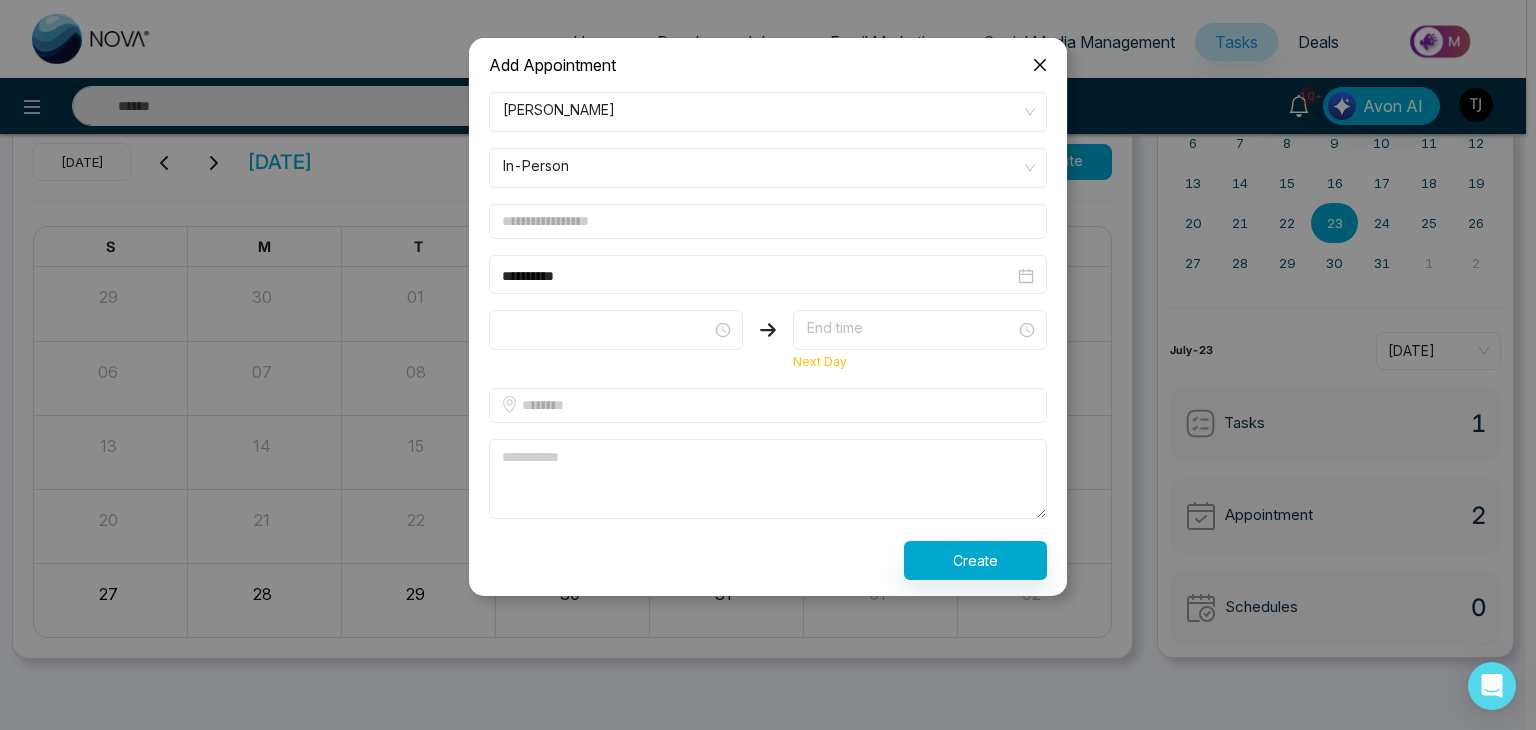 click at bounding box center [768, 221] 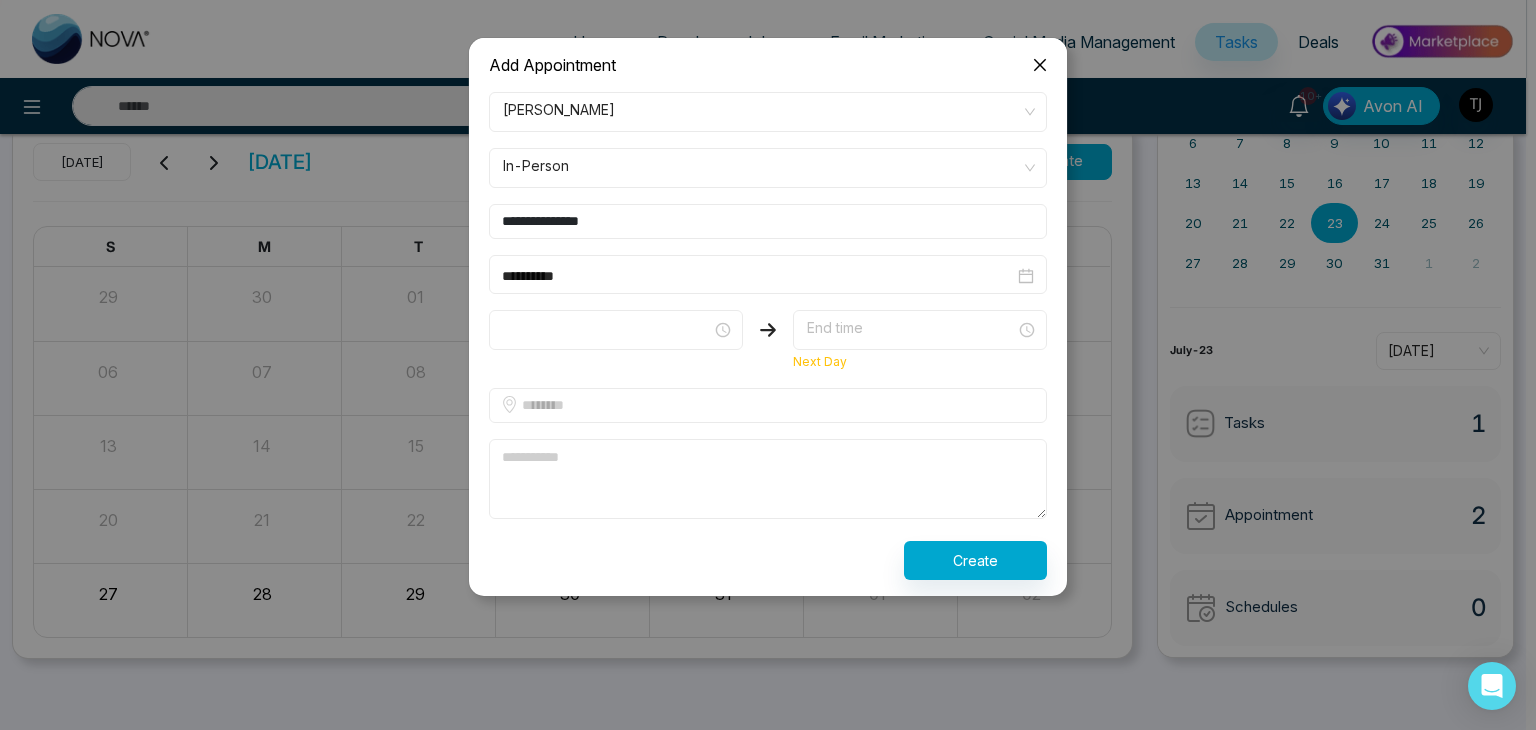 click at bounding box center (616, 330) 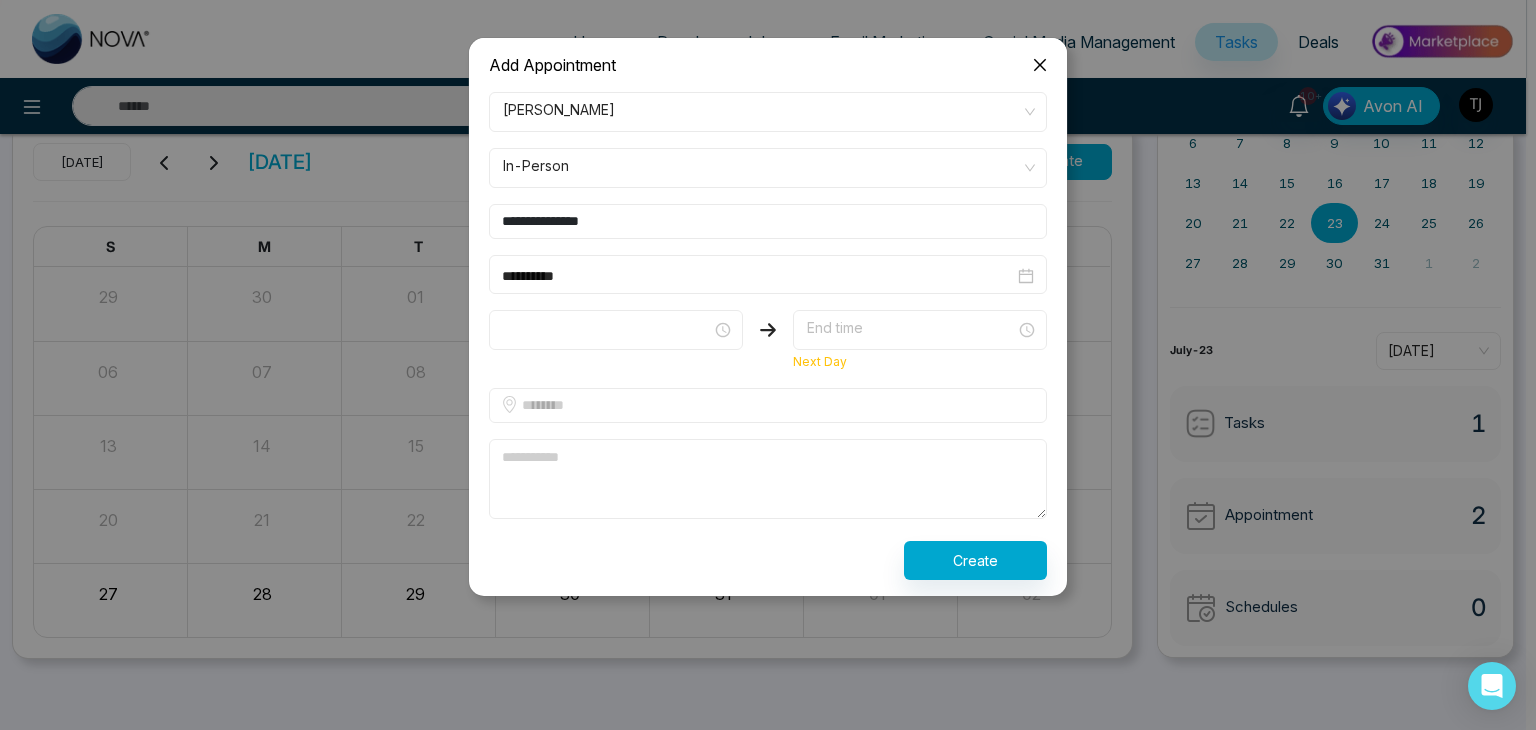 type on "**********" 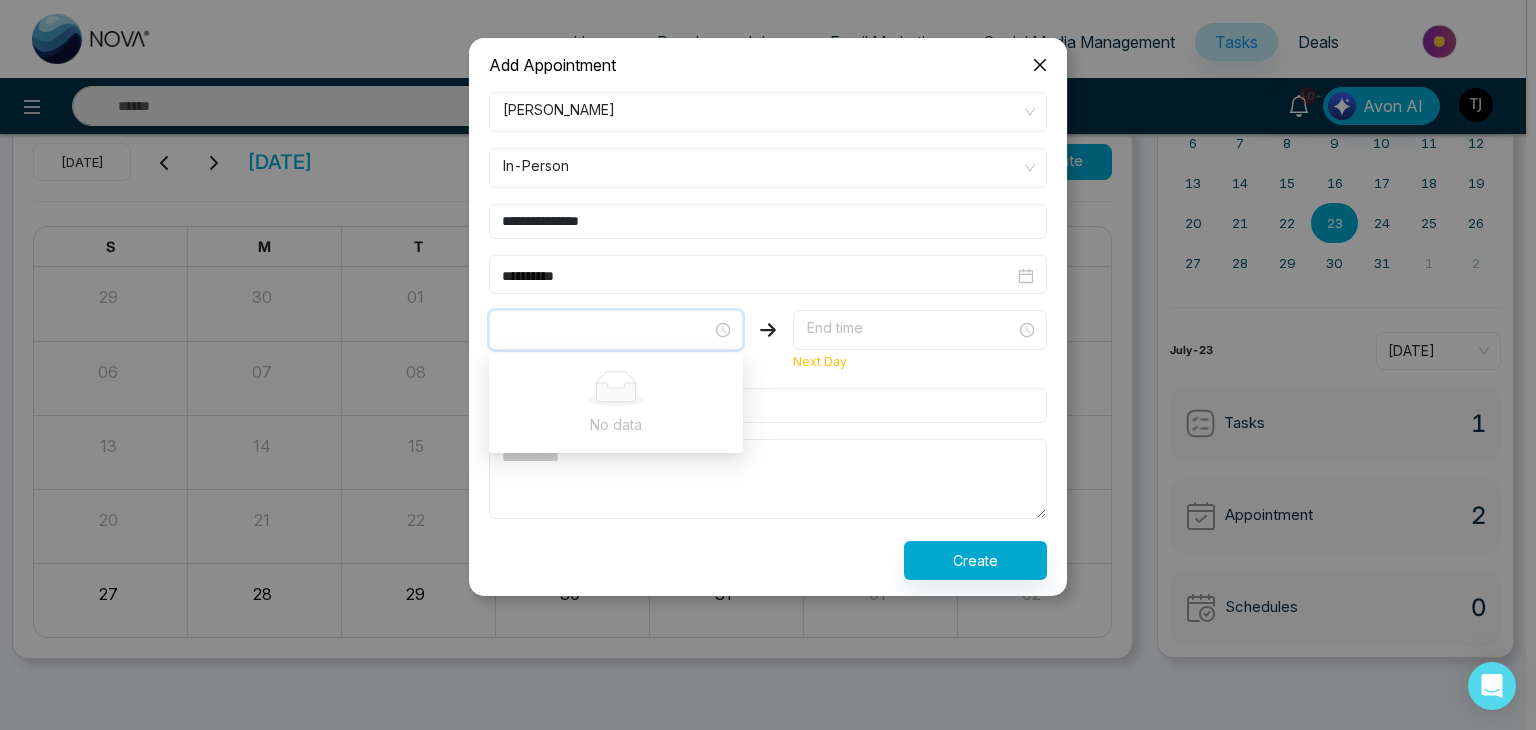 click 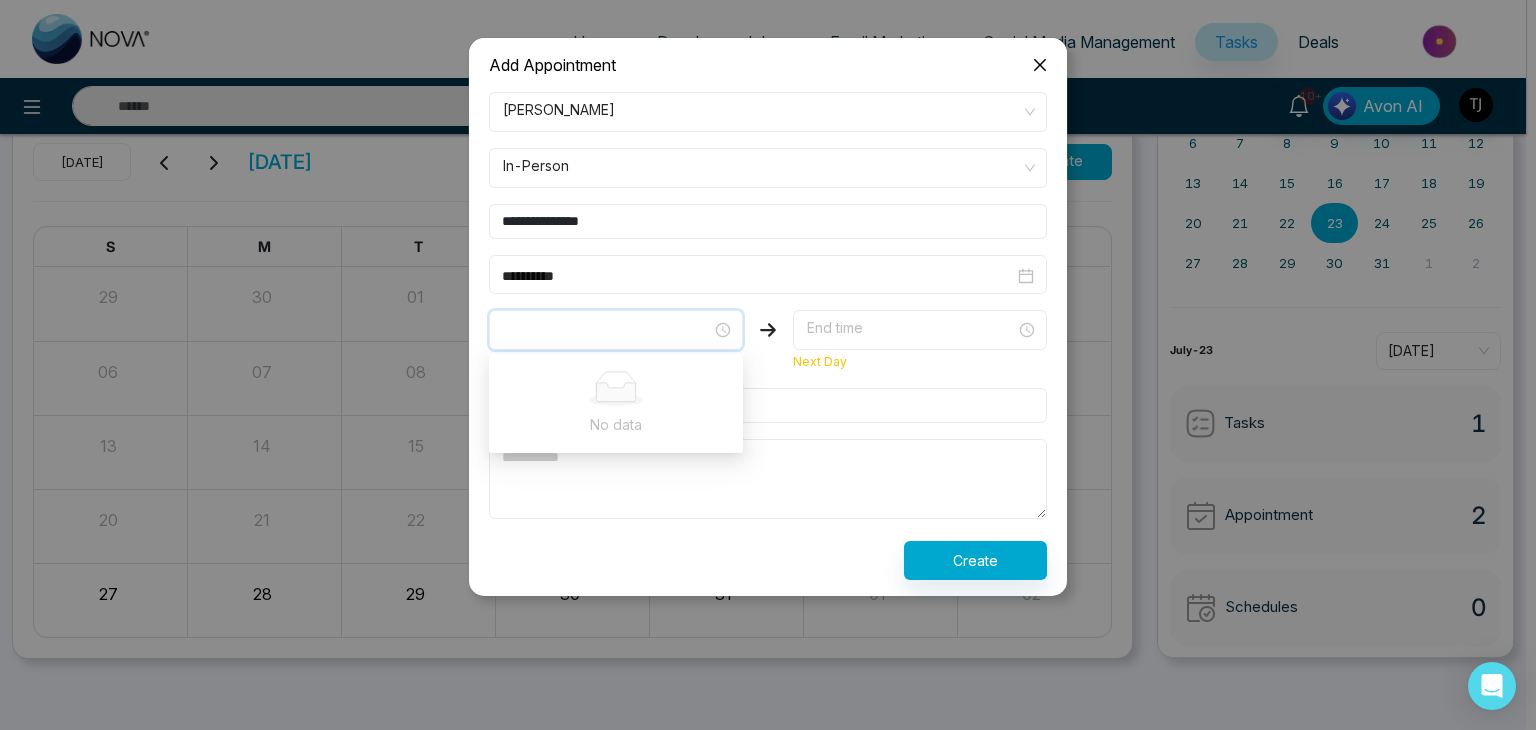 click at bounding box center [616, 330] 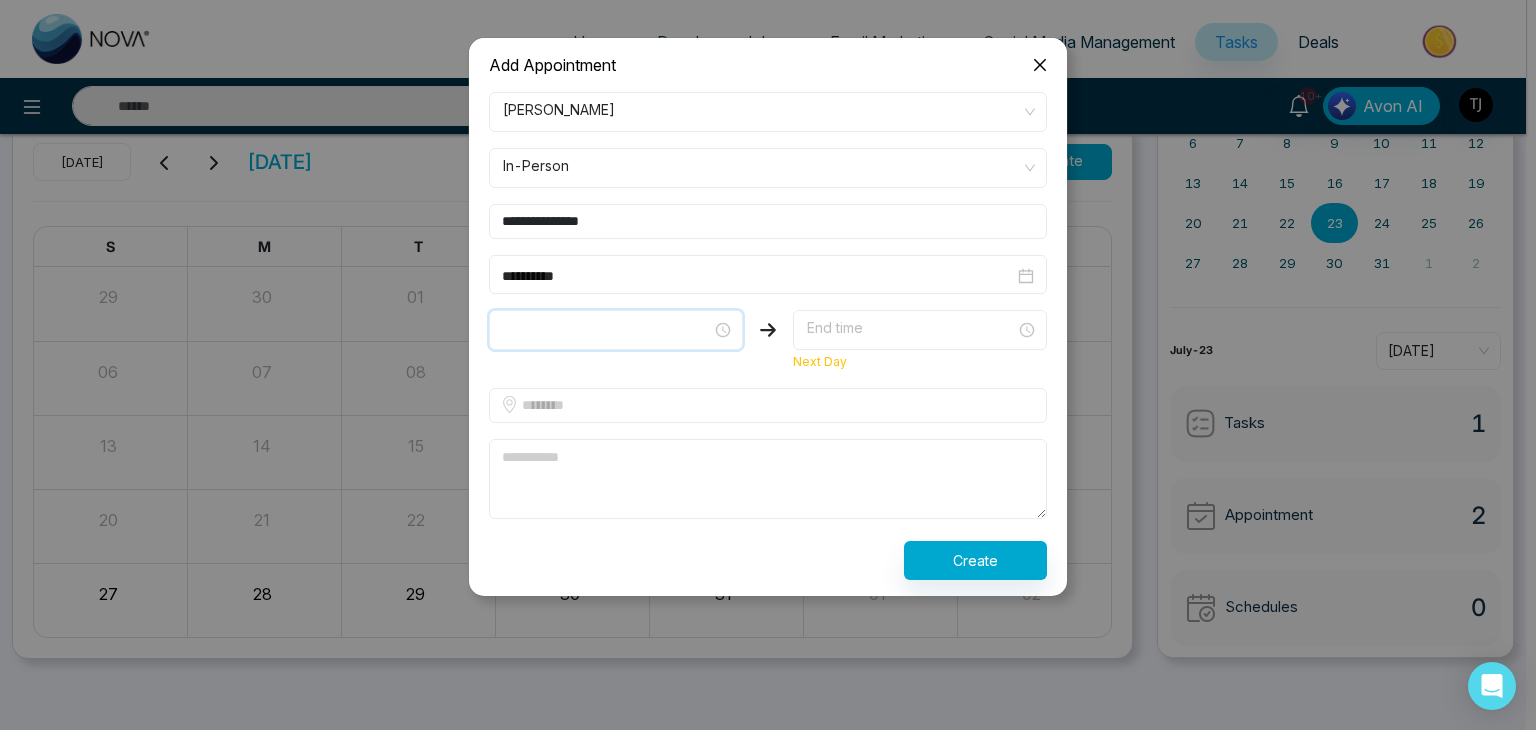 click at bounding box center [616, 330] 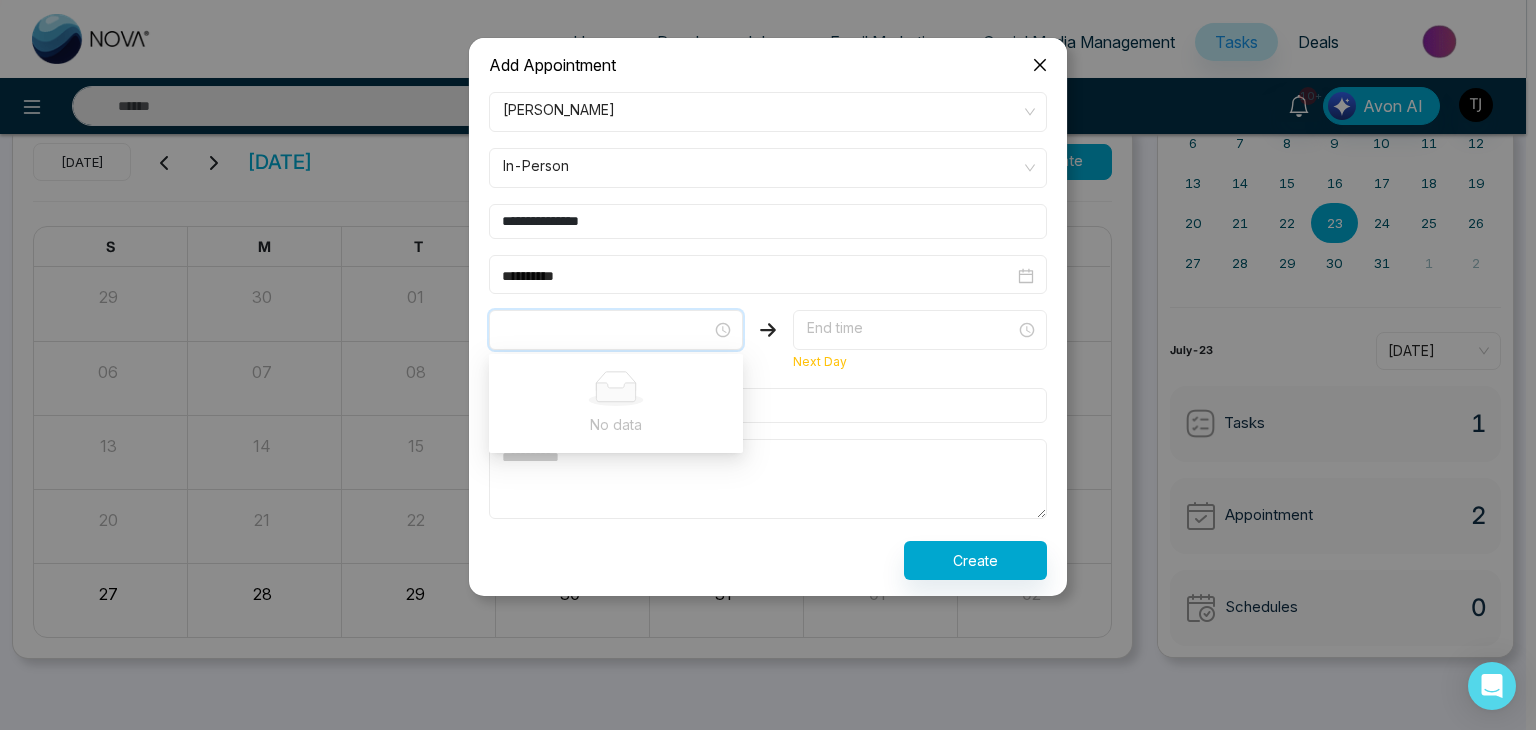 click at bounding box center [616, 388] 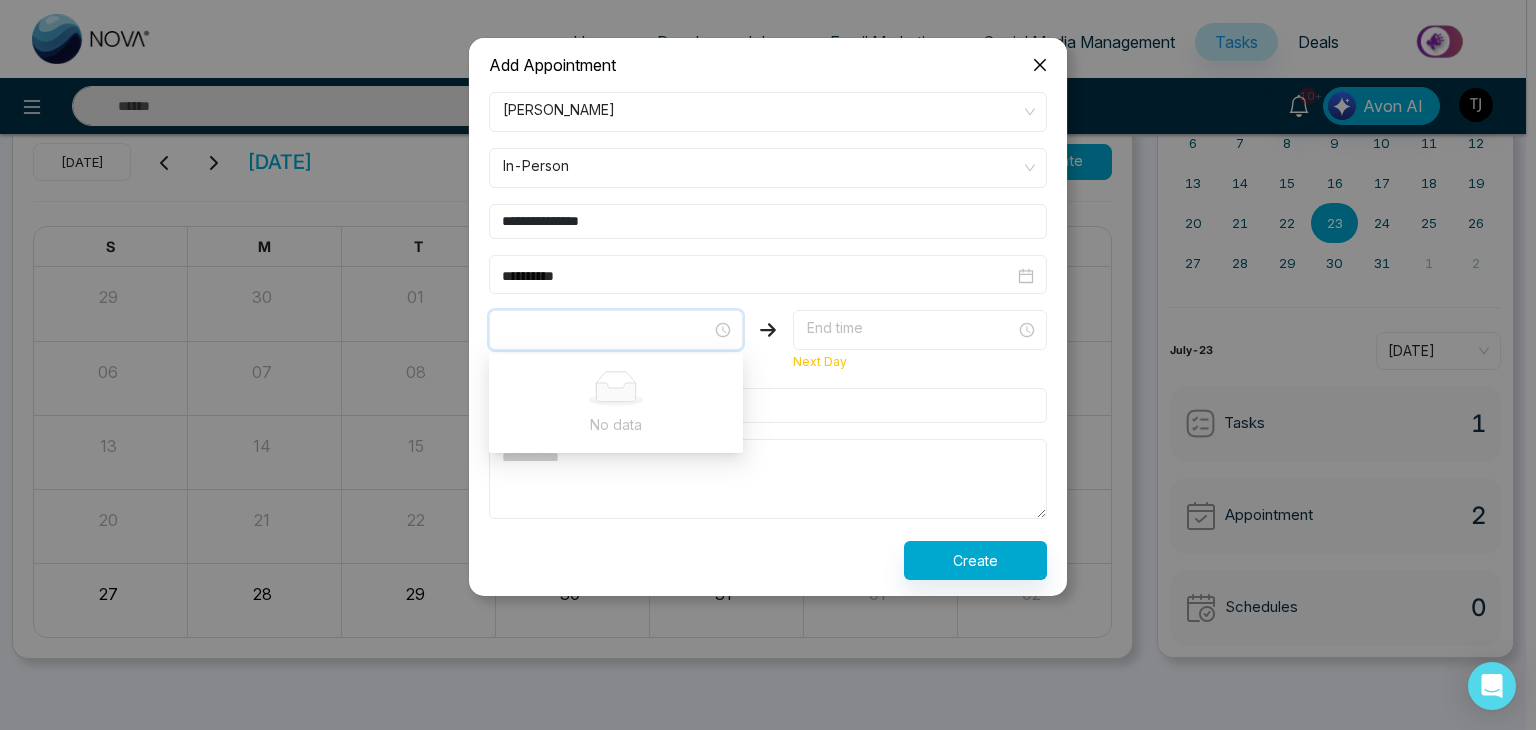 click at bounding box center (616, 330) 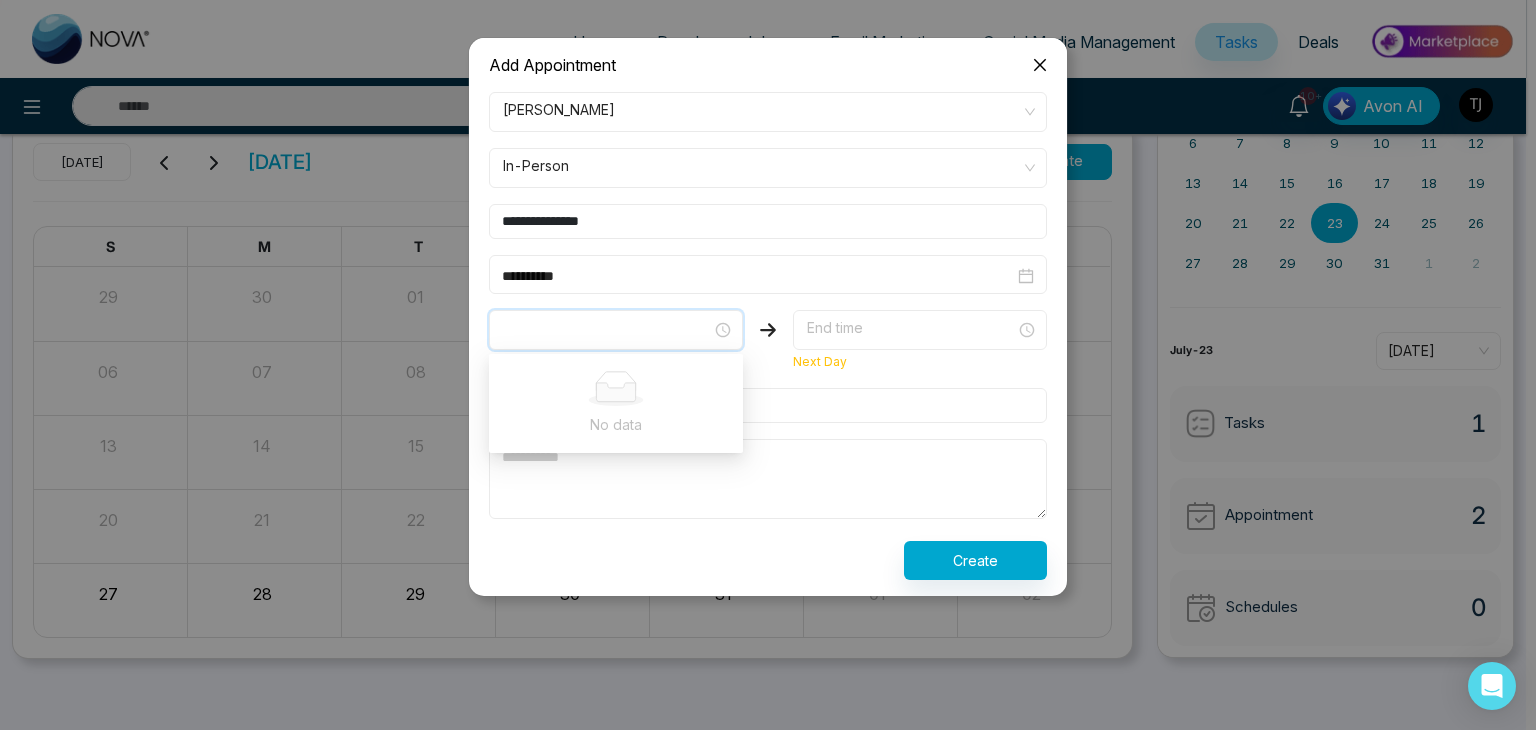 click at bounding box center (1040, 65) 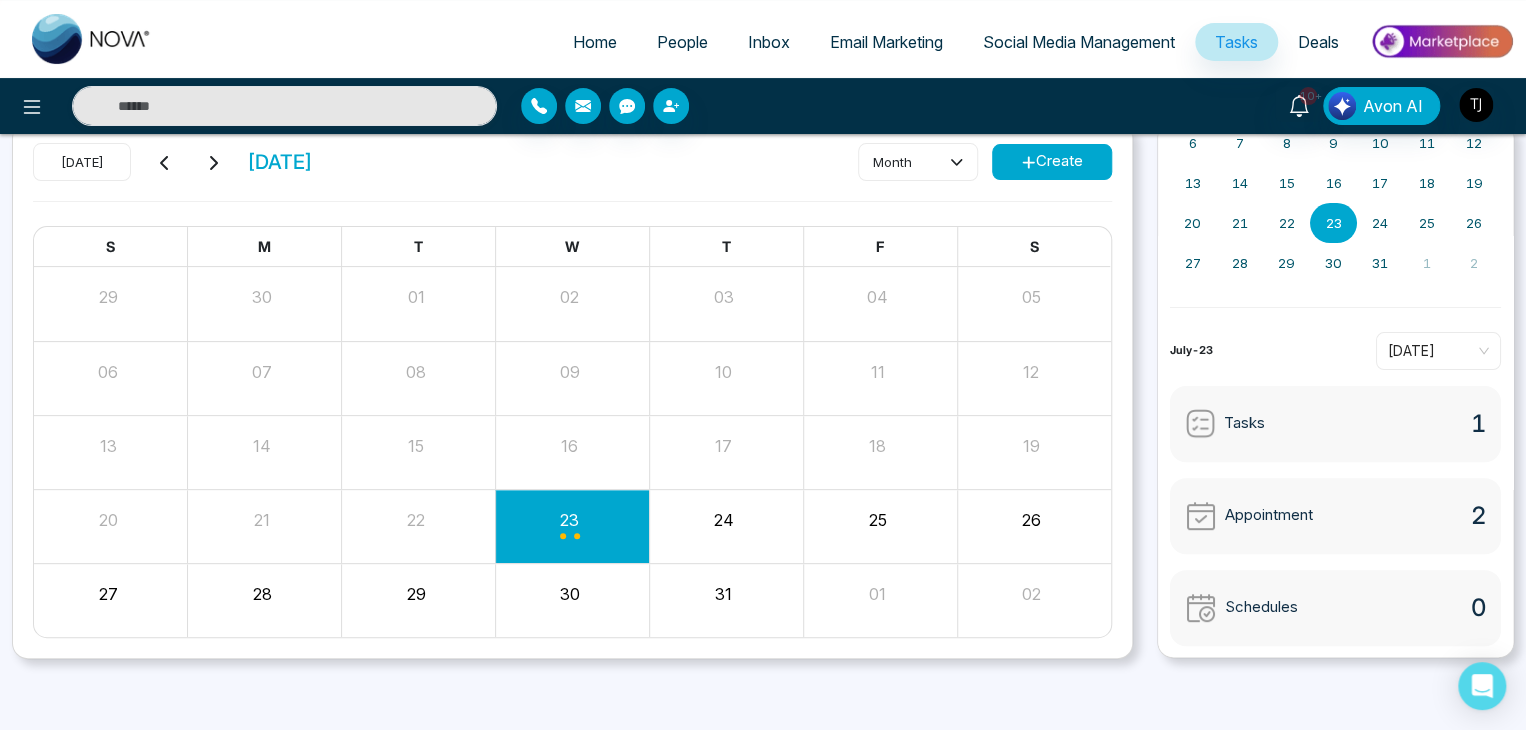 click on "Create" at bounding box center [1052, 162] 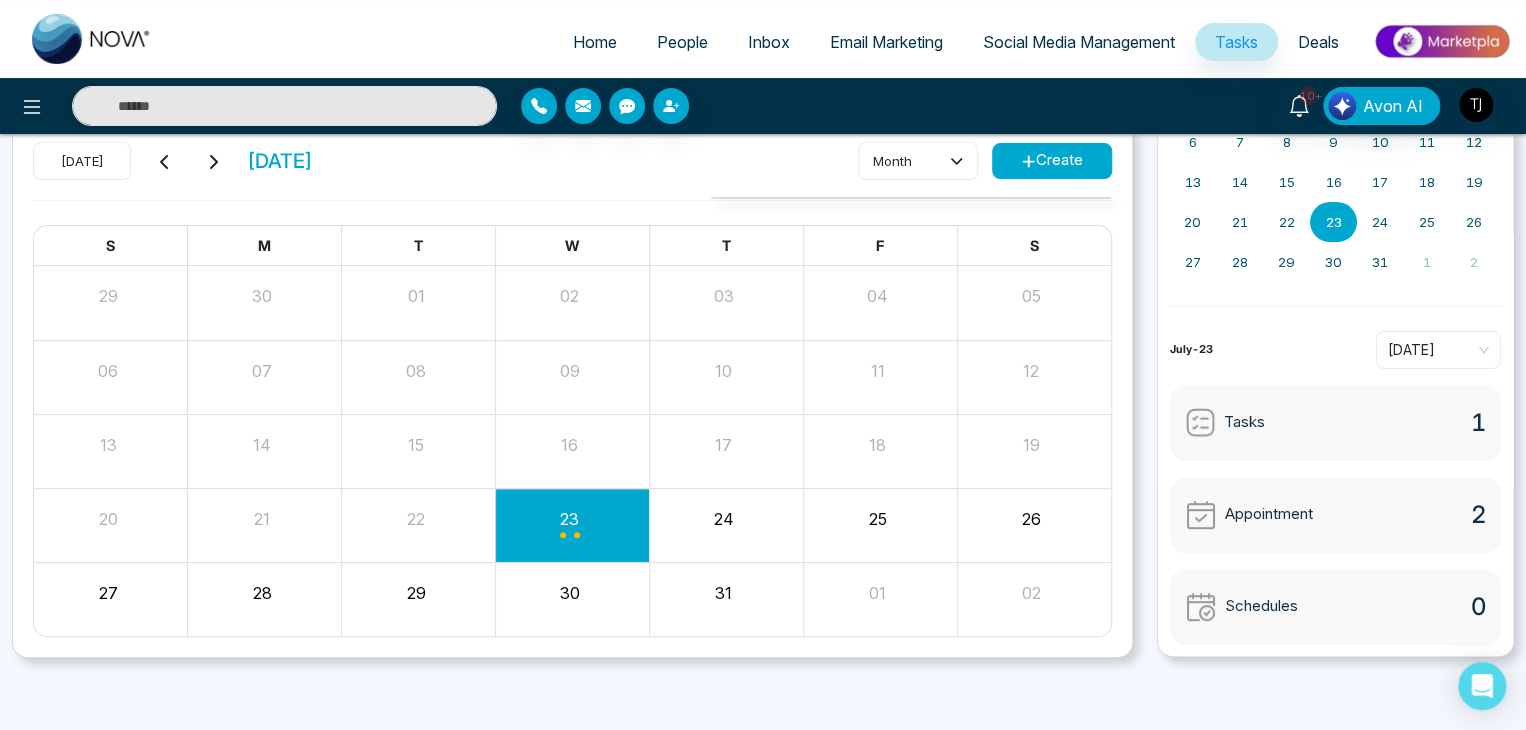 scroll, scrollTop: 84, scrollLeft: 0, axis: vertical 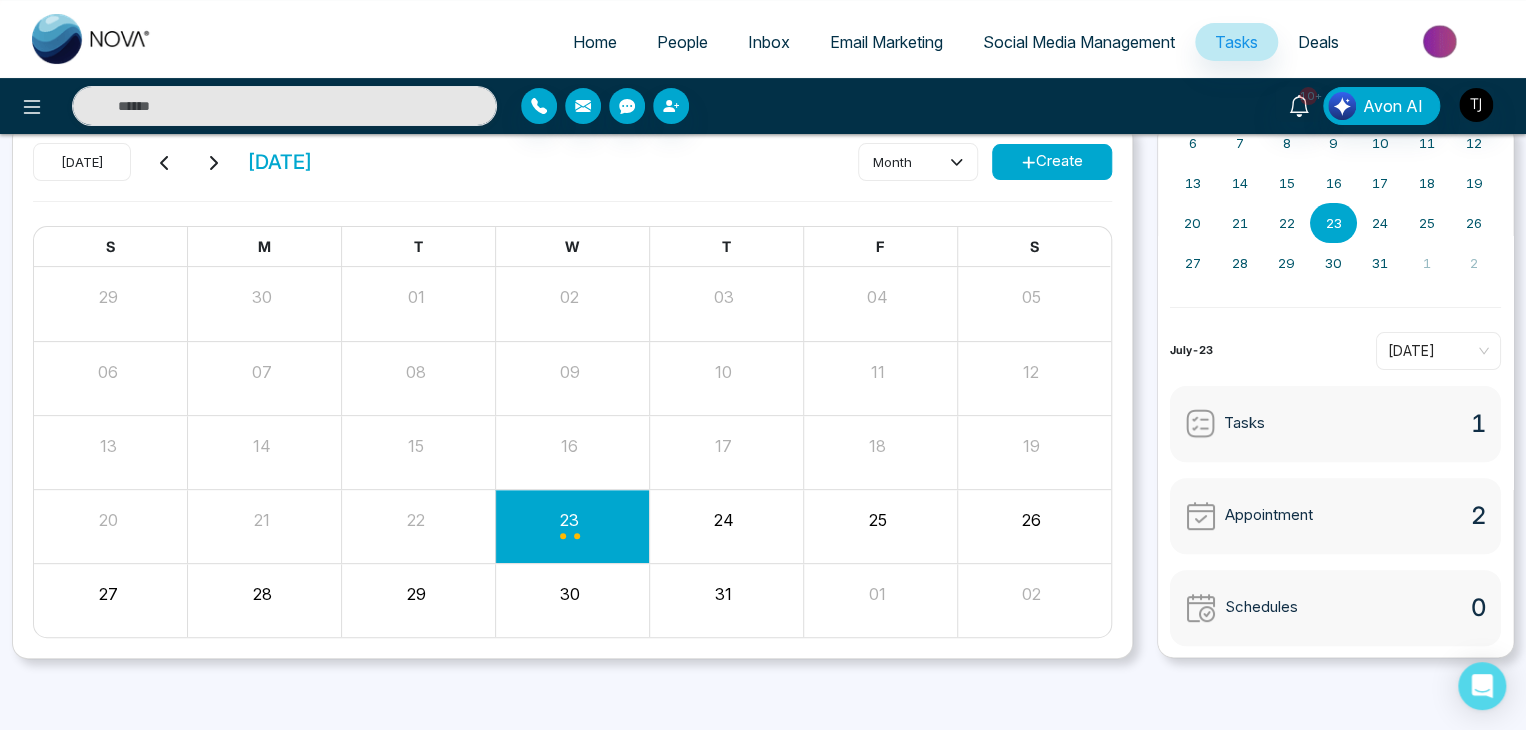 click on "Create" at bounding box center [1052, 162] 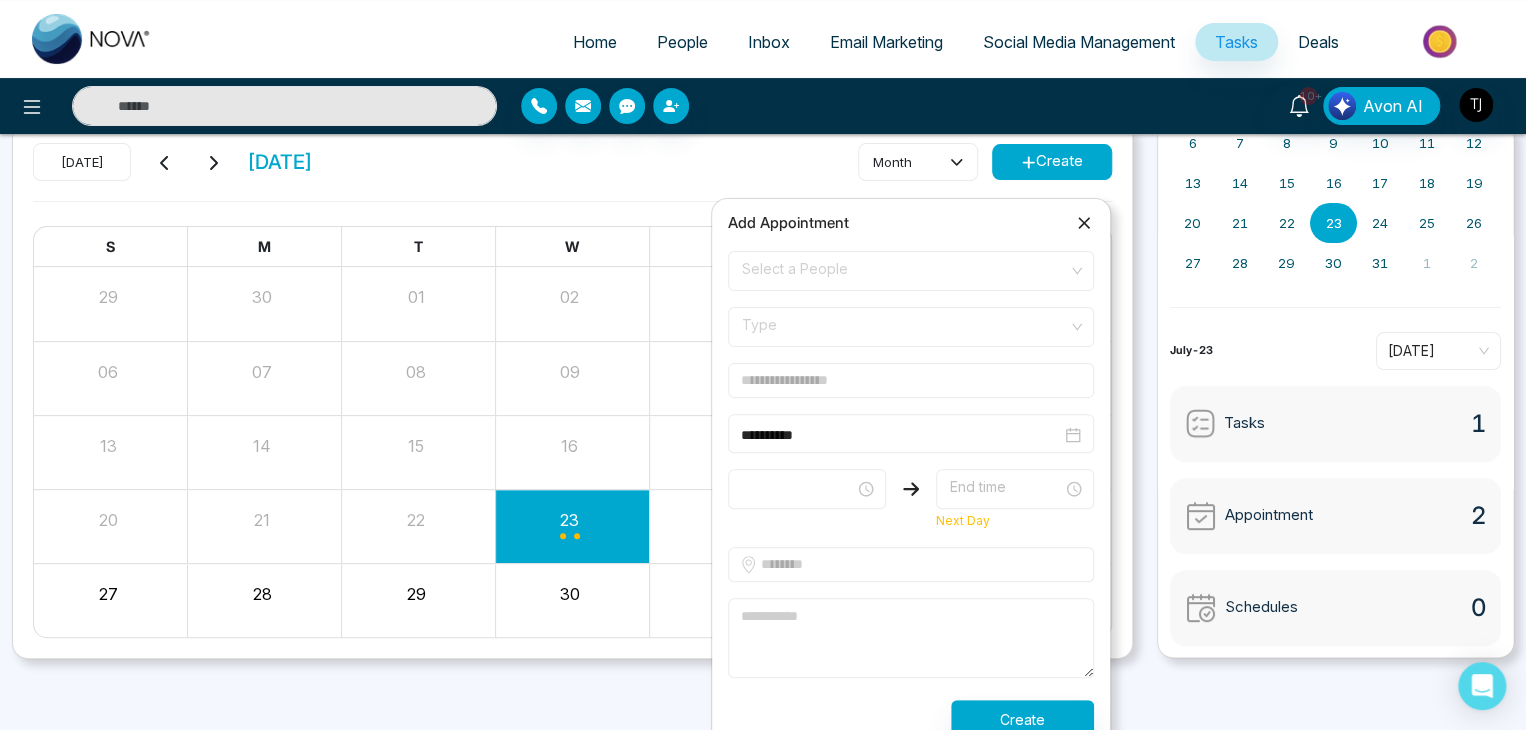scroll, scrollTop: 103, scrollLeft: 0, axis: vertical 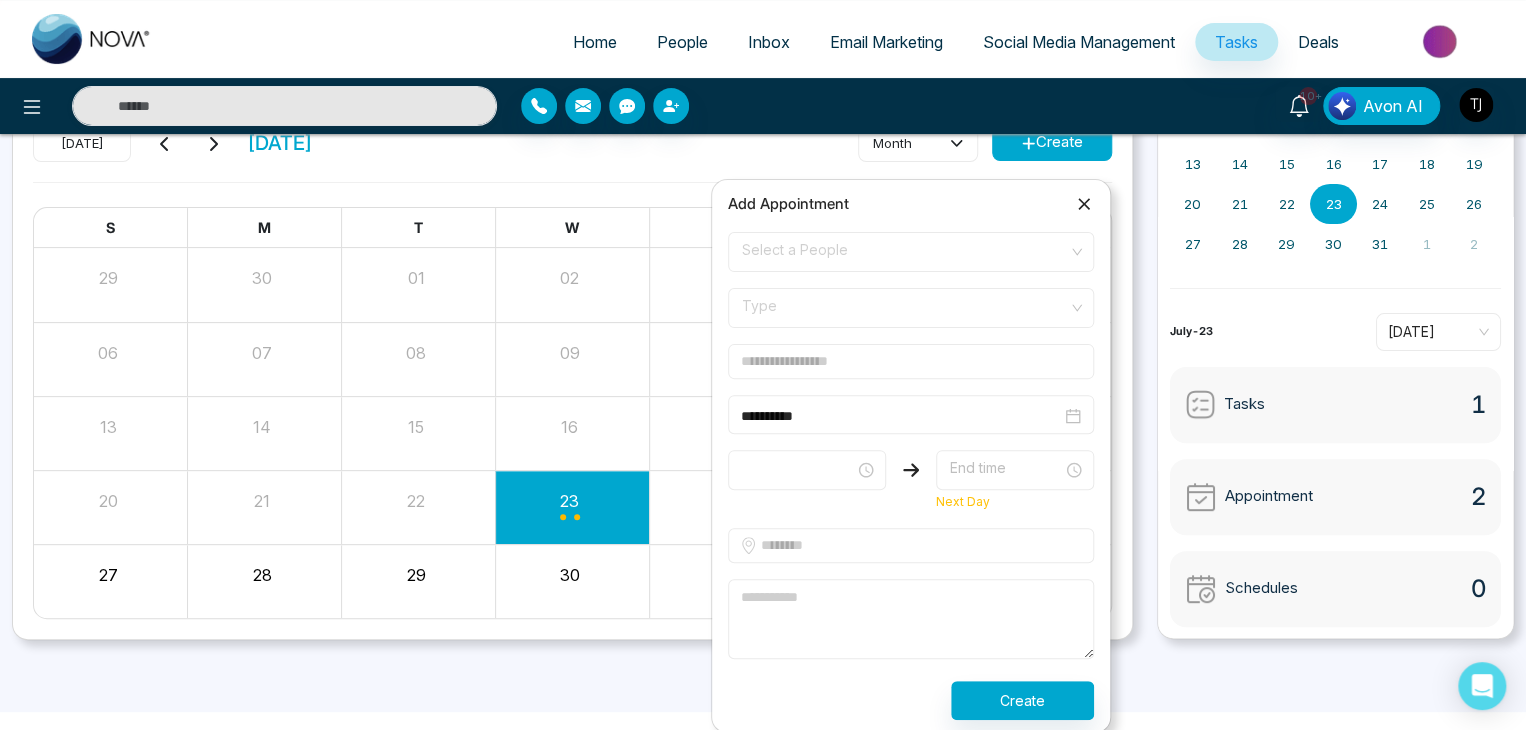 type 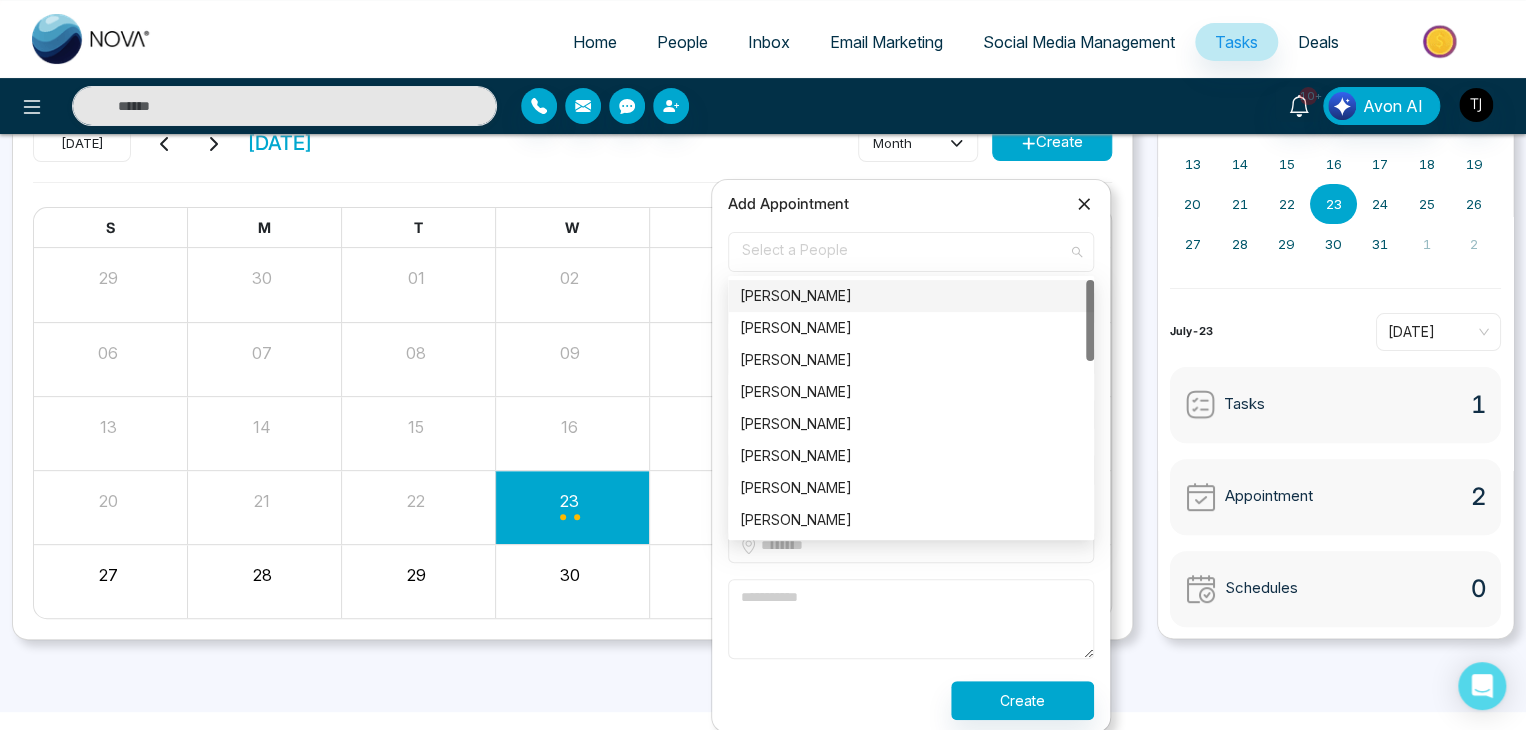 click on "Select a People" at bounding box center (911, 252) 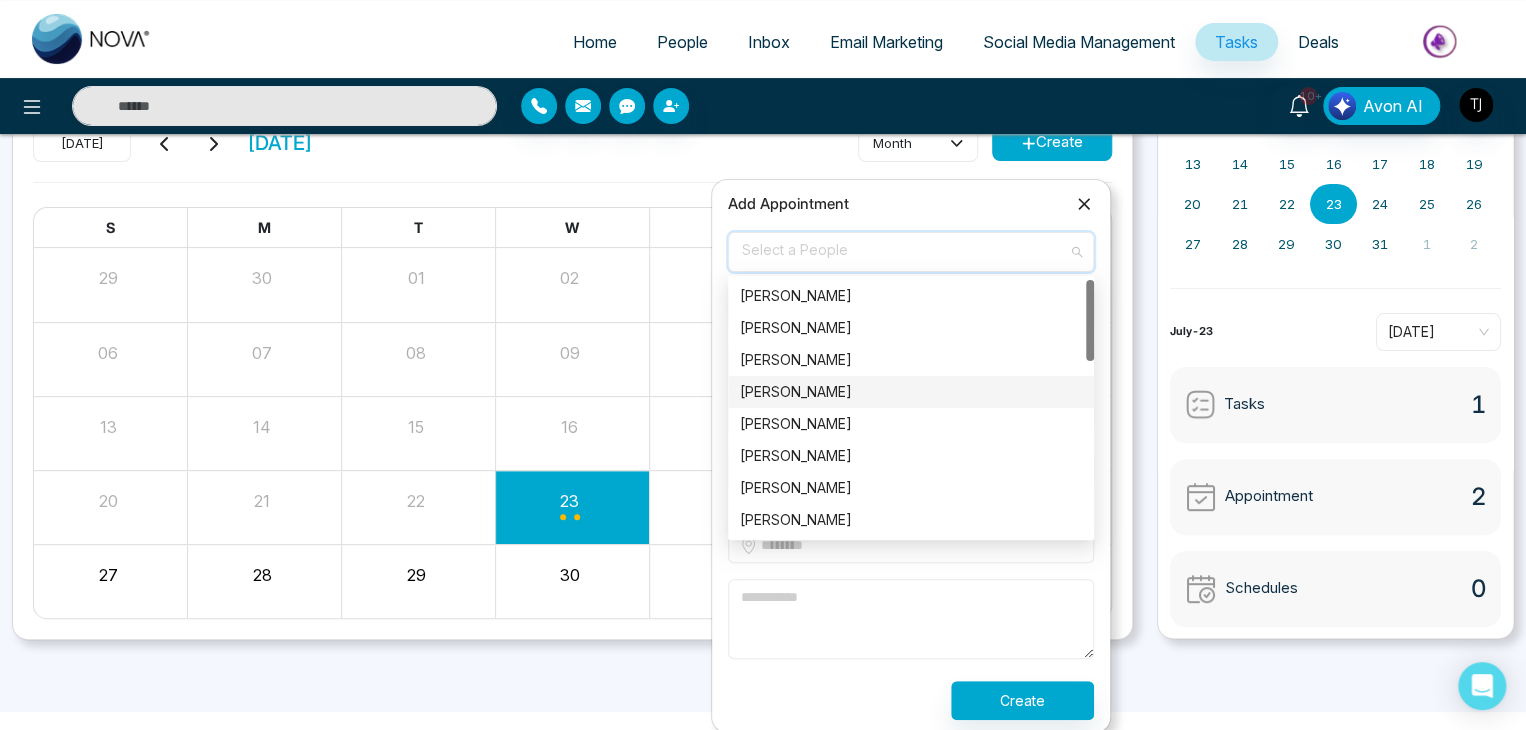 click on "[PERSON_NAME]" at bounding box center (911, 392) 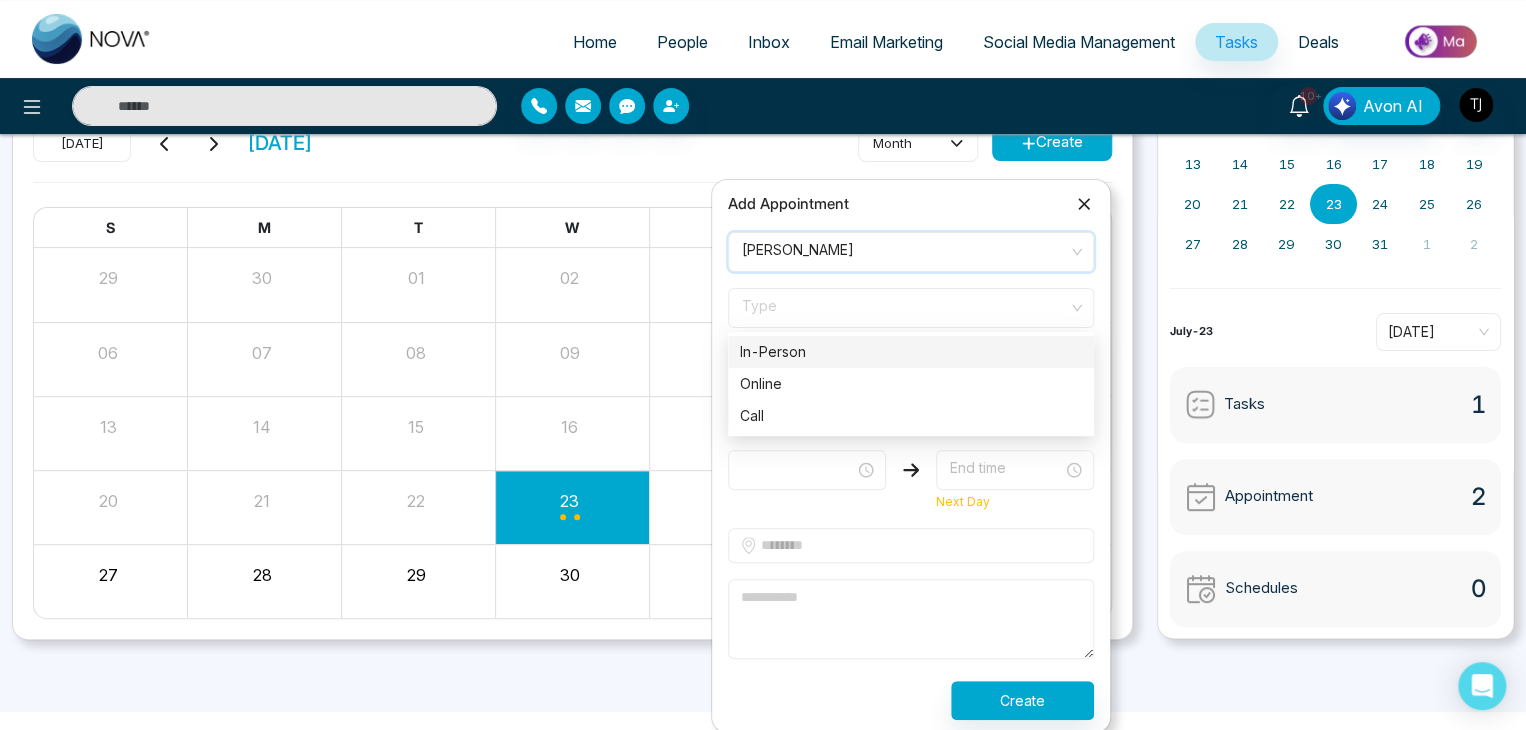 click on "Type" at bounding box center [911, 308] 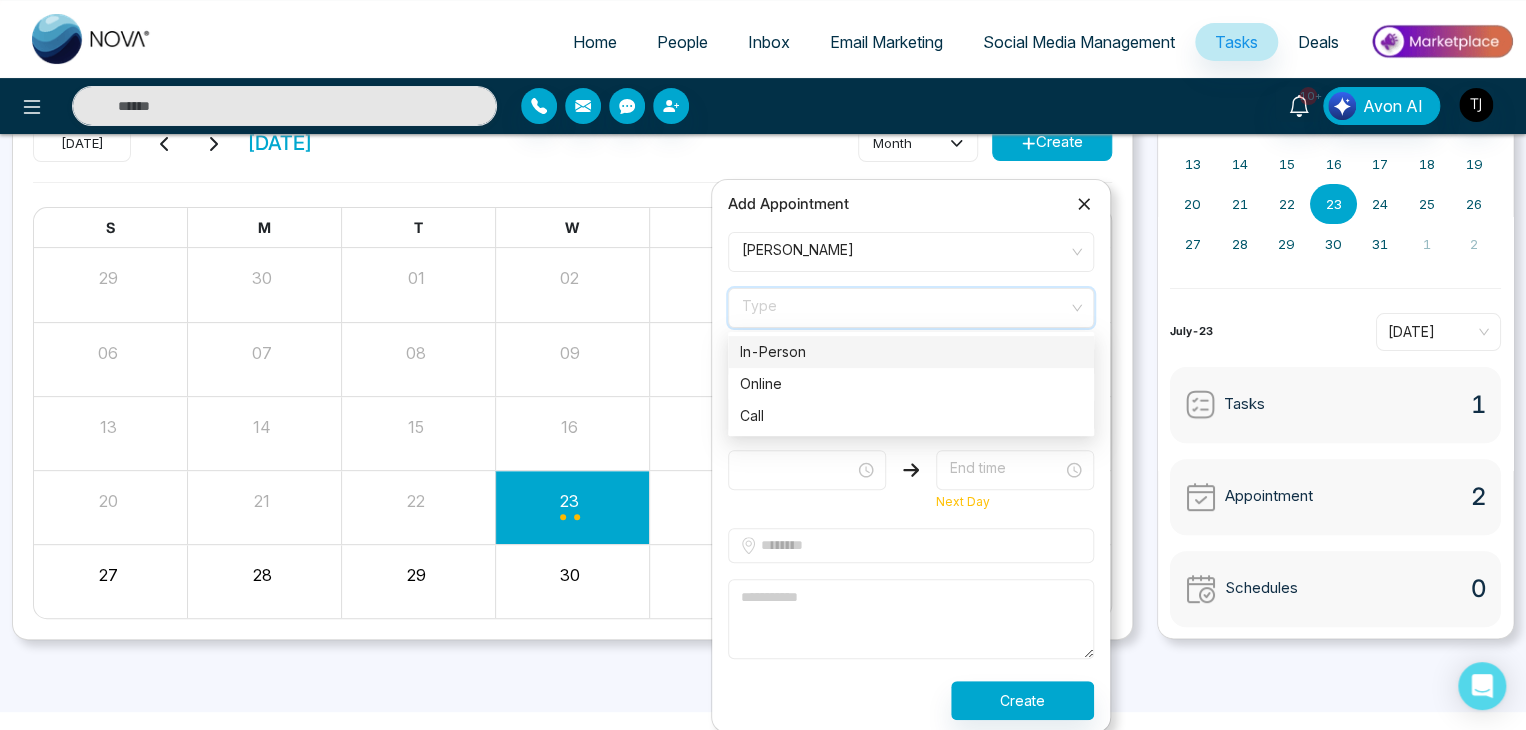 click on "In-Person" at bounding box center [911, 352] 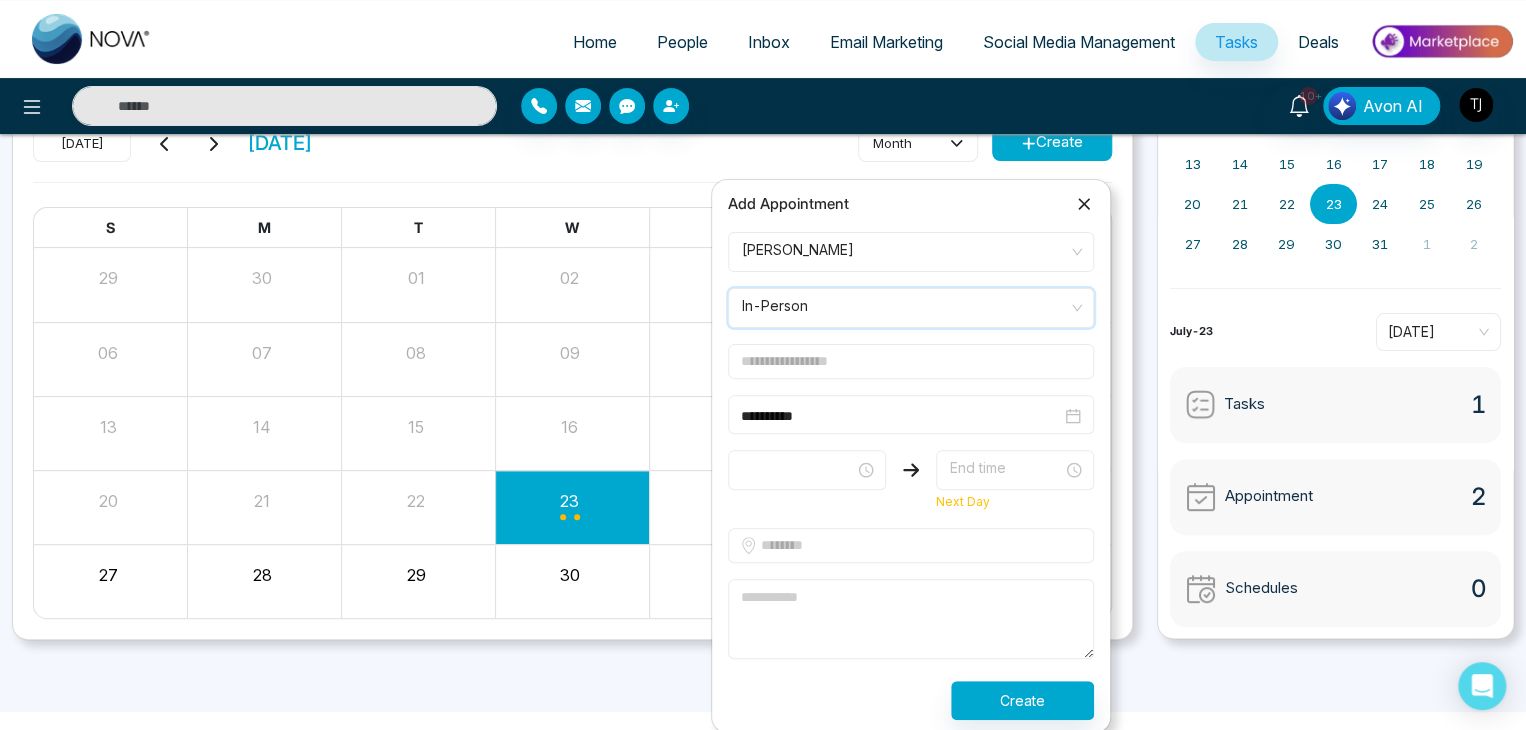 click at bounding box center (911, 361) 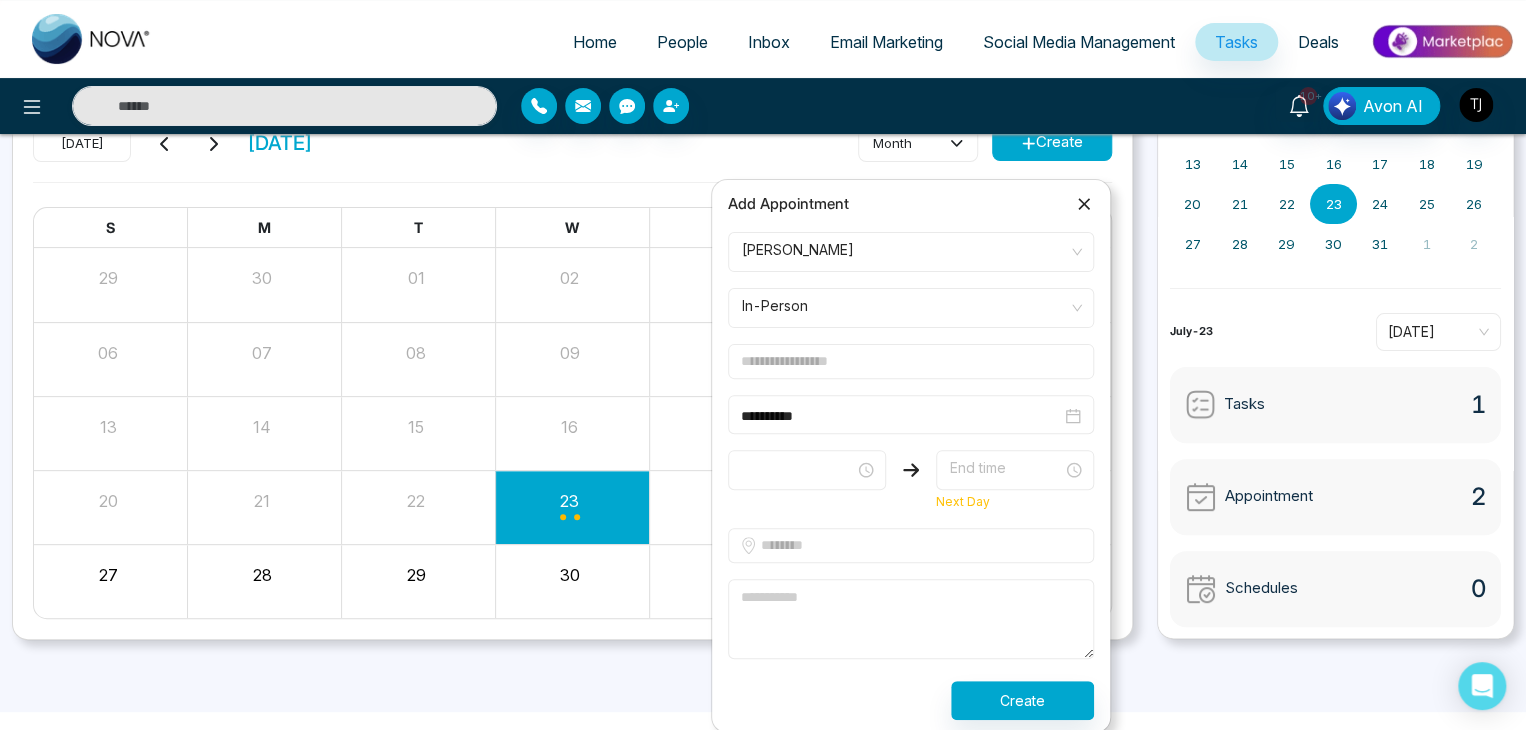 type on "**********" 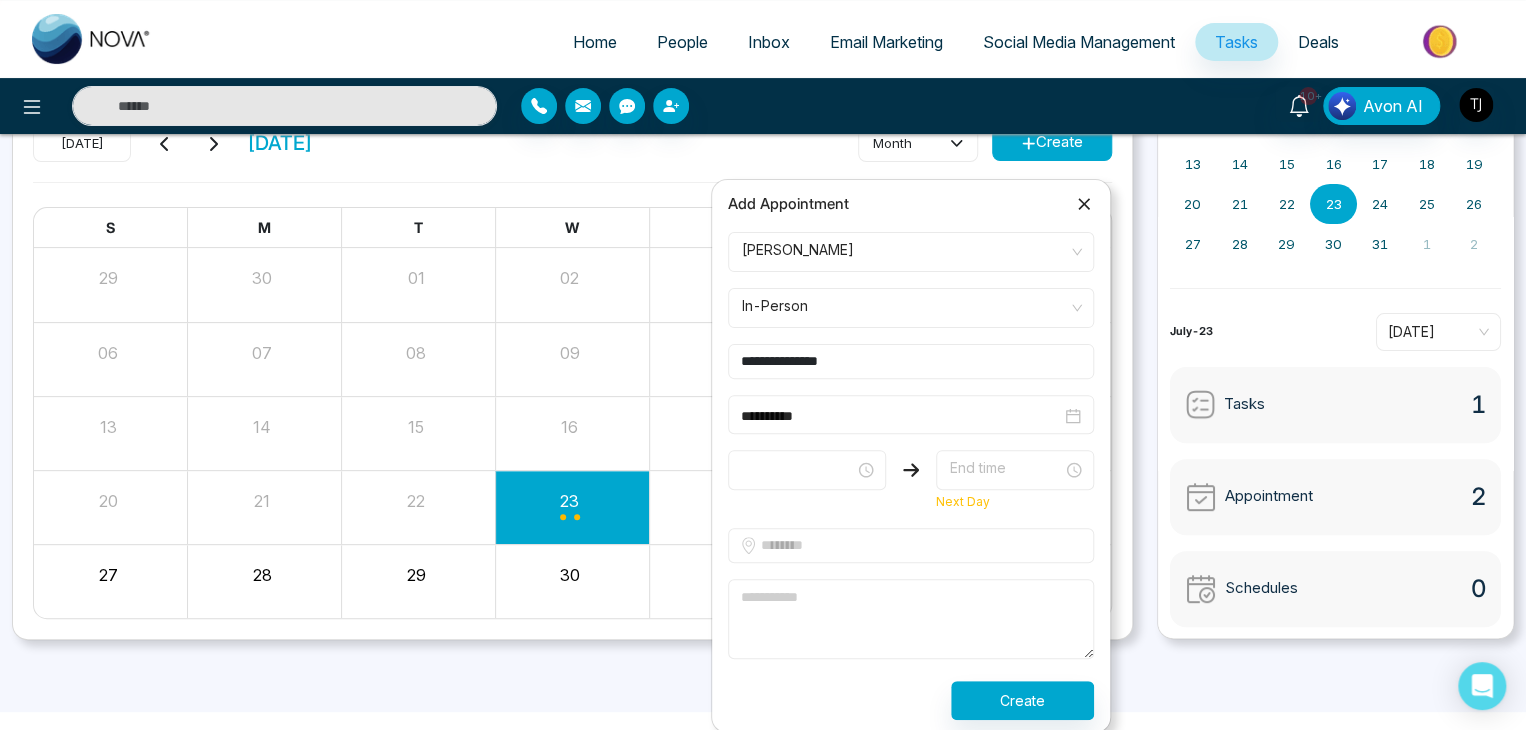 click at bounding box center (807, 470) 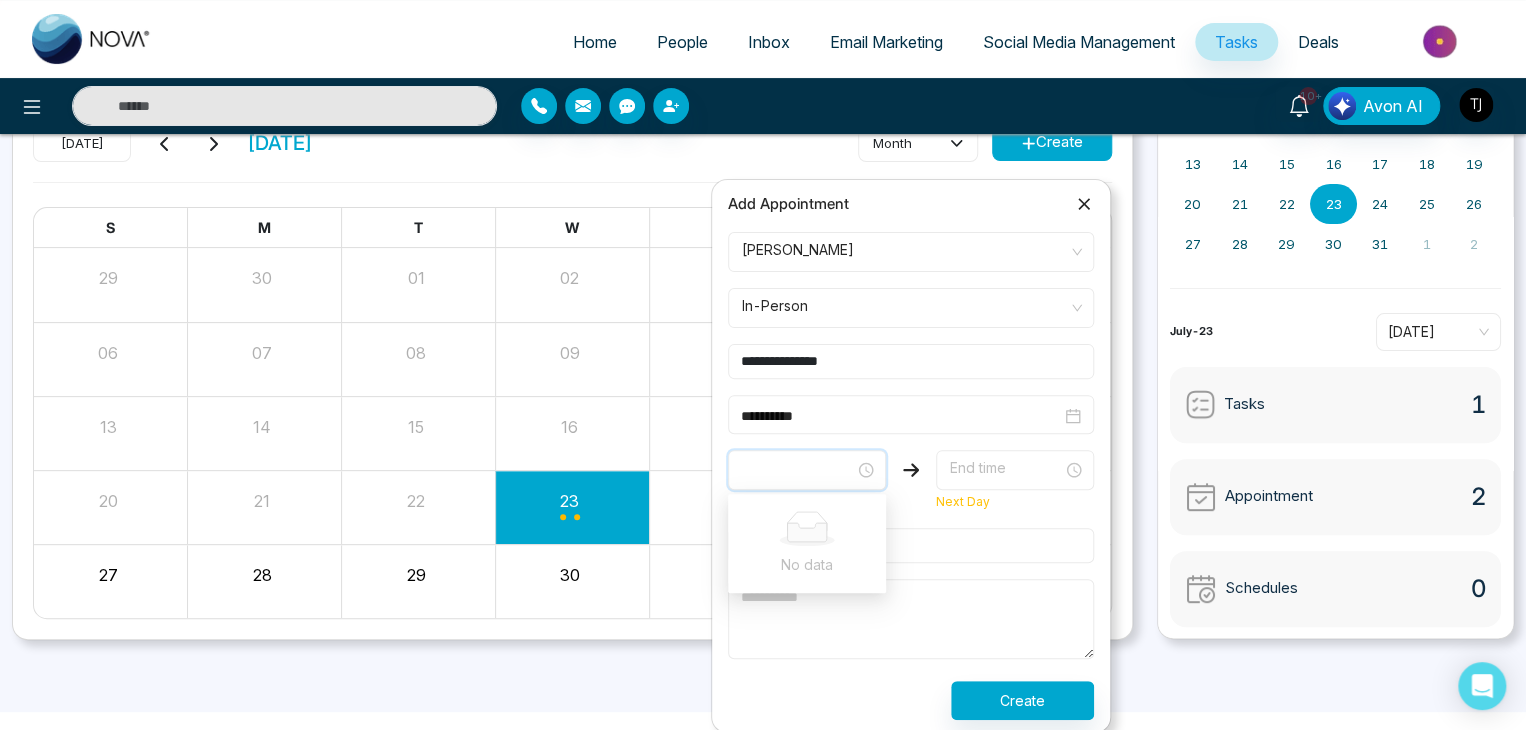 click at bounding box center (807, 470) 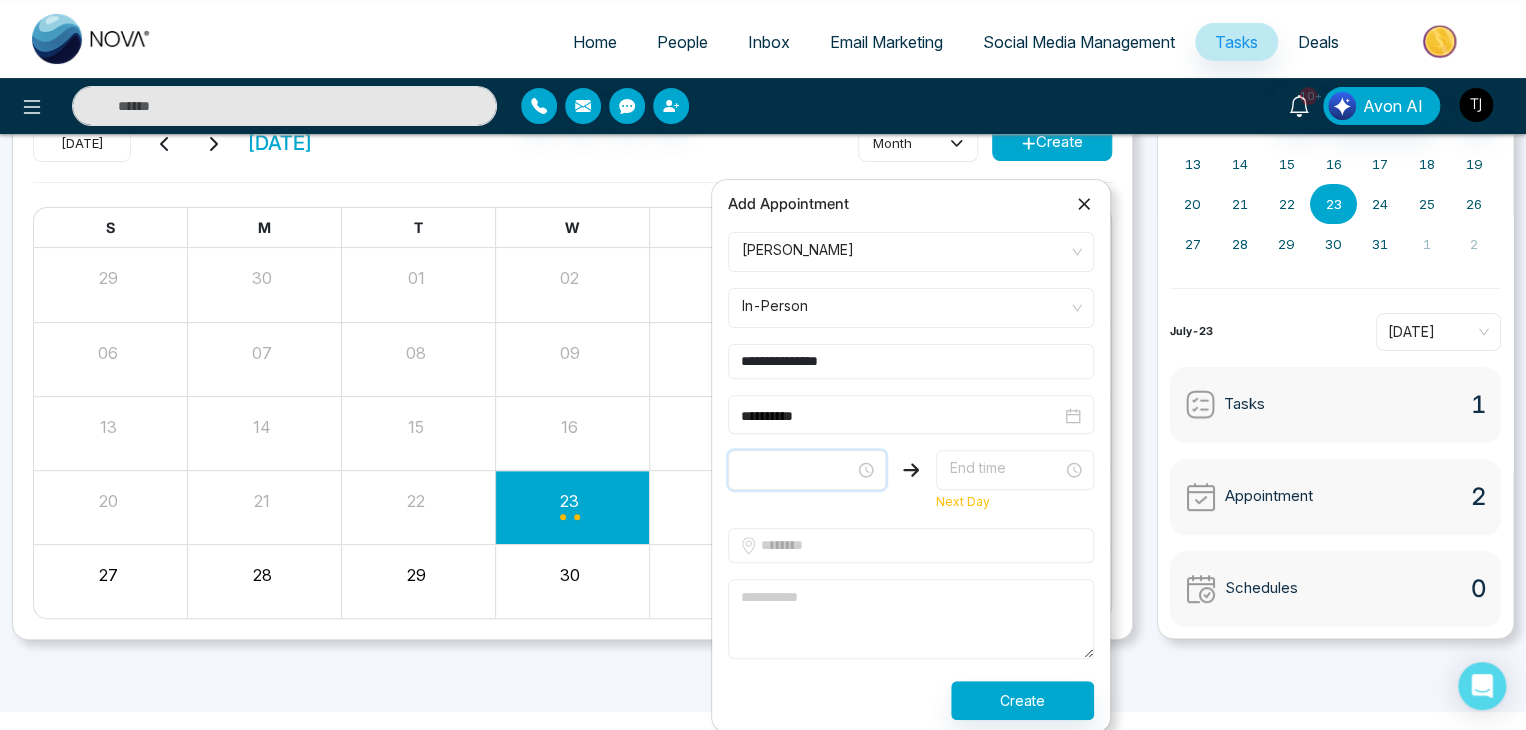 click at bounding box center (807, 470) 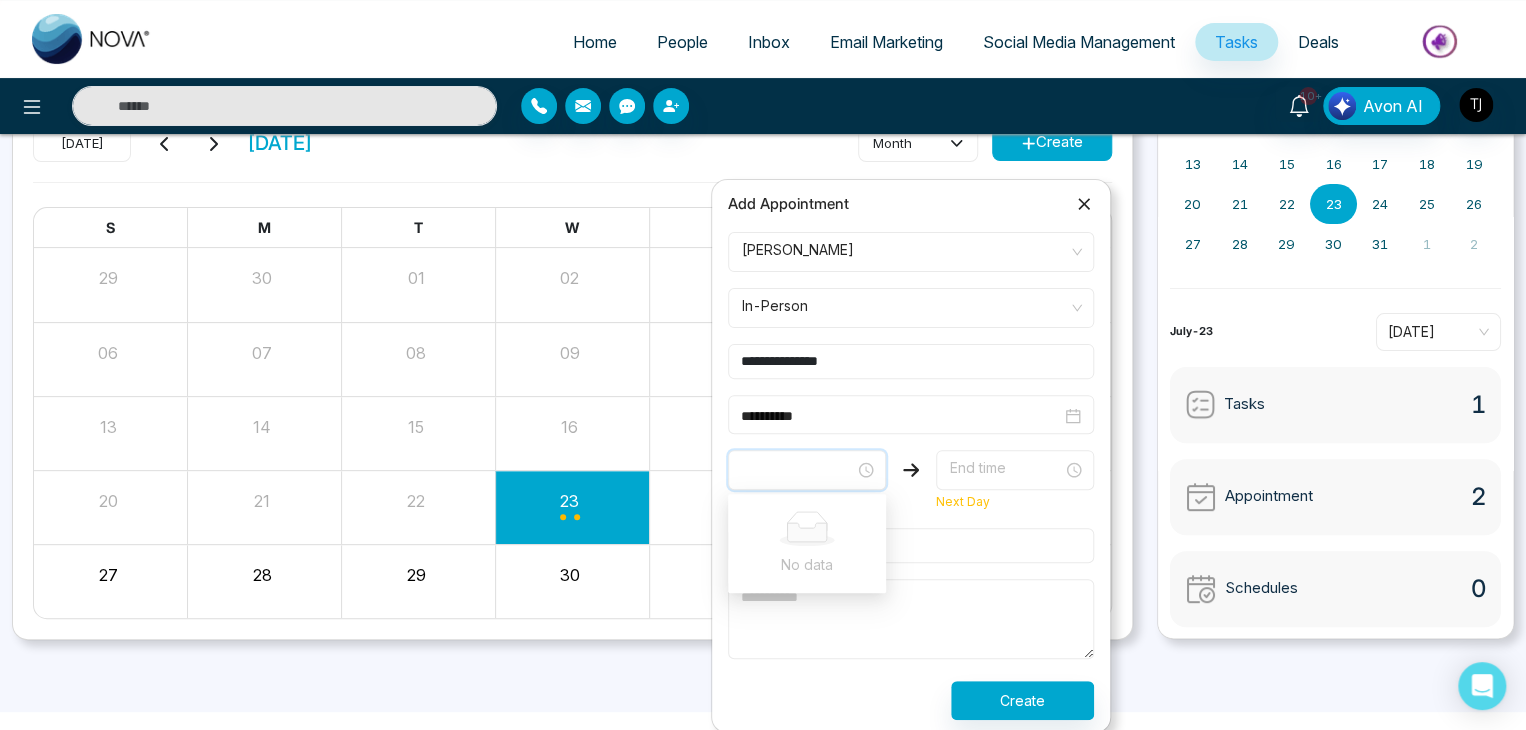 click at bounding box center [1008, 466] 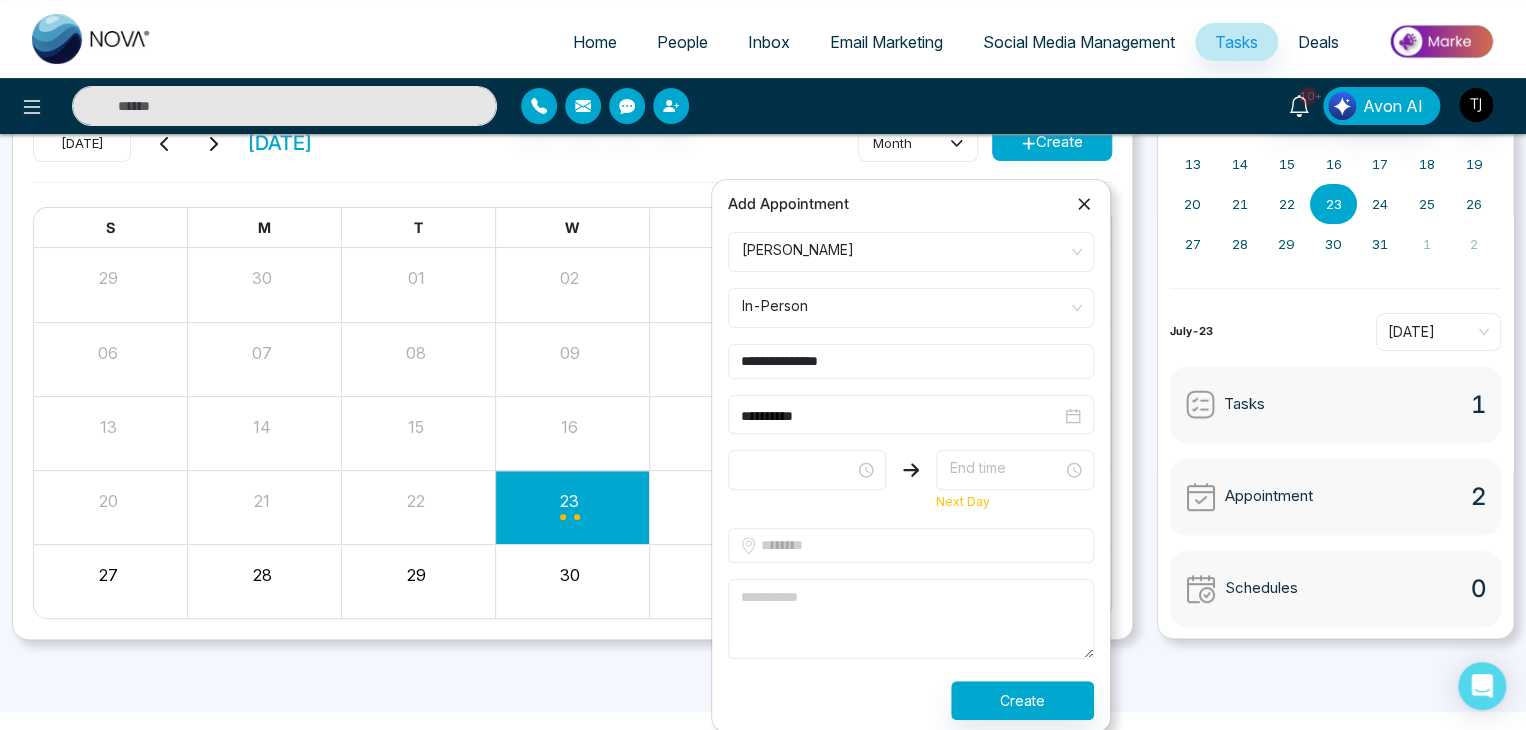 drag, startPoint x: 838, startPoint y: 524, endPoint x: 930, endPoint y: 489, distance: 98.43272 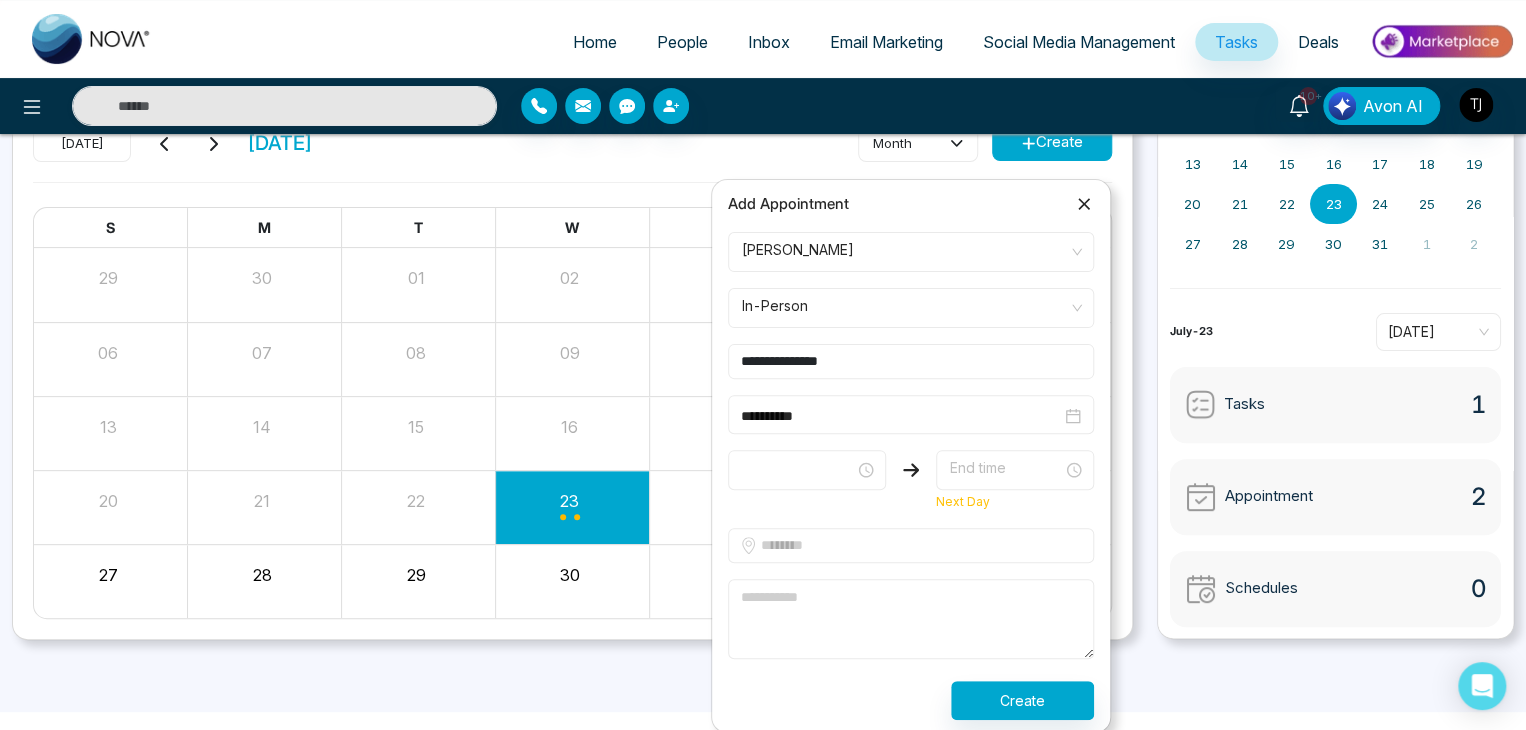 click on "**********" at bounding box center (911, 476) 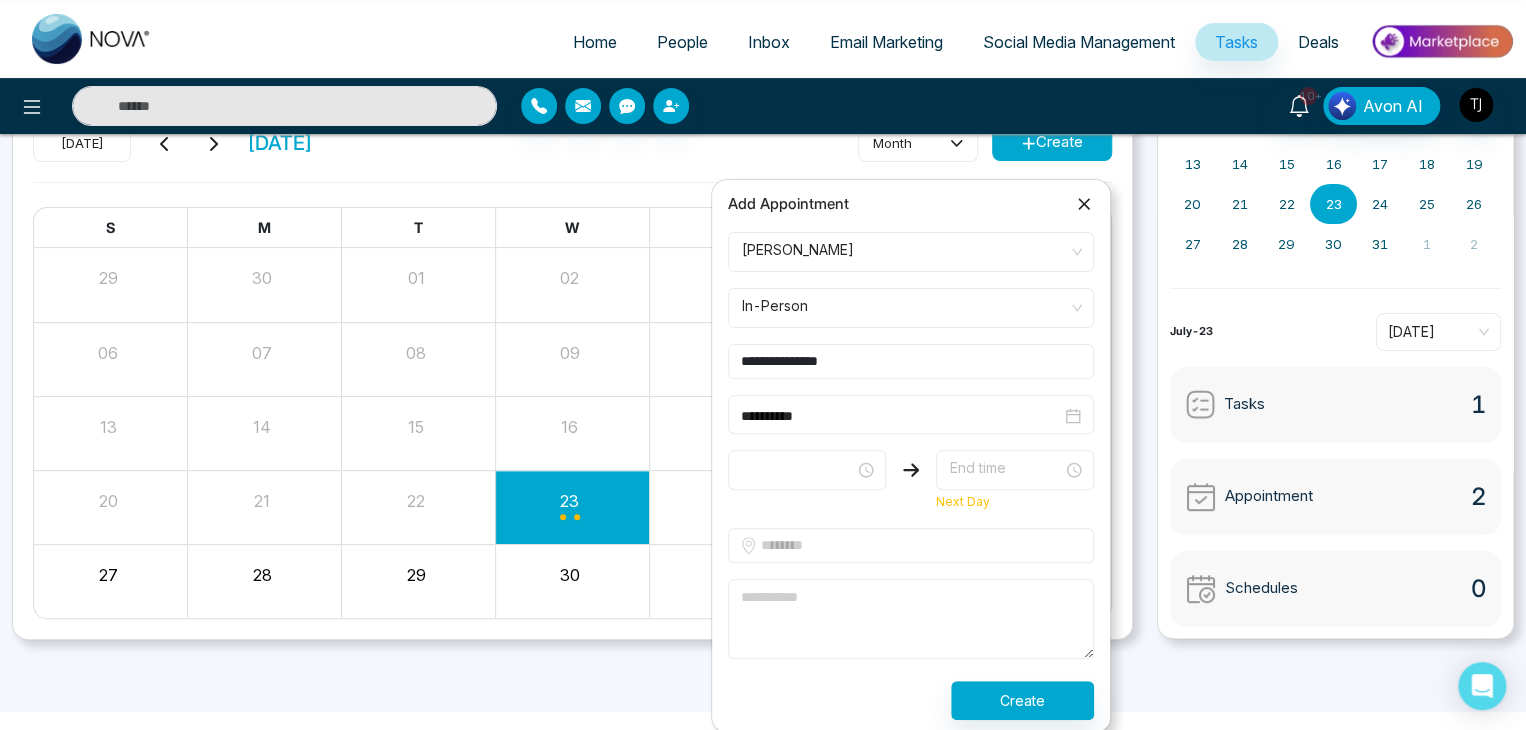 click on "**********" at bounding box center (911, 414) 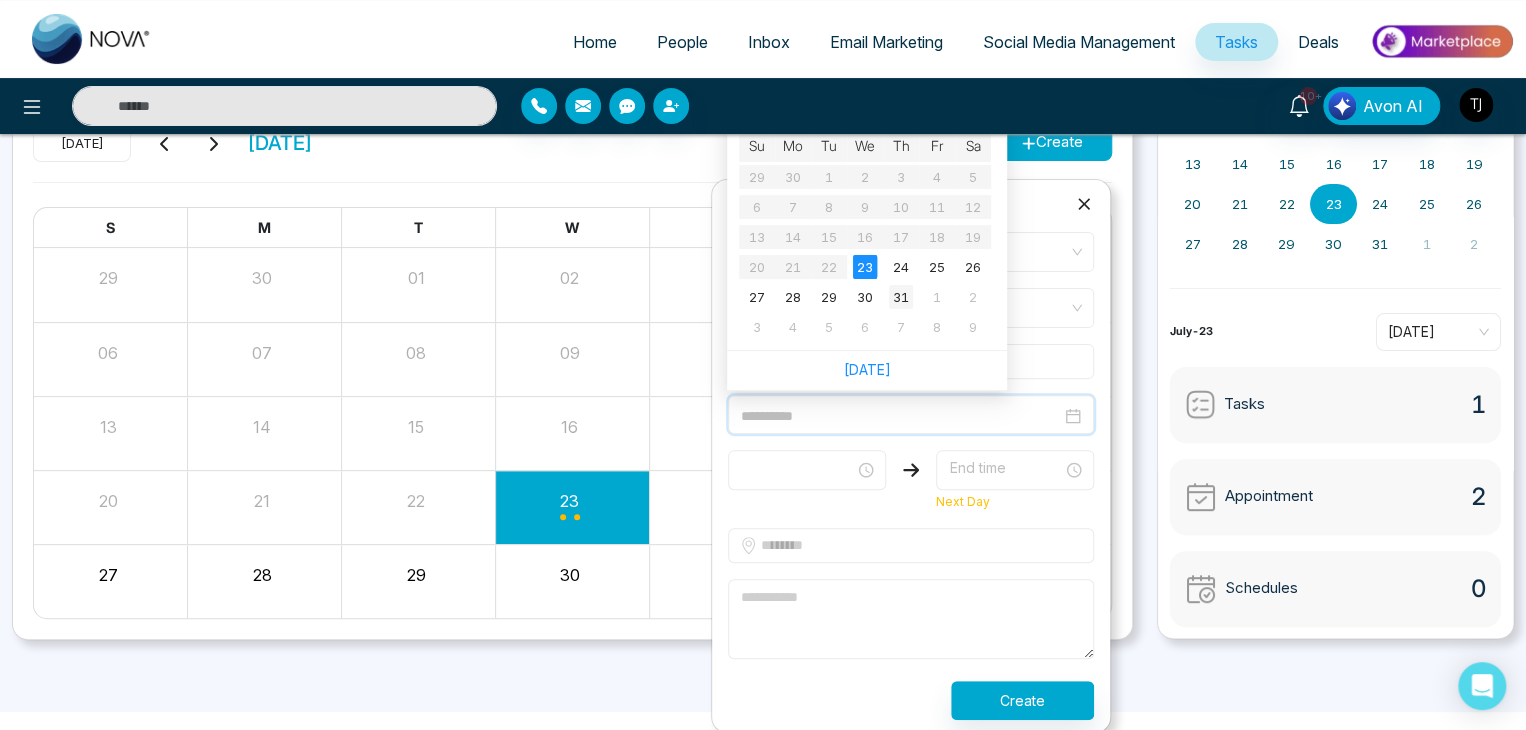 type on "**********" 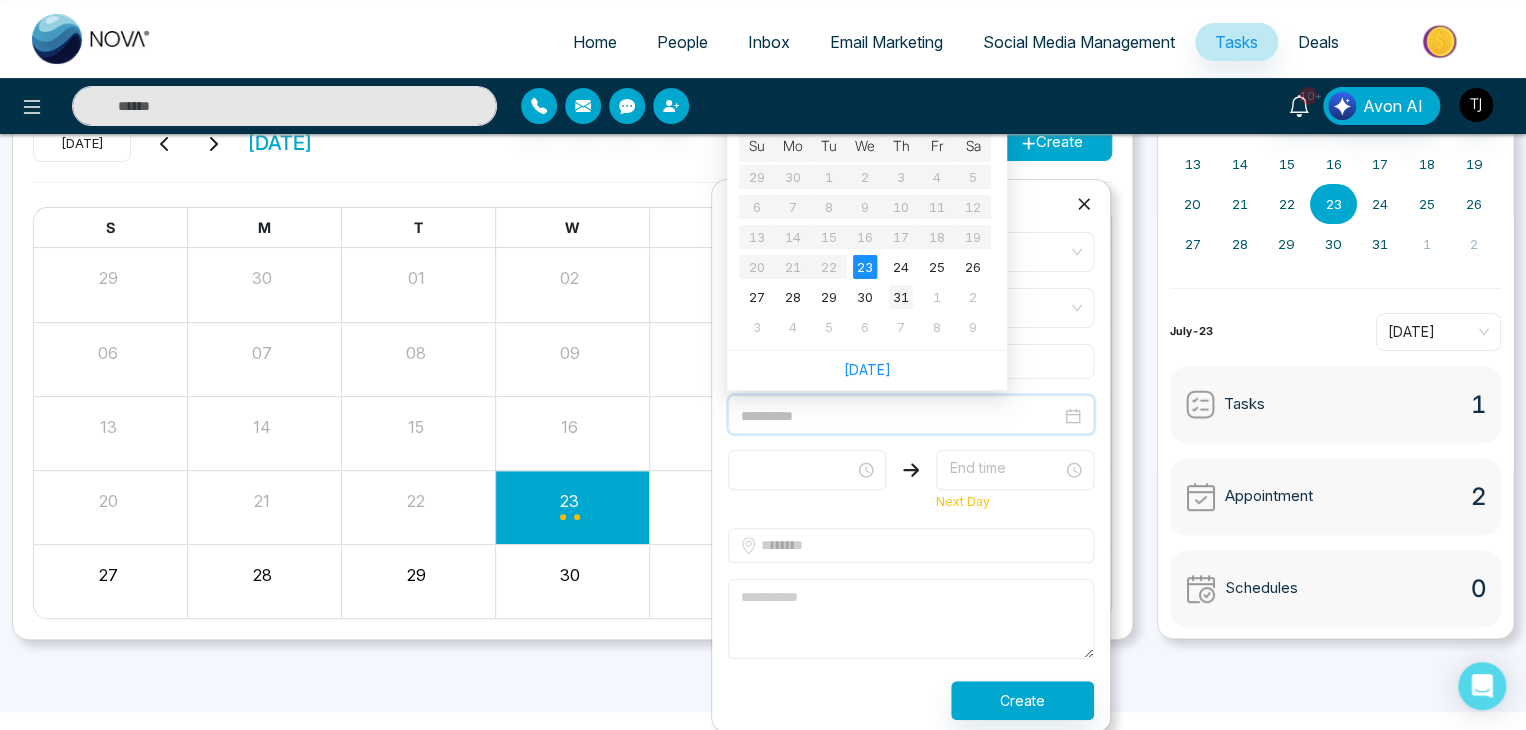click on "31" at bounding box center (901, 297) 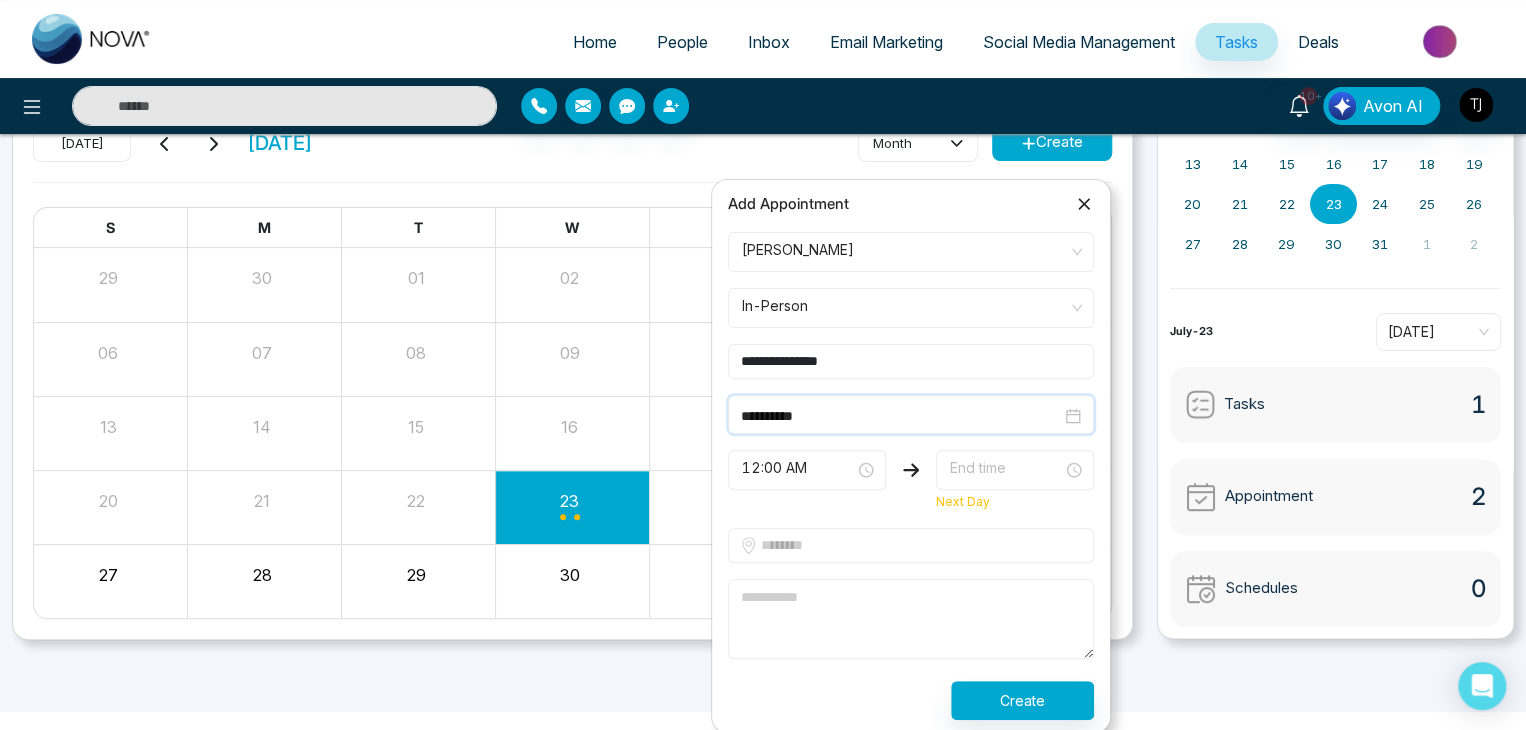 click on "12:00 AM" at bounding box center (807, 470) 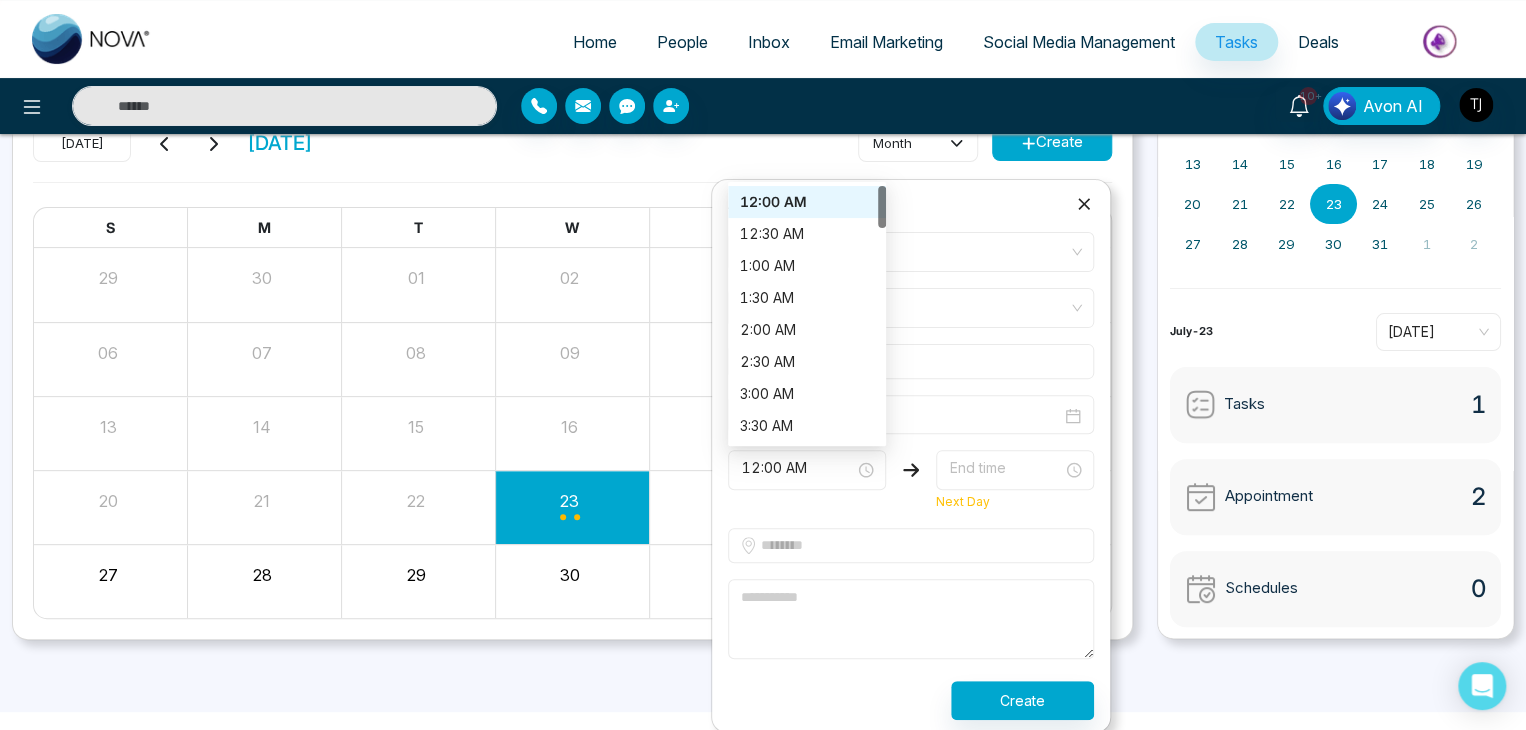 click at bounding box center (1008, 466) 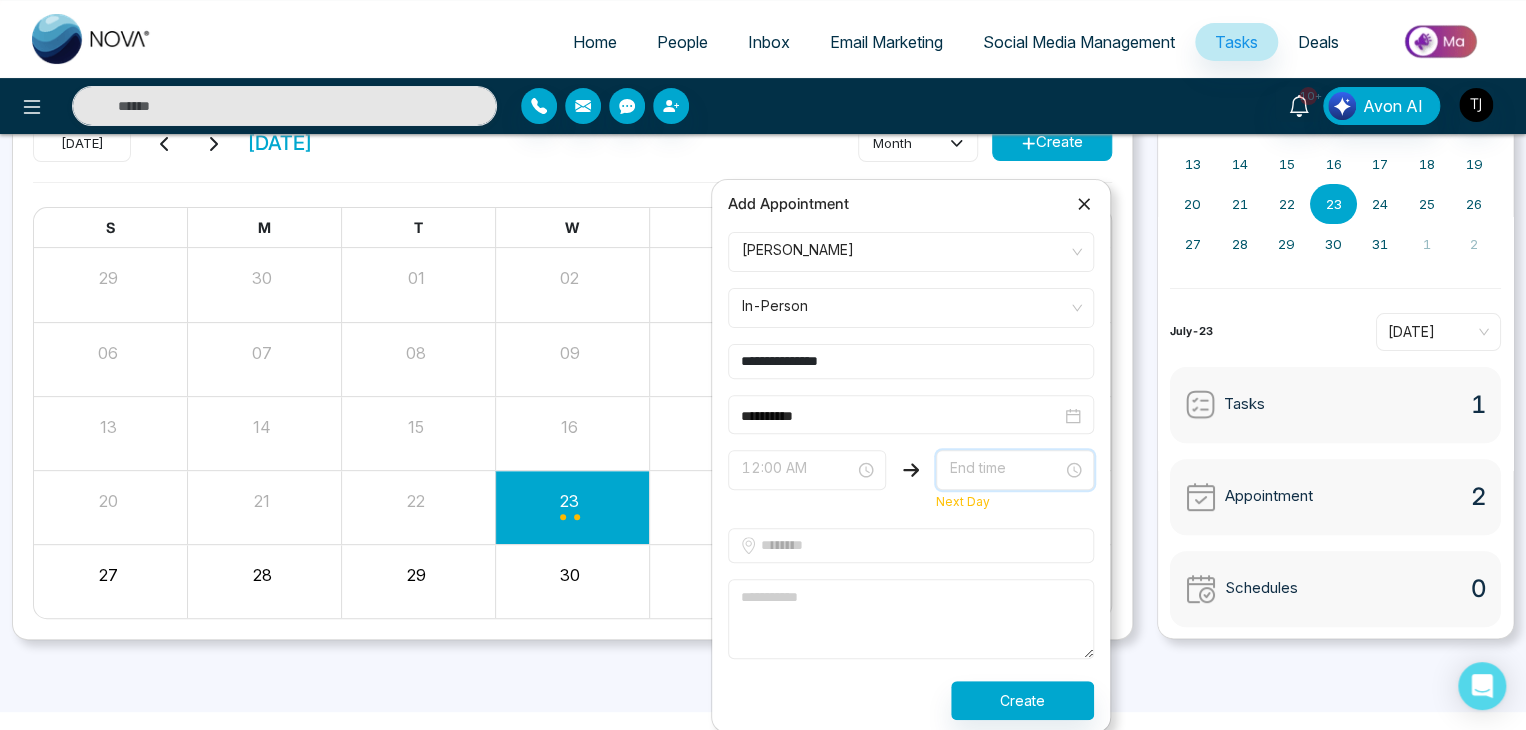 click at bounding box center [800, 470] 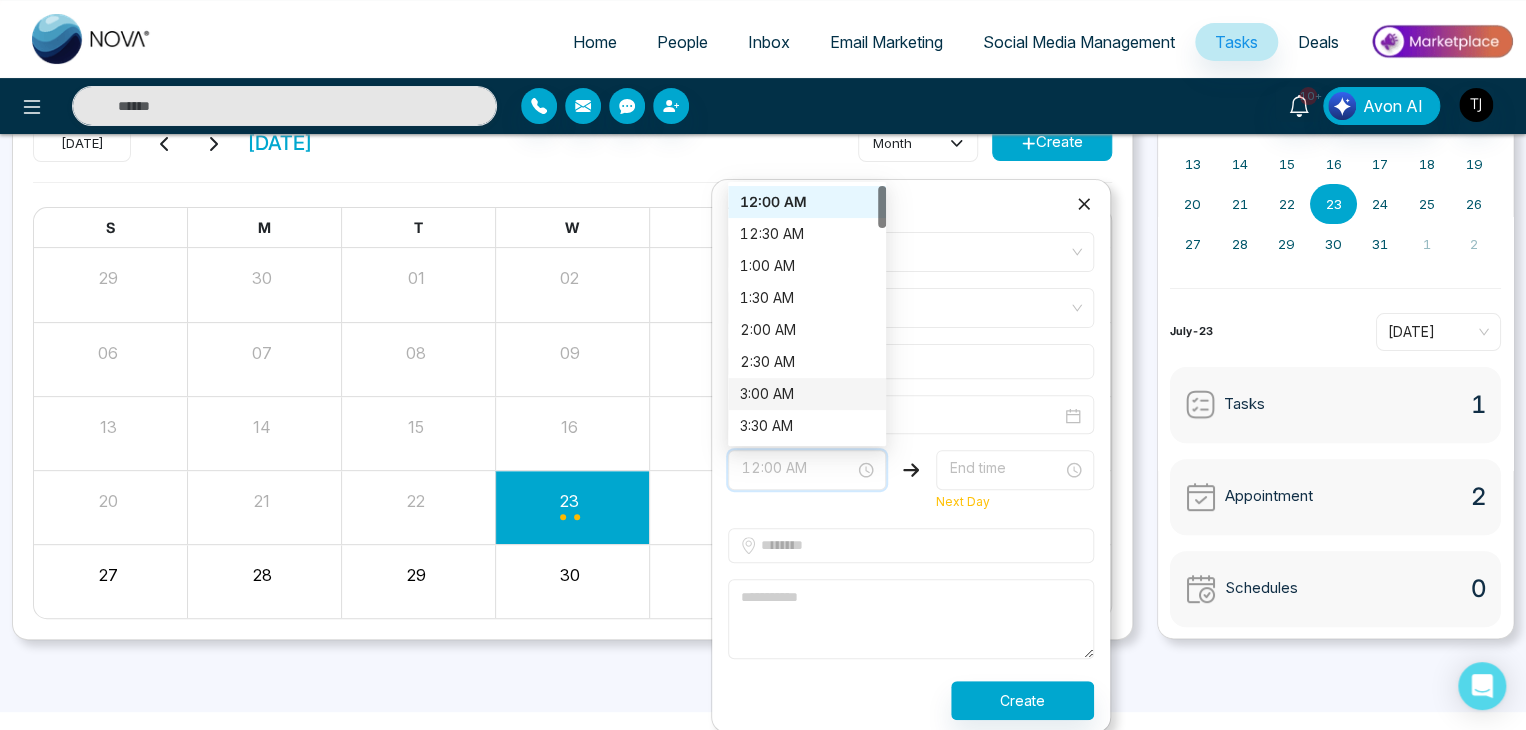 click on "3:00 AM" at bounding box center (807, 394) 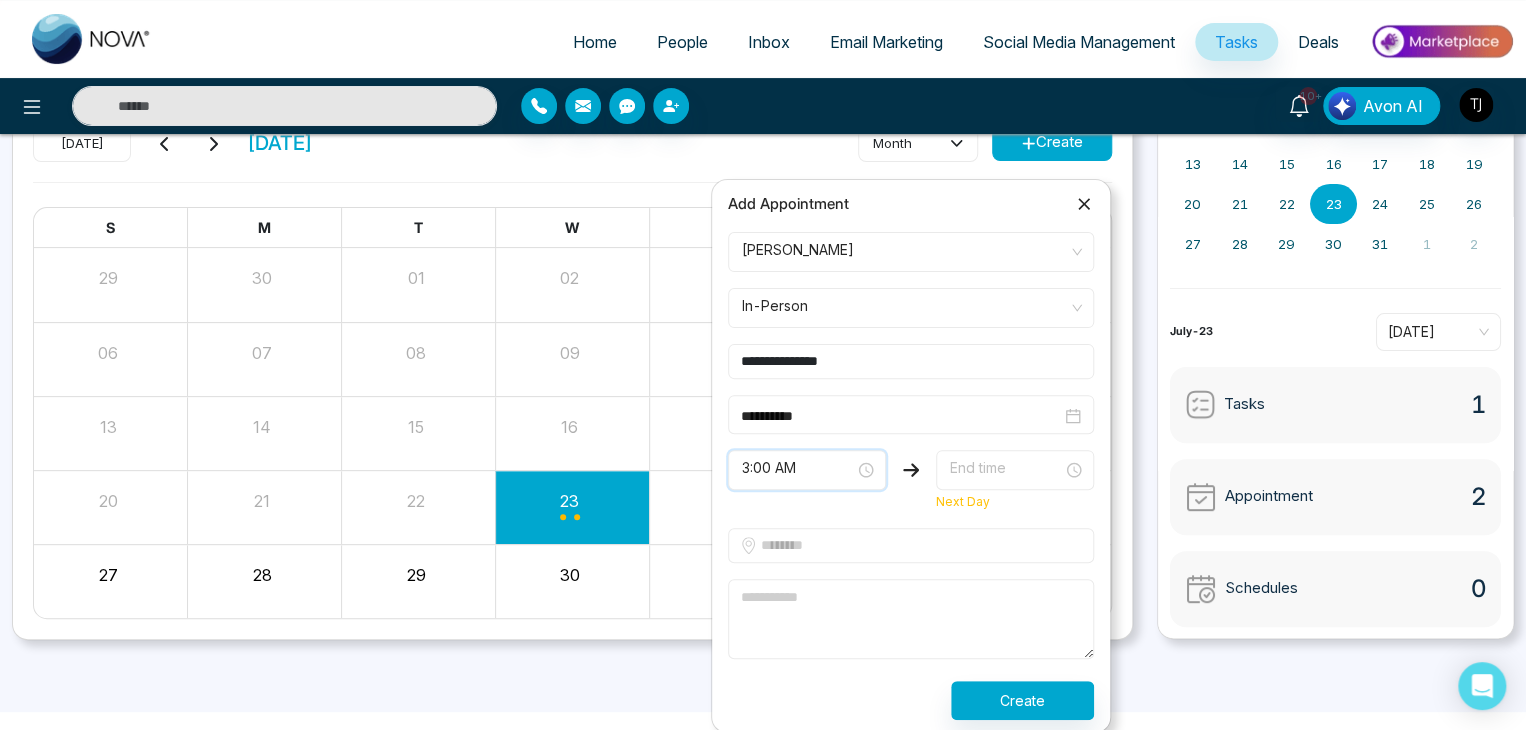 click on "3:00 AM" at bounding box center [807, 470] 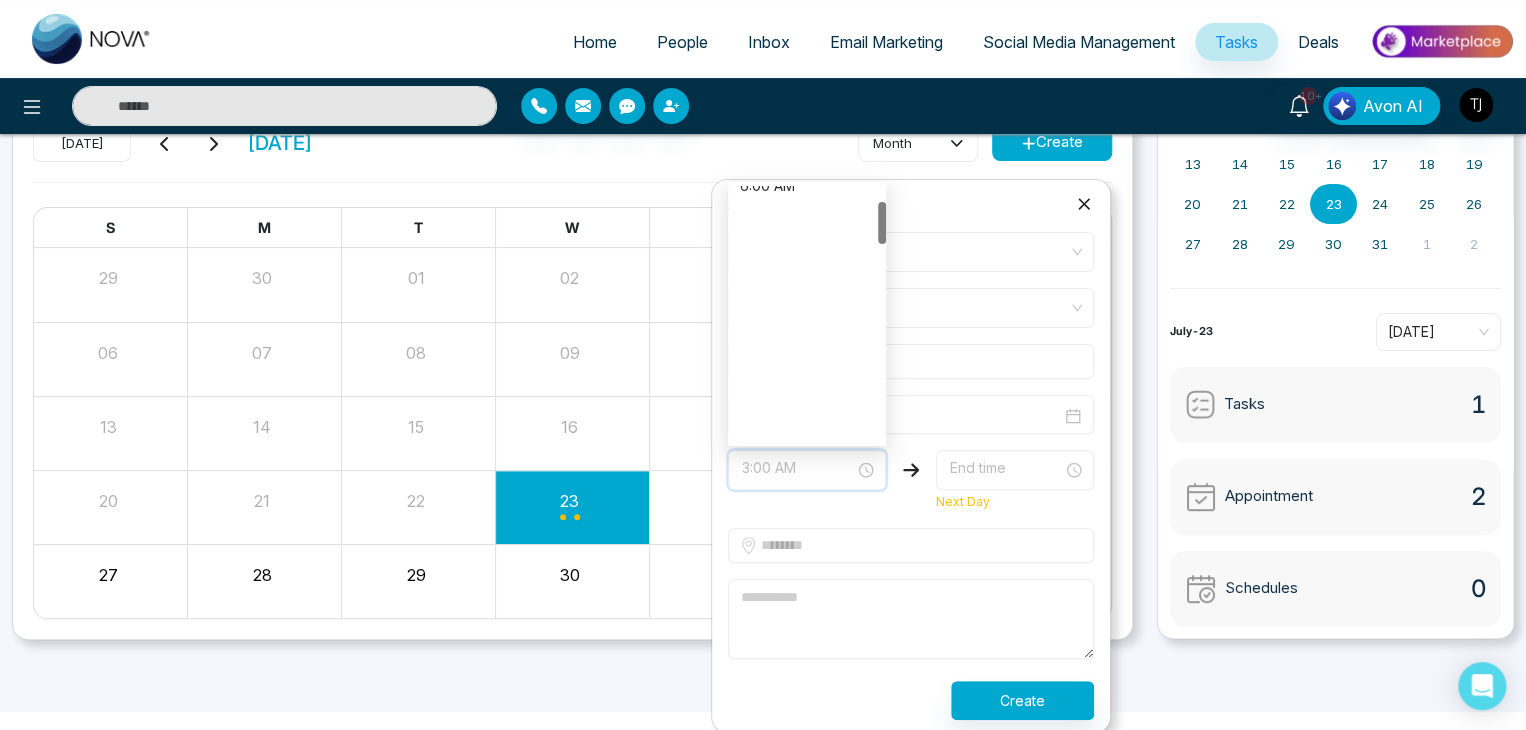 scroll, scrollTop: 800, scrollLeft: 0, axis: vertical 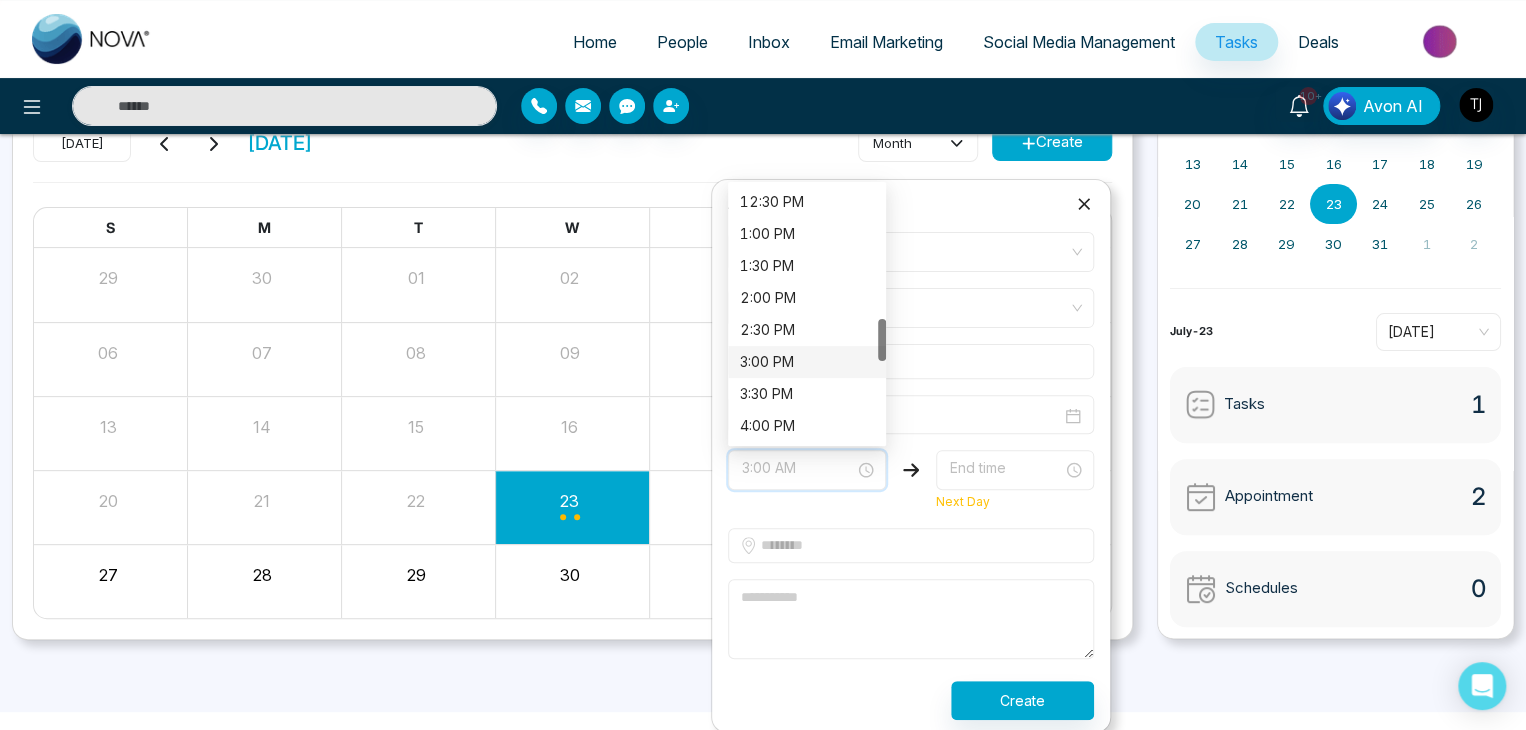 click on "3:00 PM" at bounding box center (807, 362) 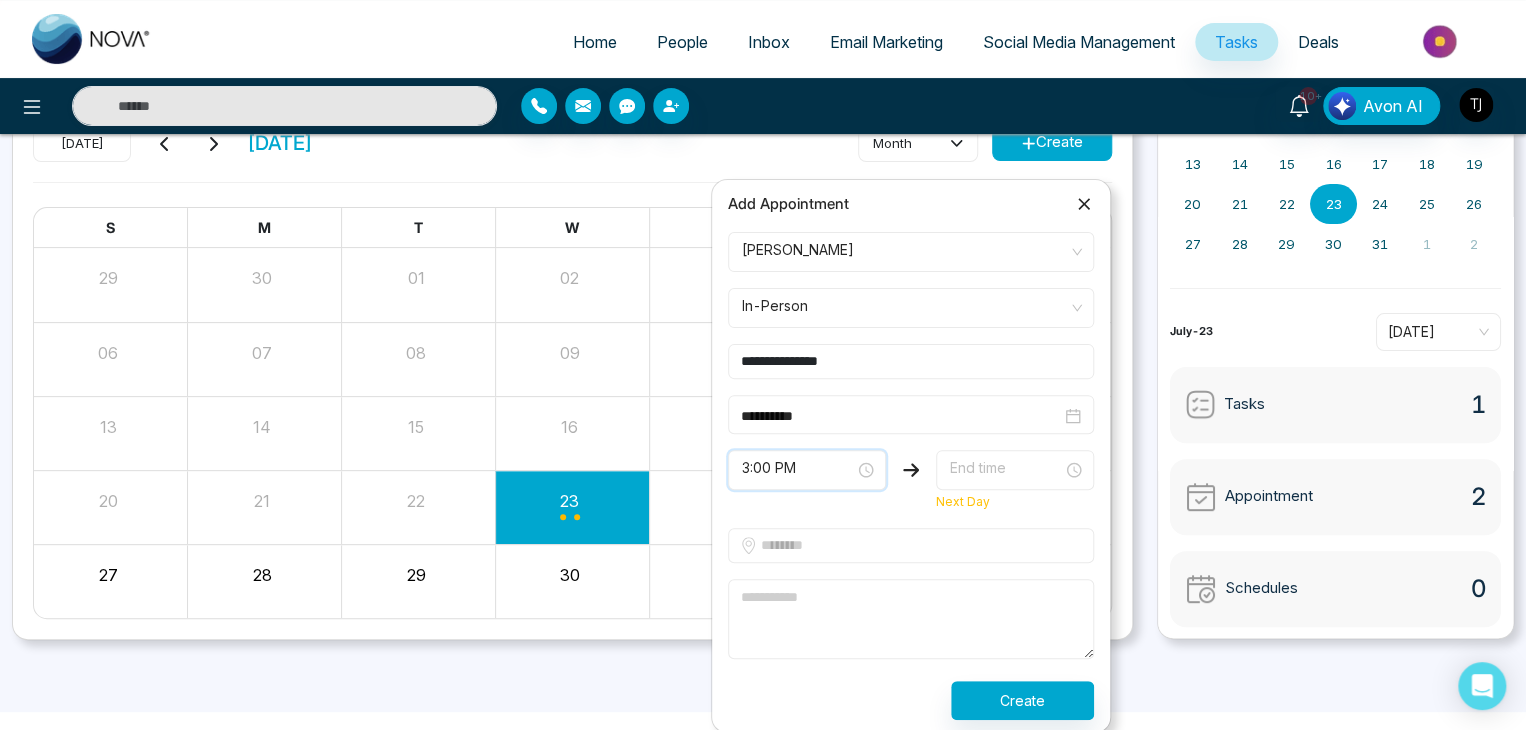 click at bounding box center (1008, 466) 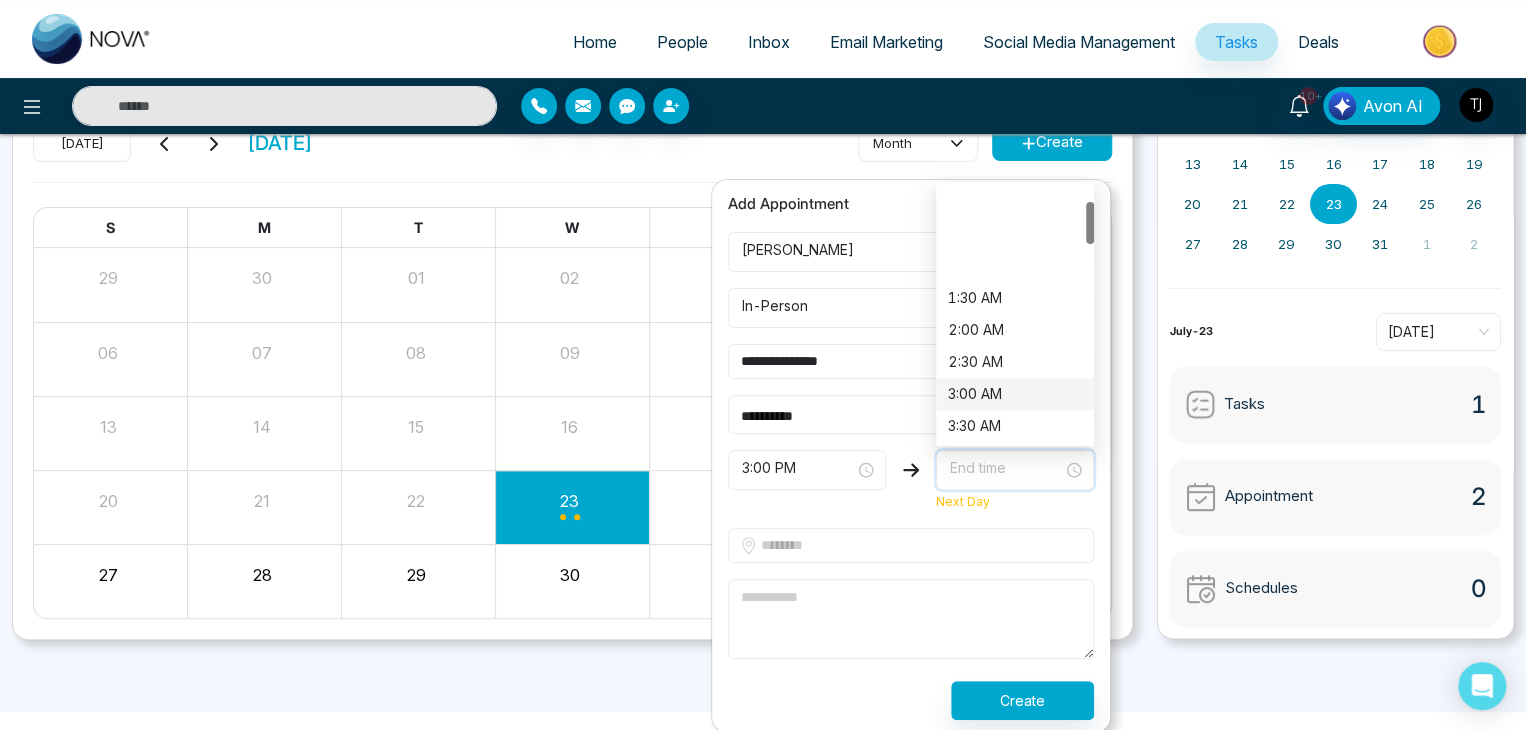 scroll, scrollTop: 700, scrollLeft: 0, axis: vertical 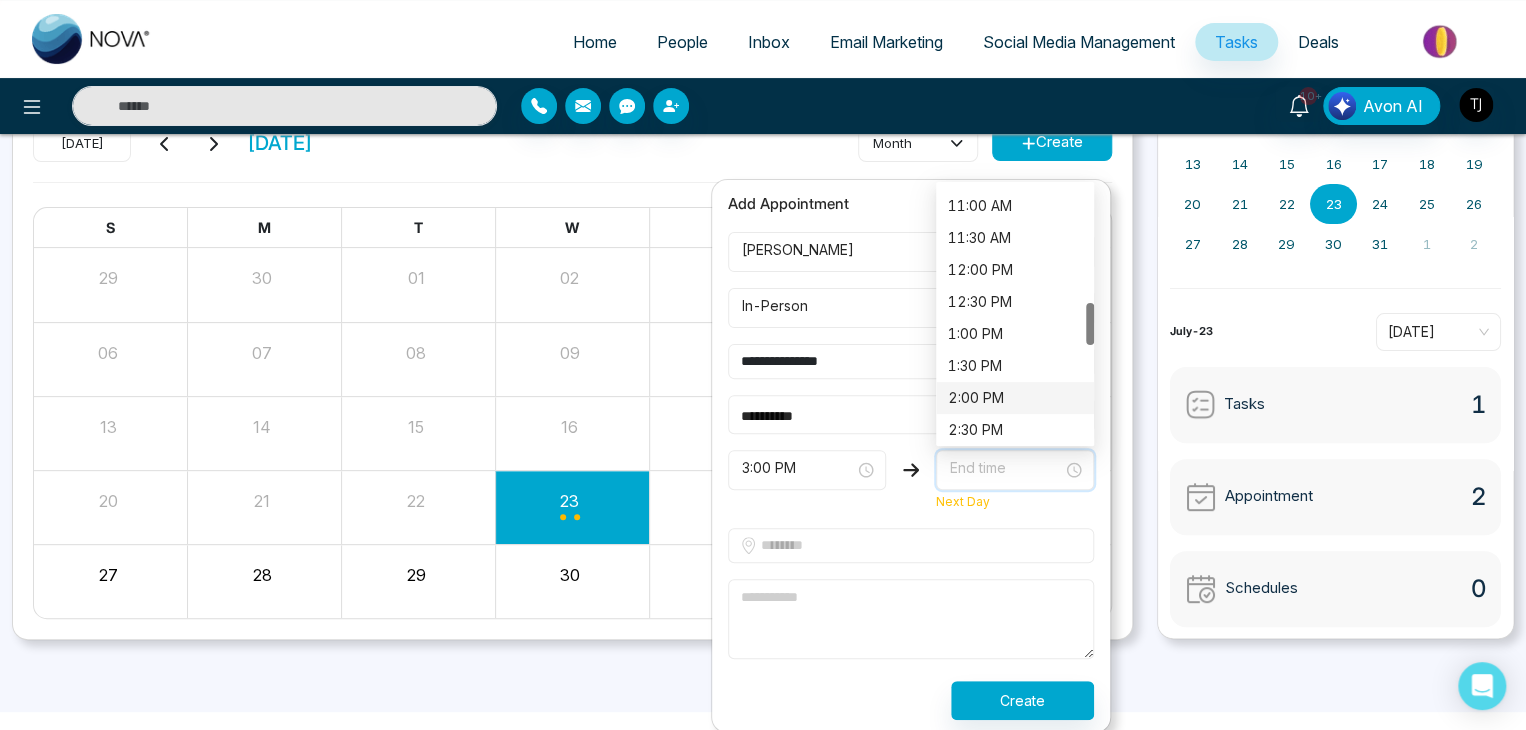 click on "2:00 PM" at bounding box center (1015, 398) 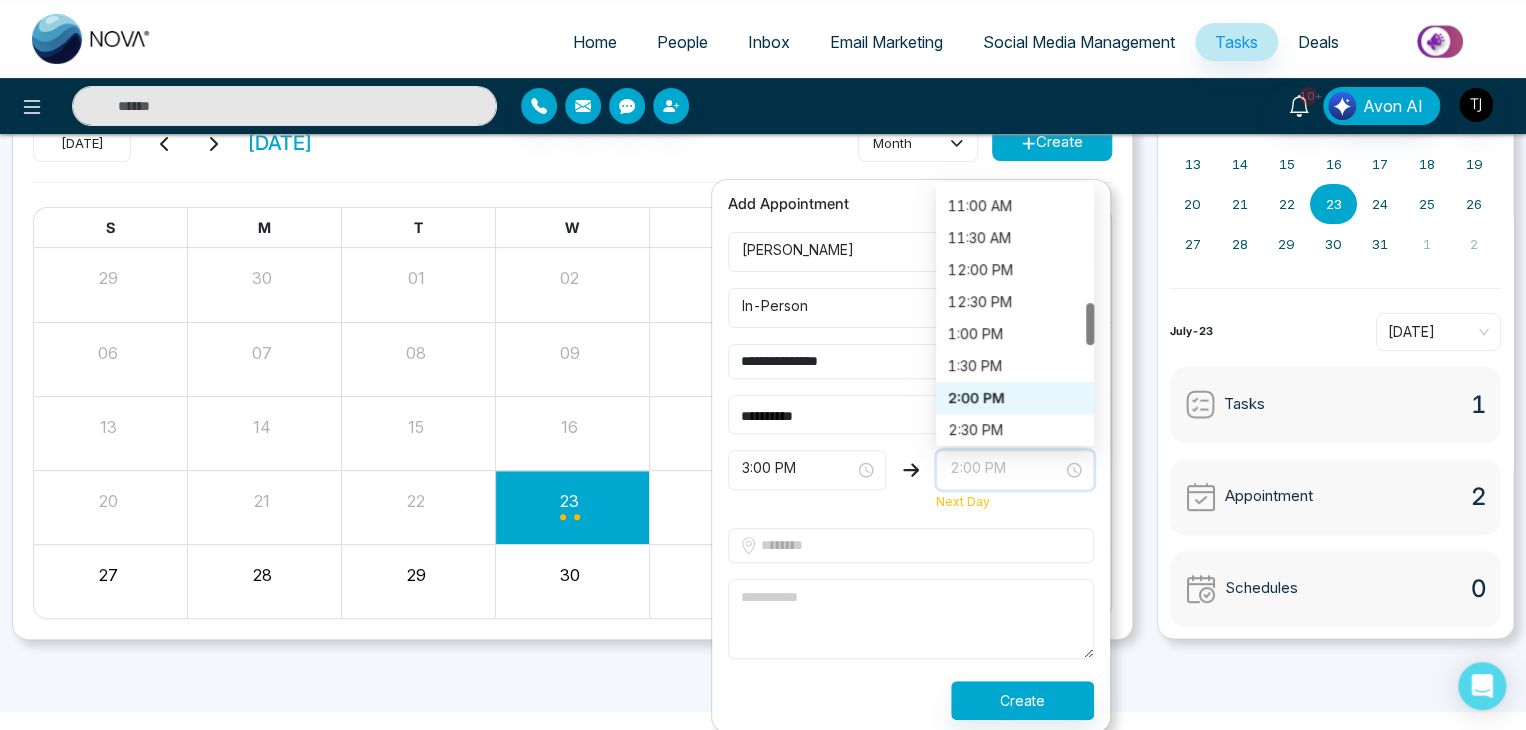 click on "2:00 PM" at bounding box center [1015, 470] 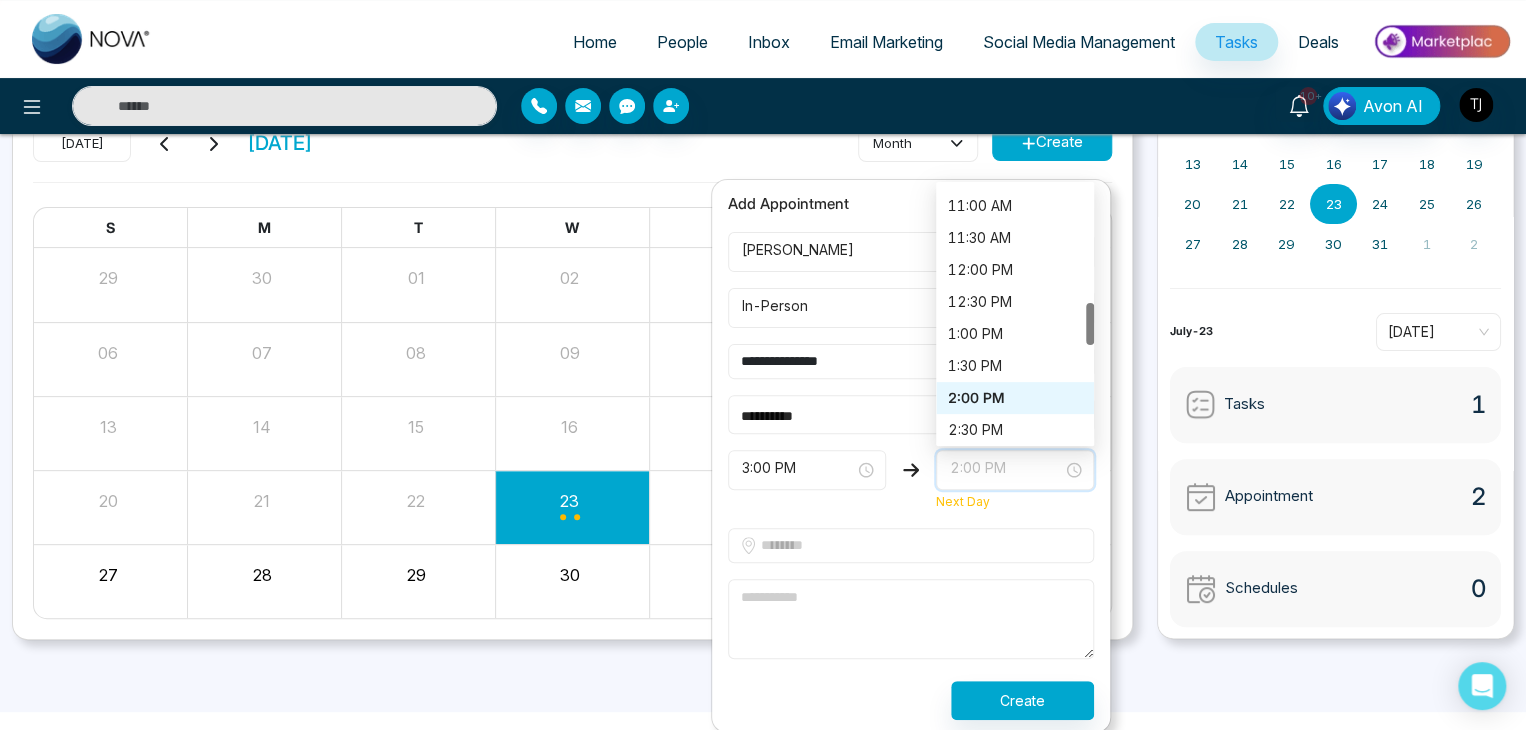 scroll, scrollTop: 1280, scrollLeft: 0, axis: vertical 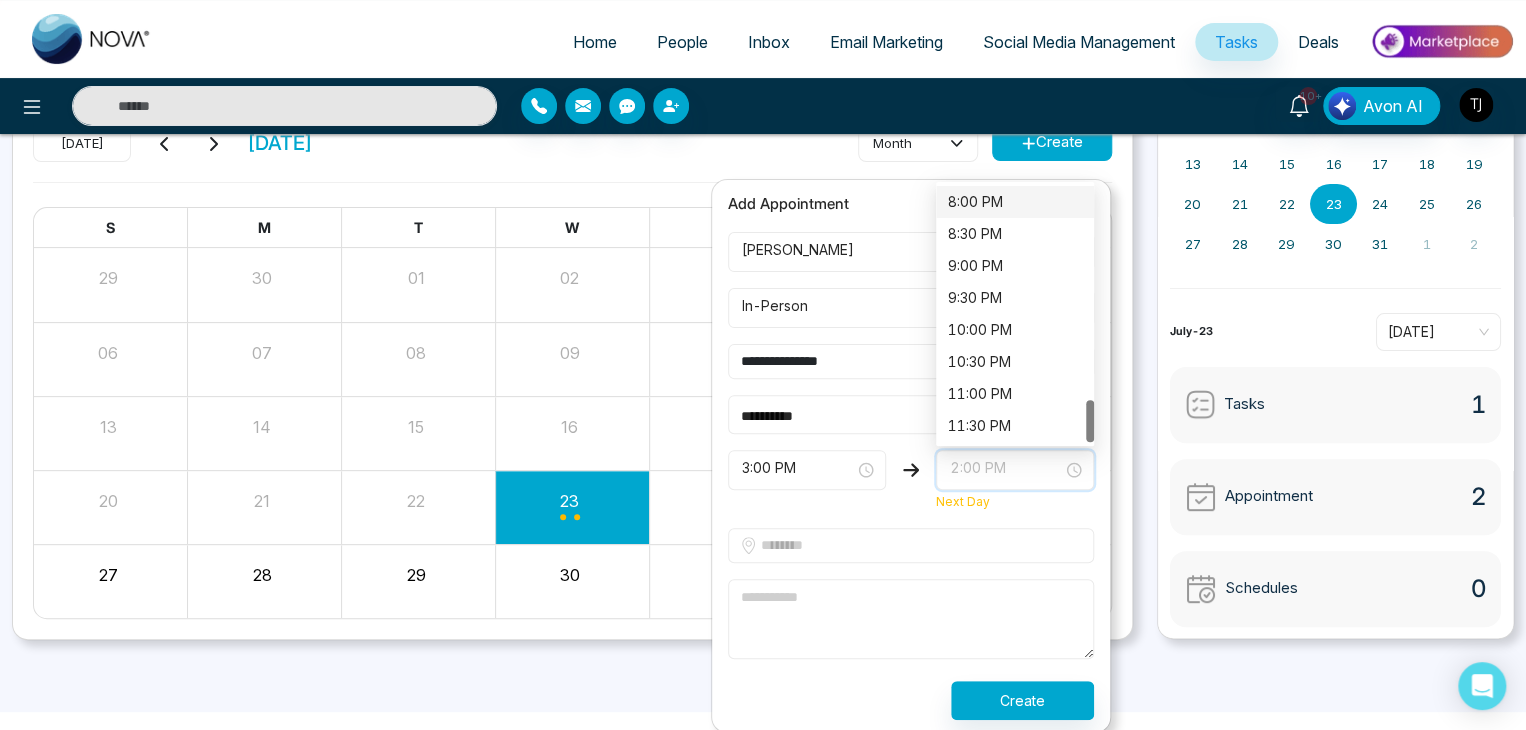 click on "8:00 PM" at bounding box center (1015, 202) 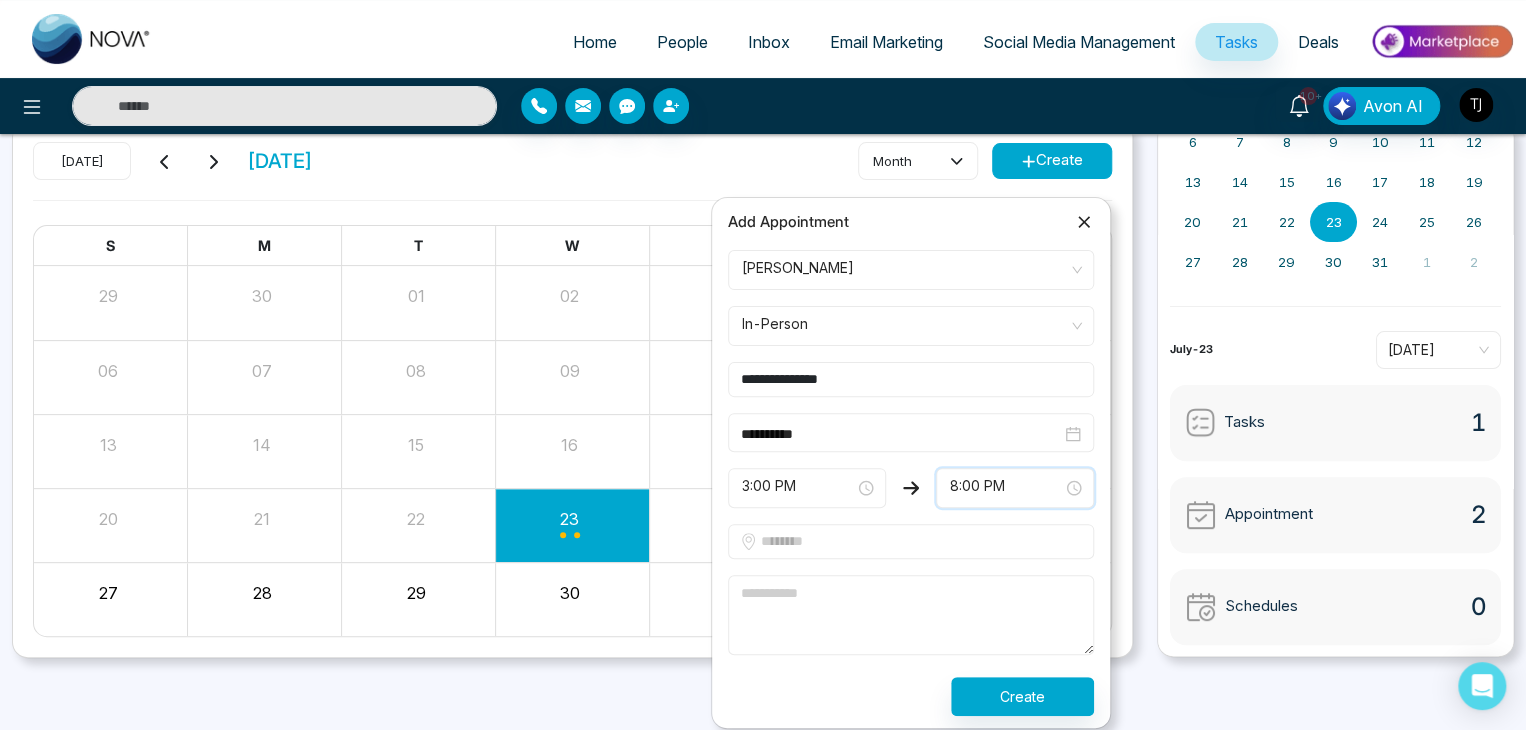 scroll, scrollTop: 84, scrollLeft: 0, axis: vertical 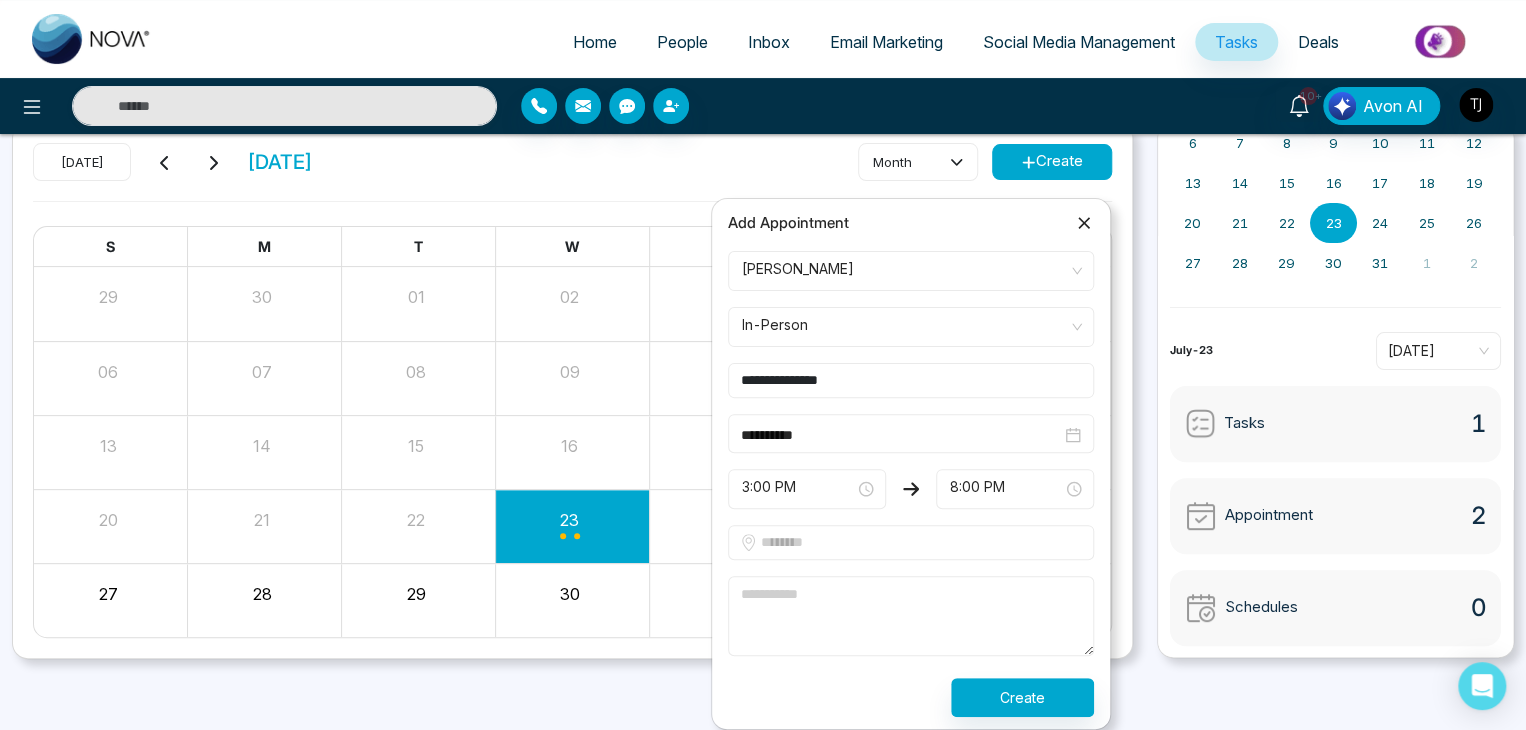 click at bounding box center (911, 542) 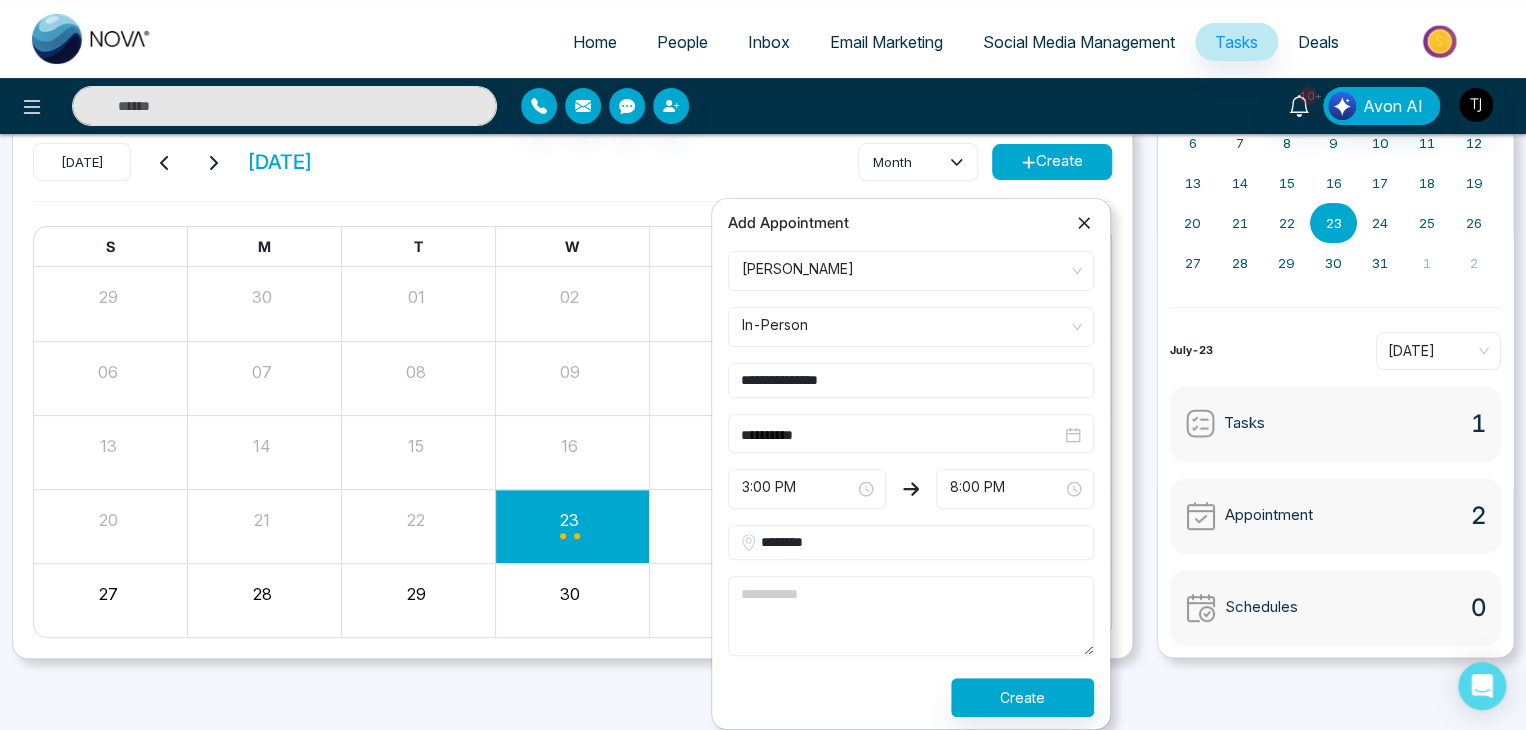 type on "********" 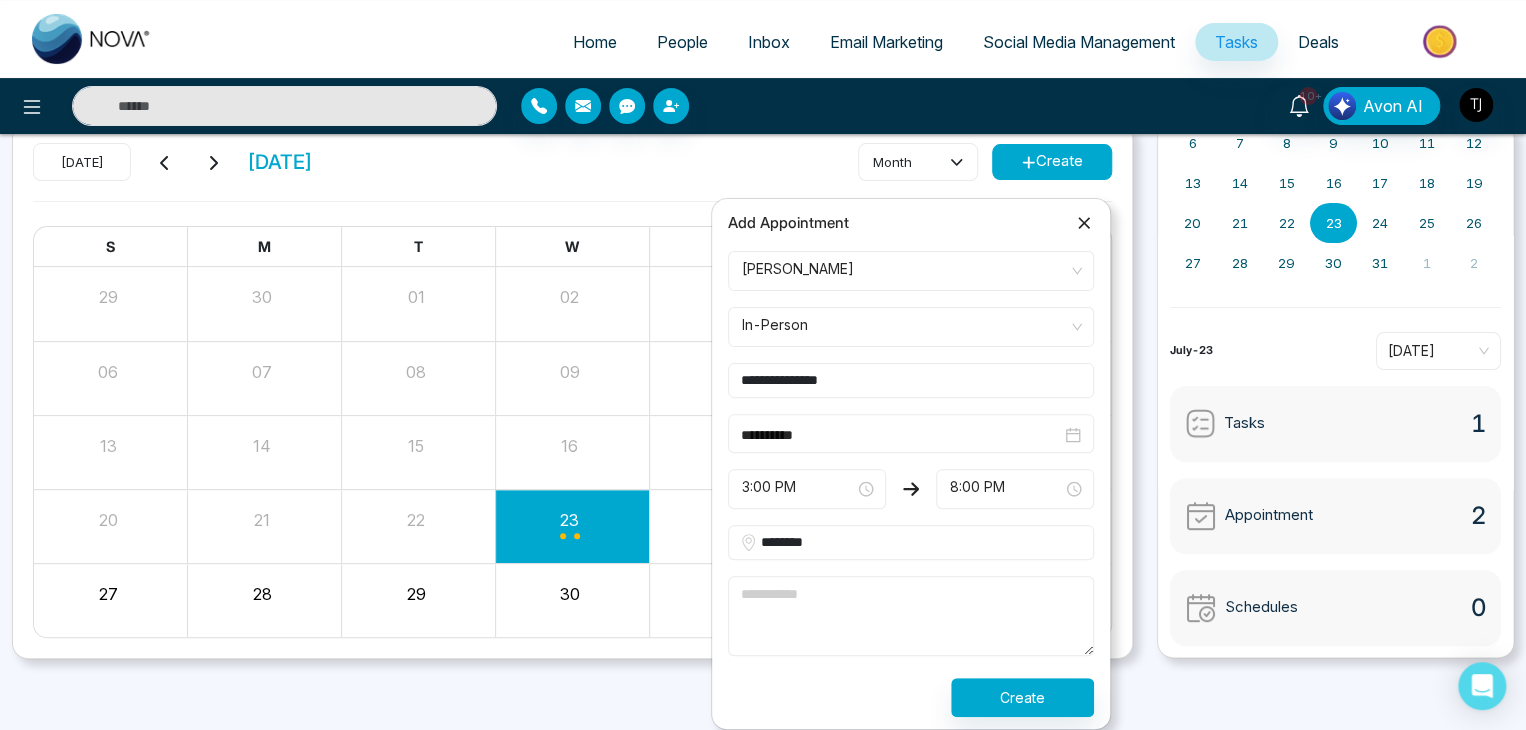 click at bounding box center (911, 616) 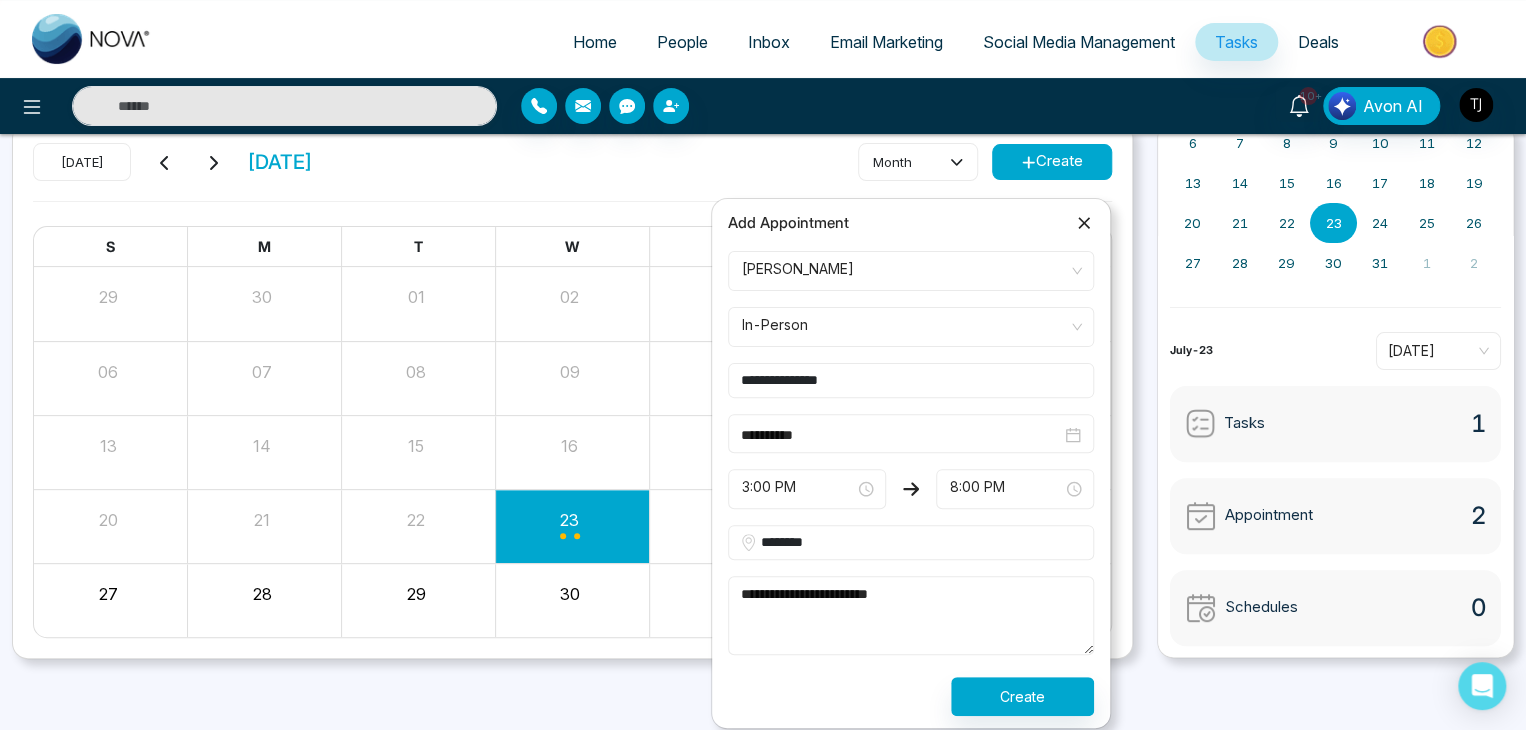 drag, startPoint x: 918, startPoint y: 590, endPoint x: 871, endPoint y: 602, distance: 48.507732 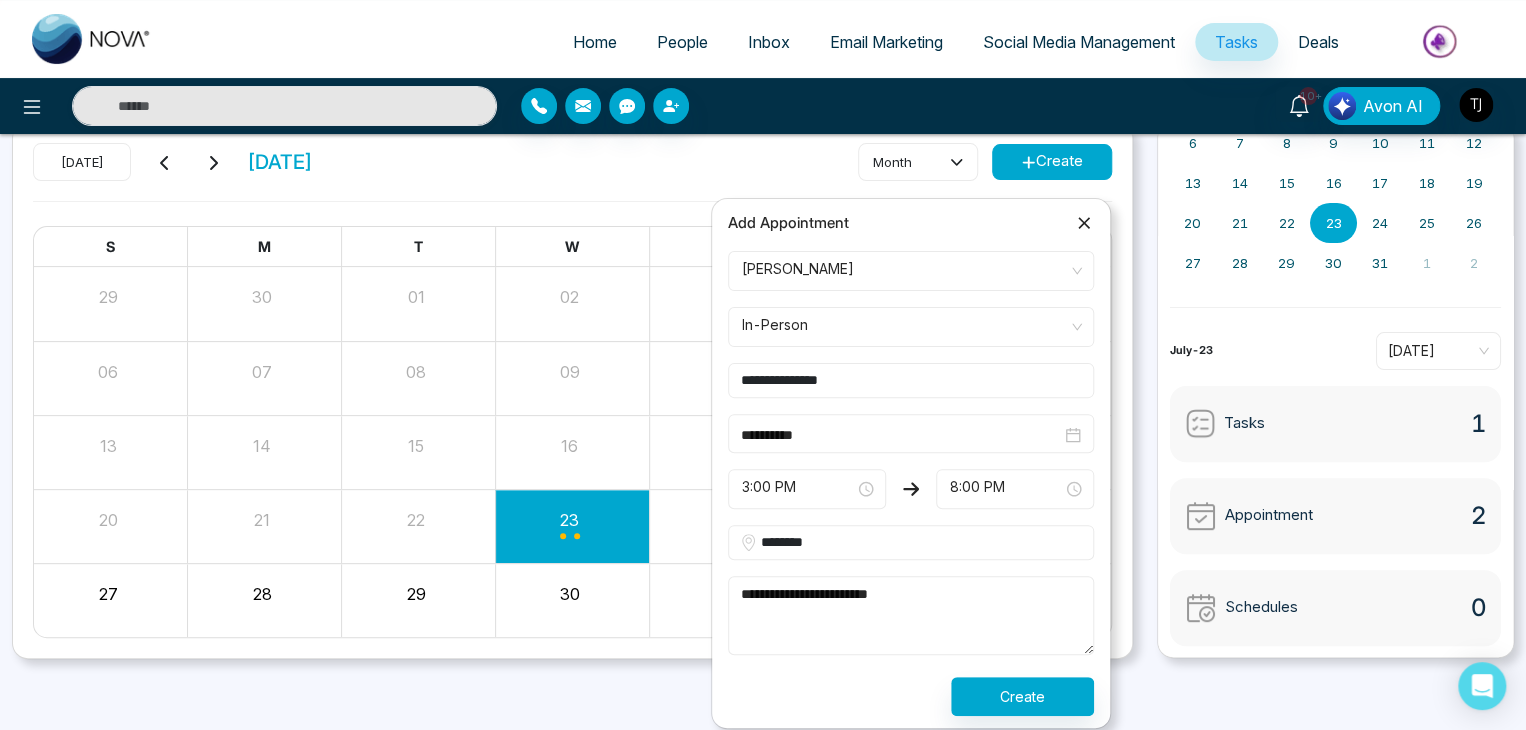 click on "**********" at bounding box center [911, 616] 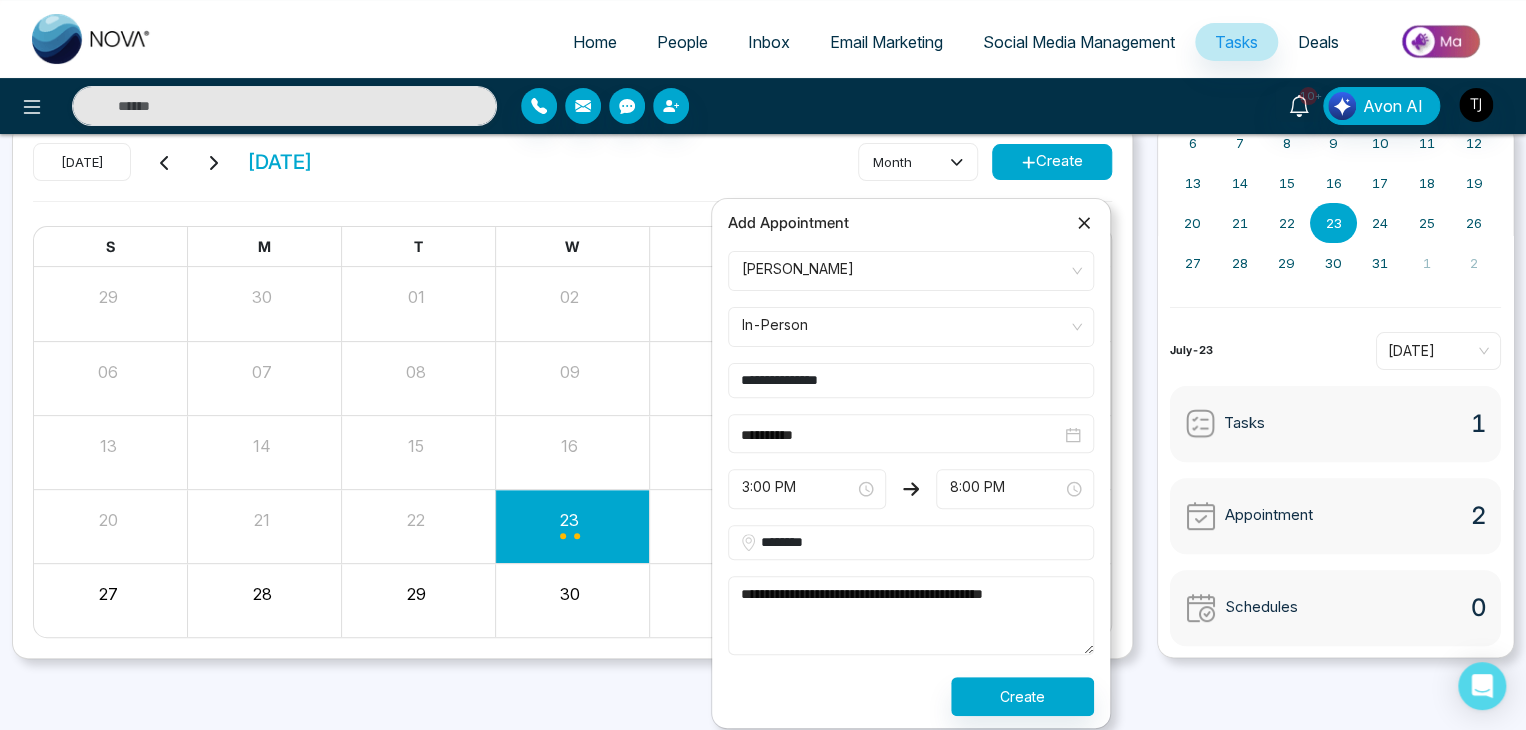 type on "**********" 